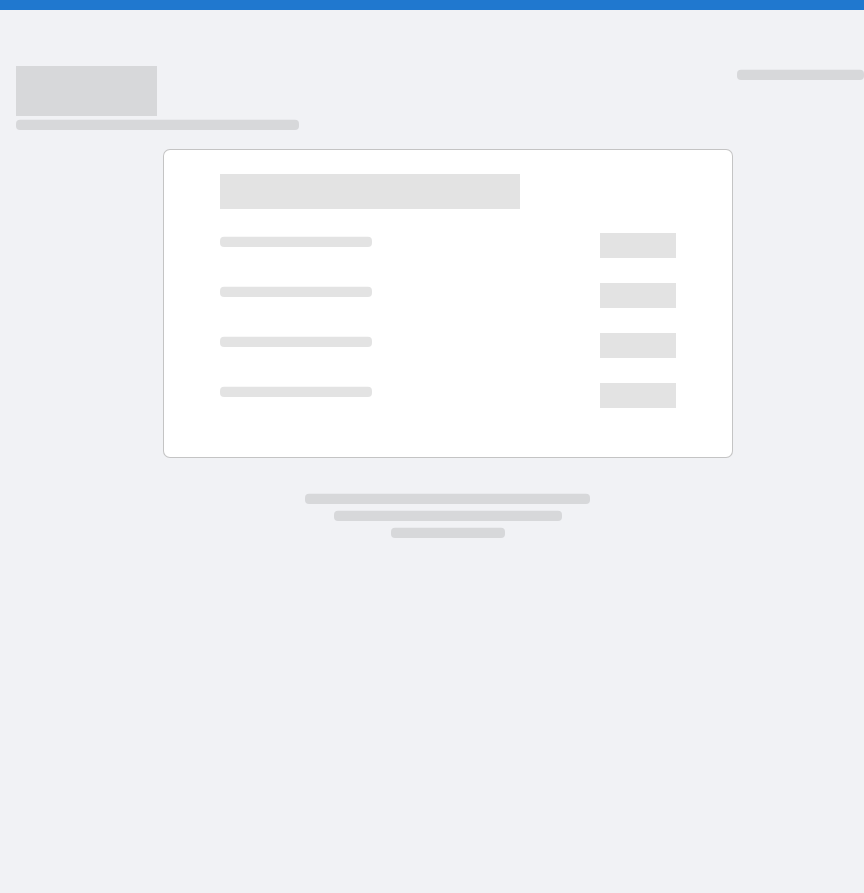 scroll, scrollTop: 0, scrollLeft: 0, axis: both 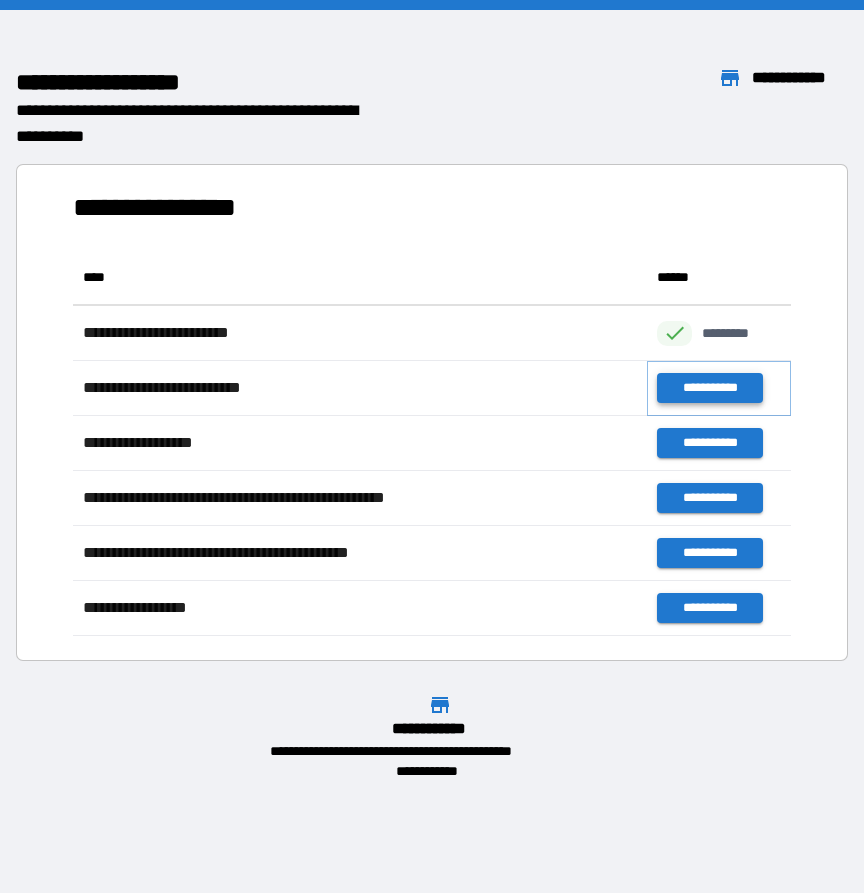 click on "**********" at bounding box center (709, 388) 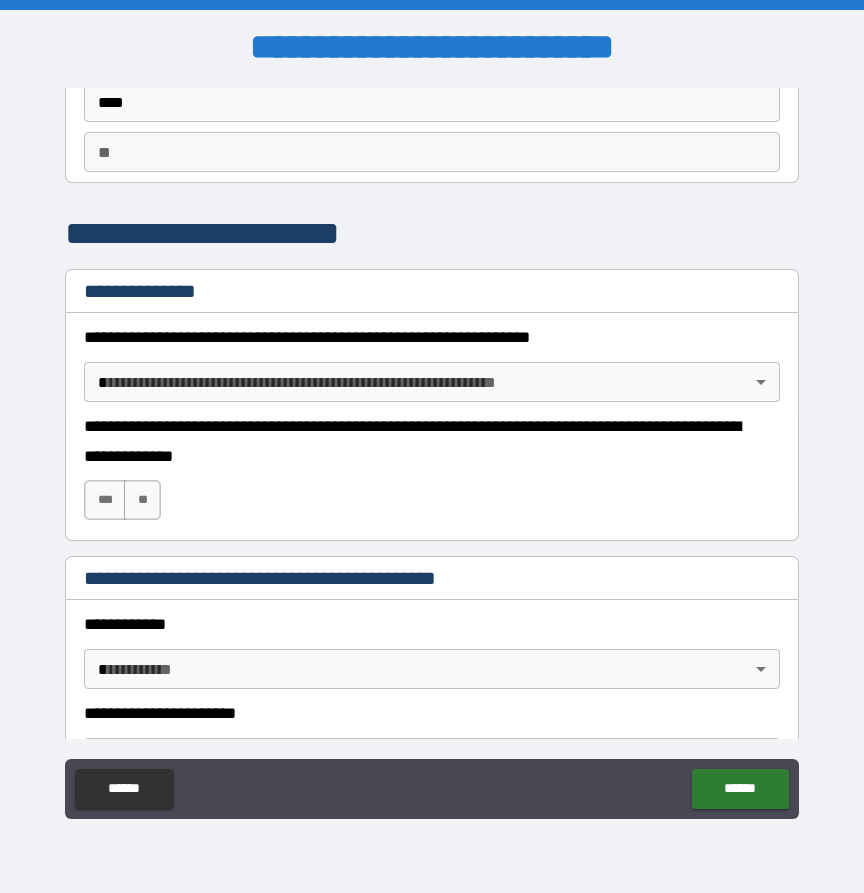scroll, scrollTop: 35, scrollLeft: 0, axis: vertical 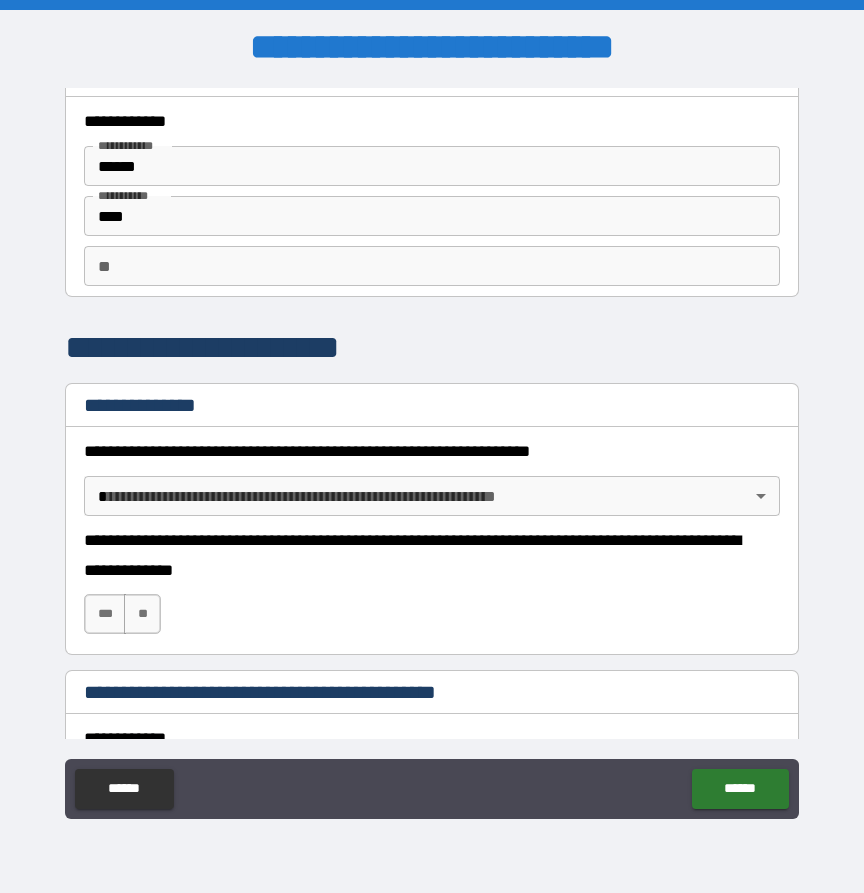 click on "**" at bounding box center [432, 266] 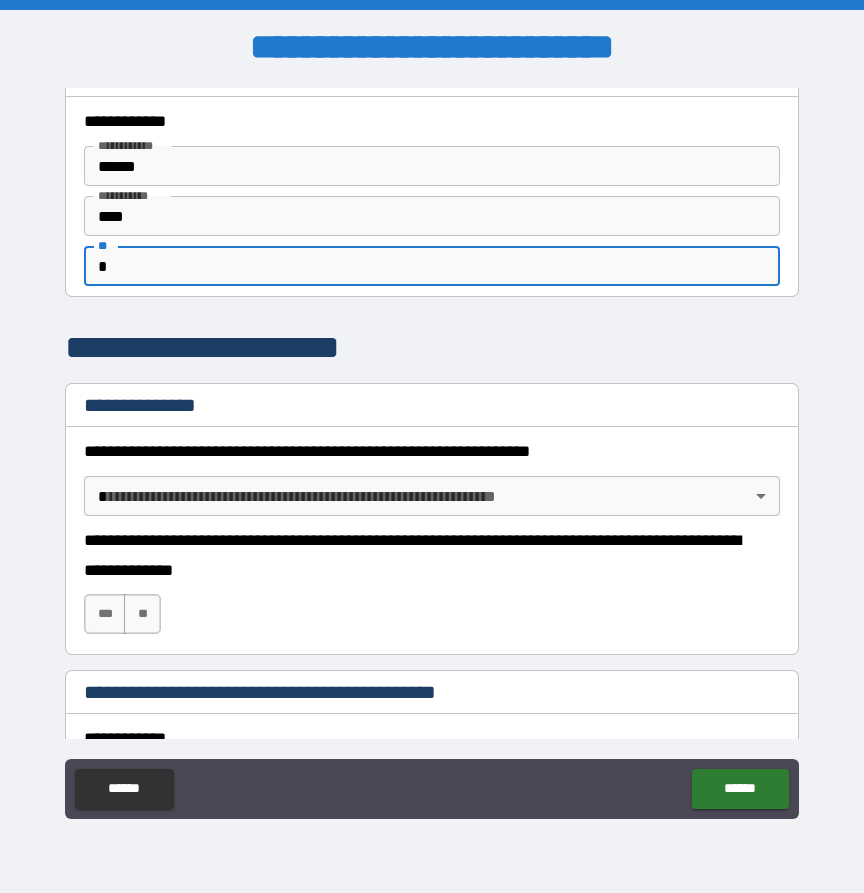 type on "*" 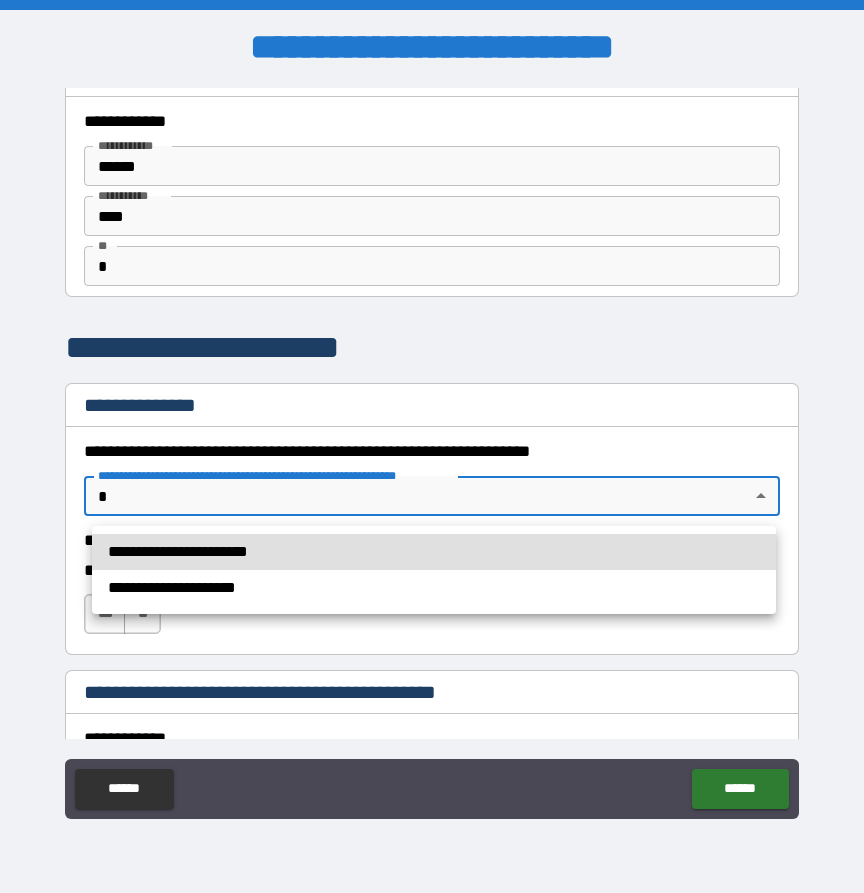 click on "**********" at bounding box center (432, 446) 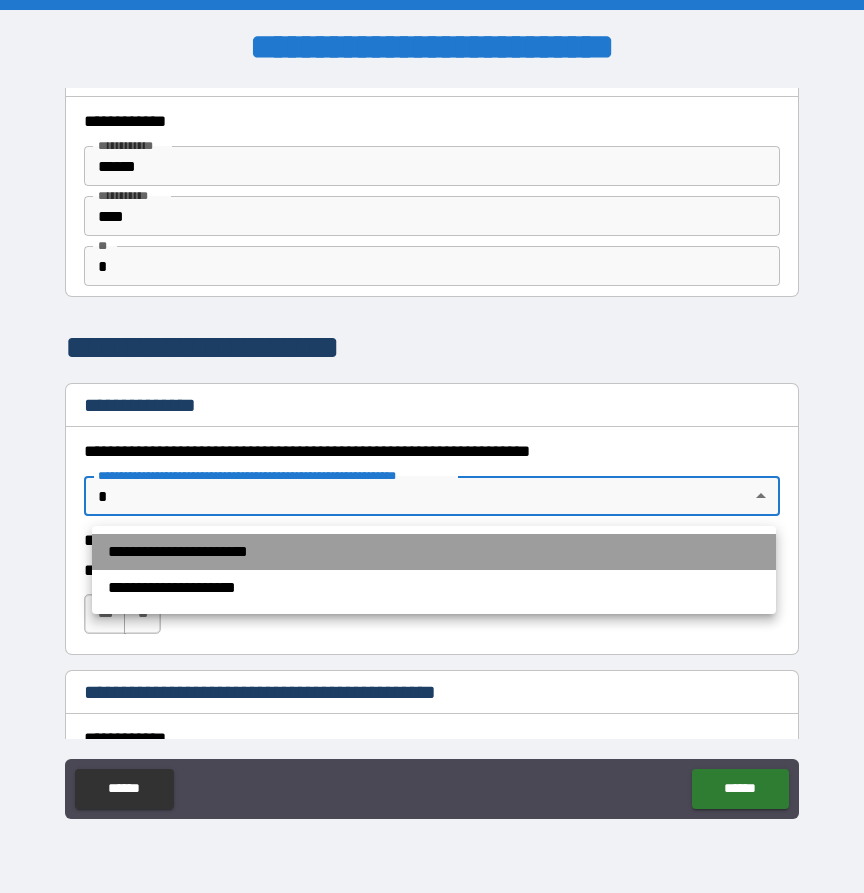 click on "**********" at bounding box center (434, 552) 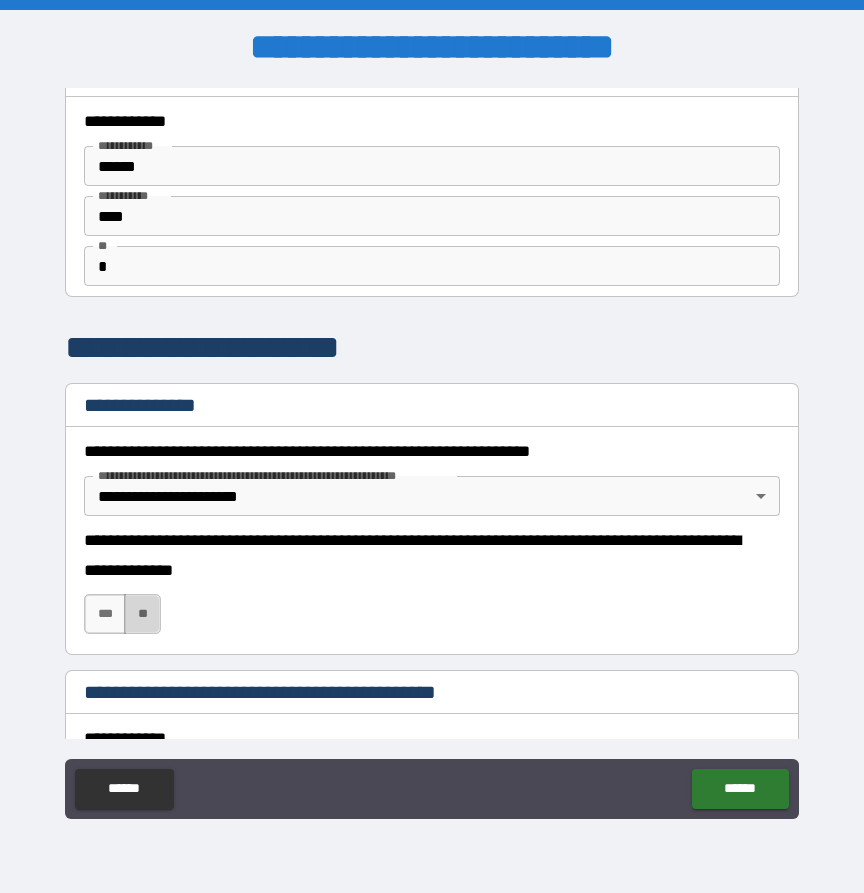 click on "**" at bounding box center (142, 614) 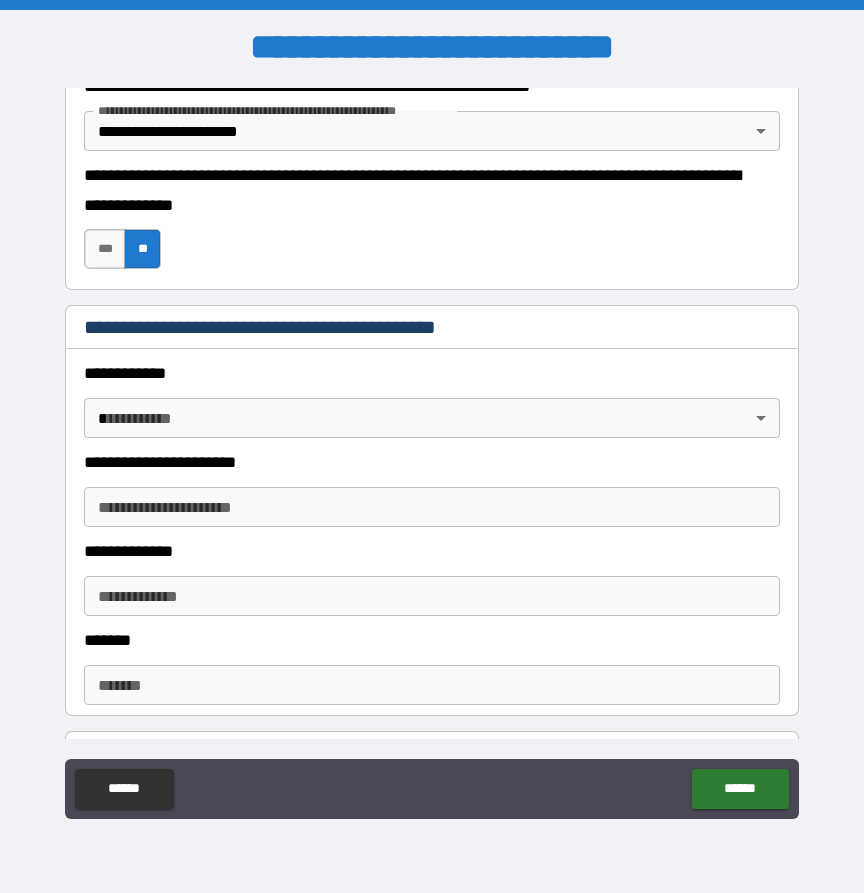 scroll, scrollTop: 403, scrollLeft: 0, axis: vertical 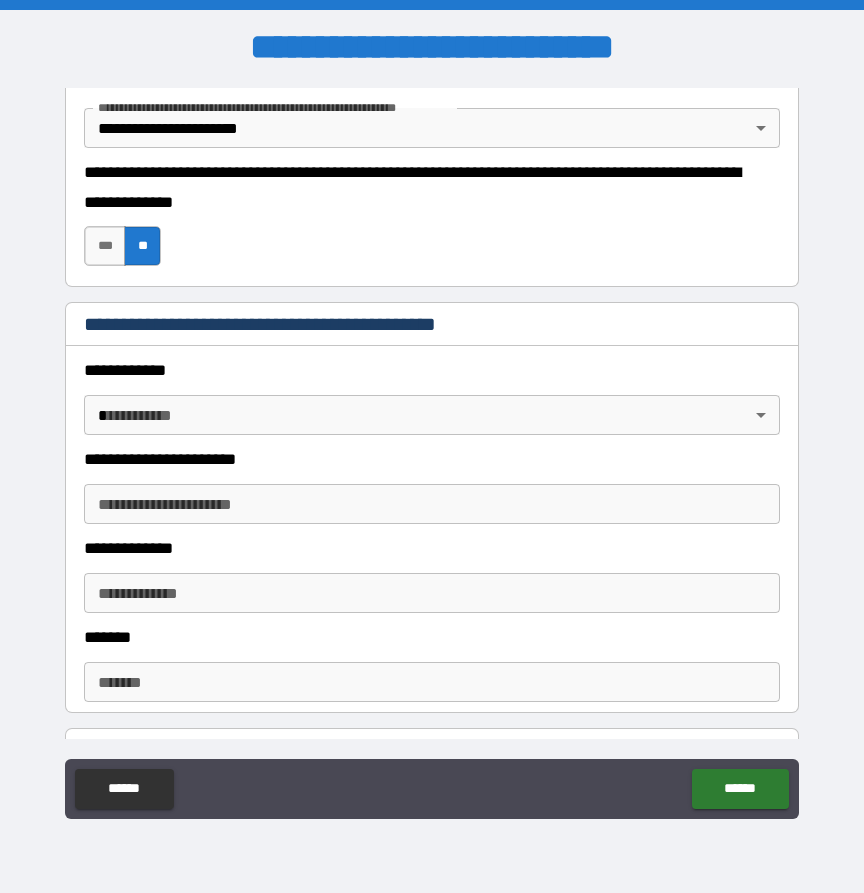 click on "**********" at bounding box center [432, 400] 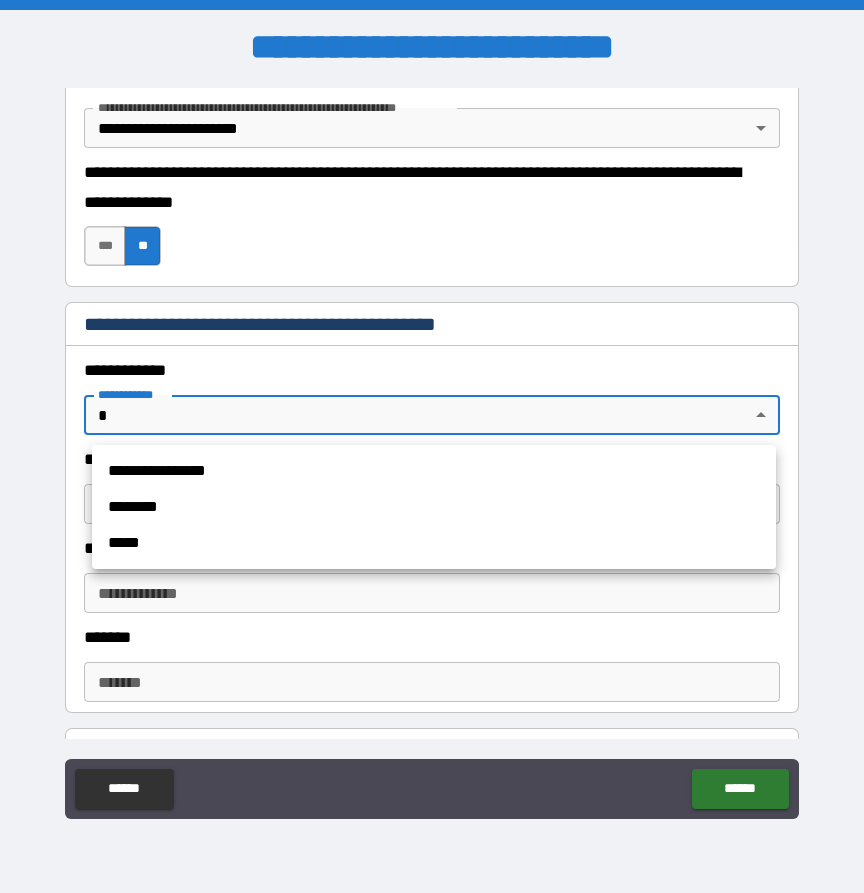 click on "**********" at bounding box center [432, 446] 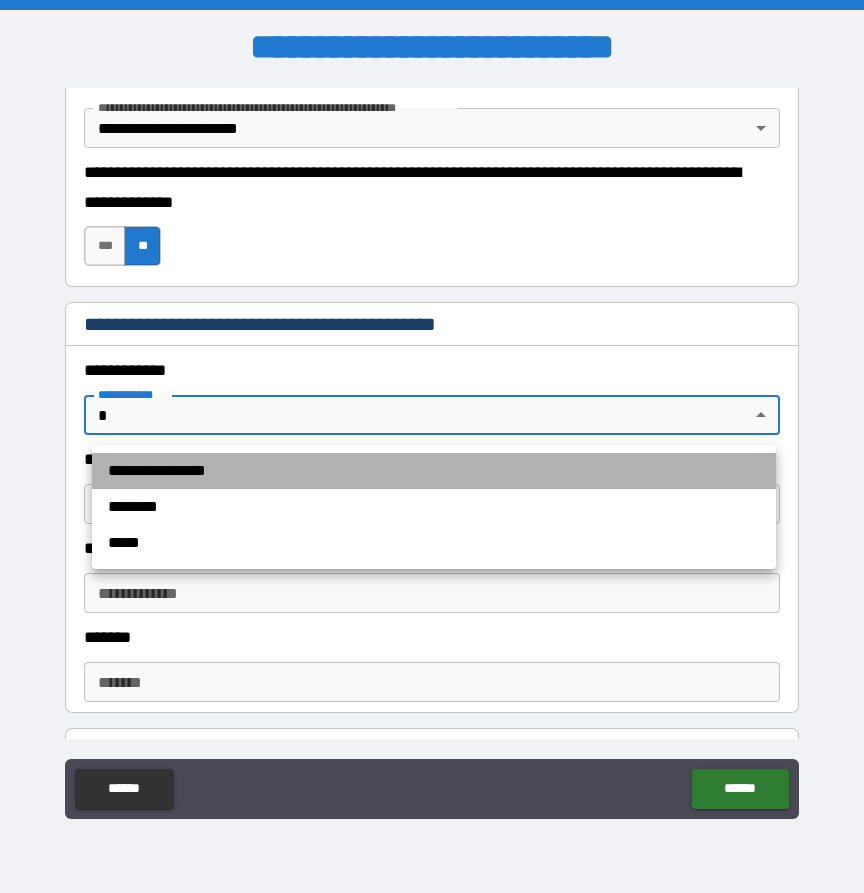 click on "**********" at bounding box center [434, 471] 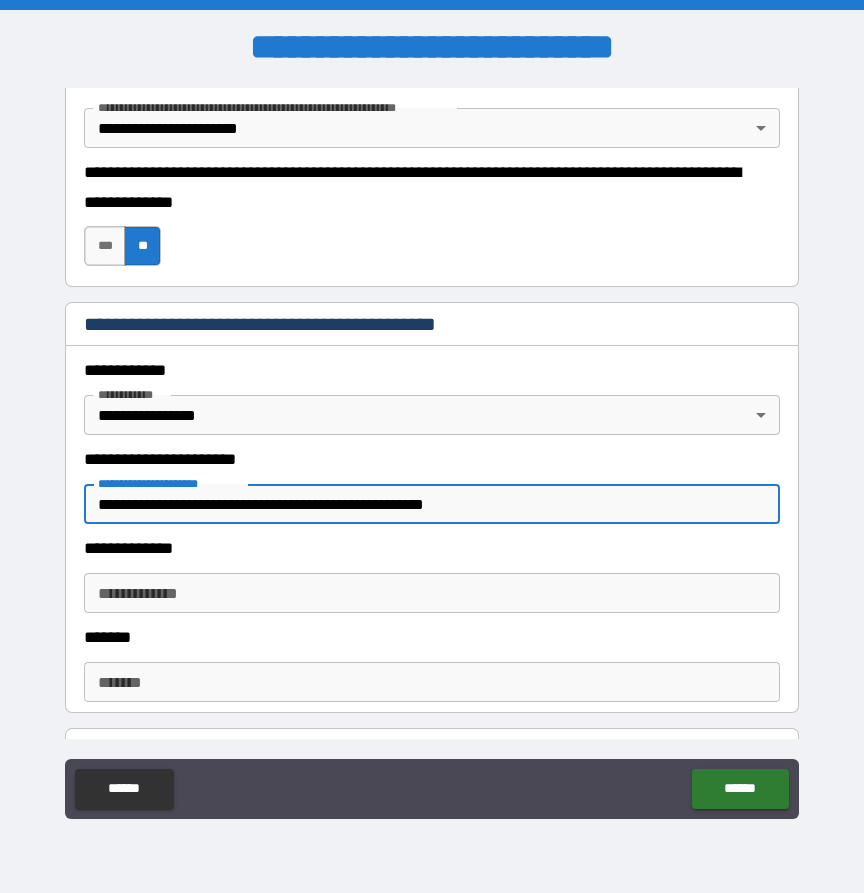 type on "**********" 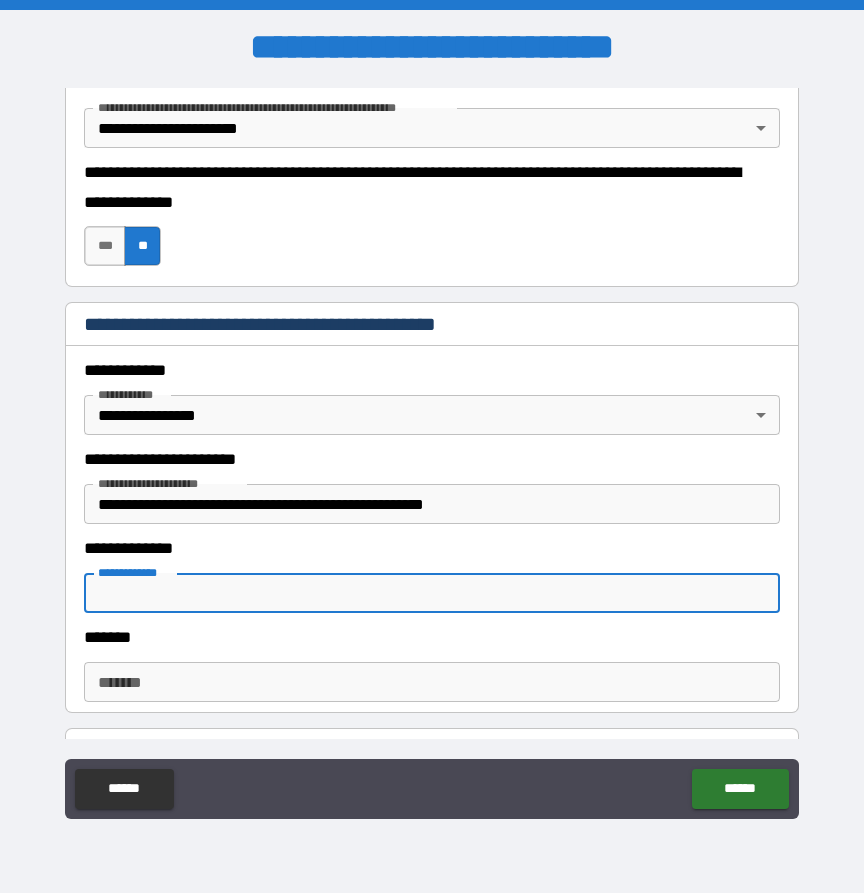 click on "**********" at bounding box center (432, 593) 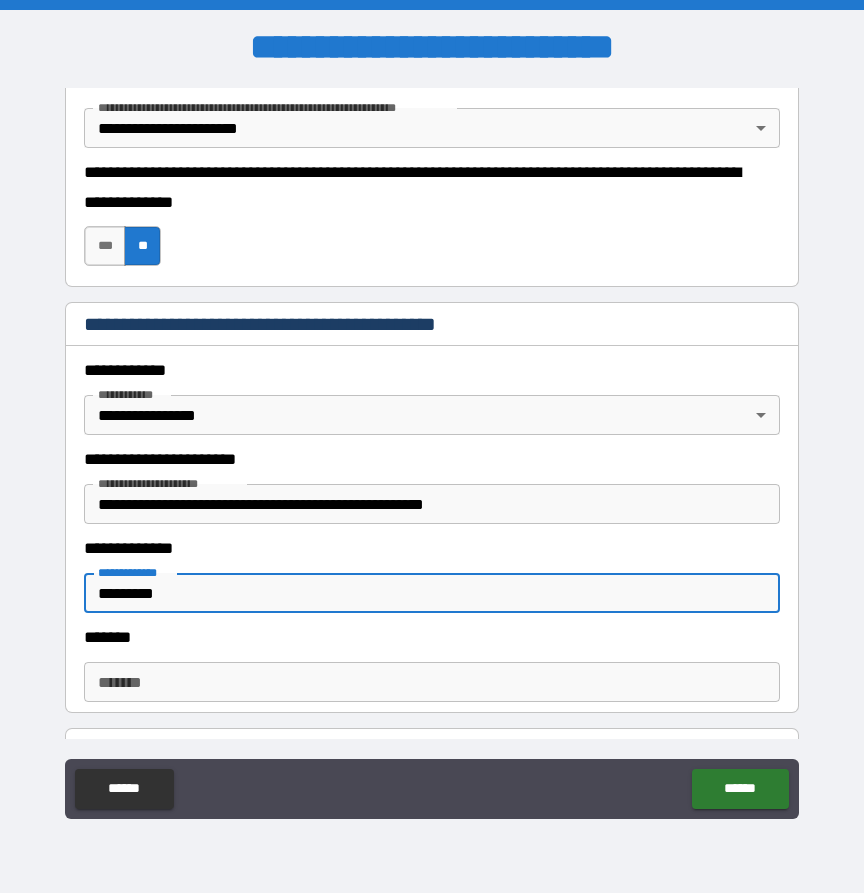 type on "*********" 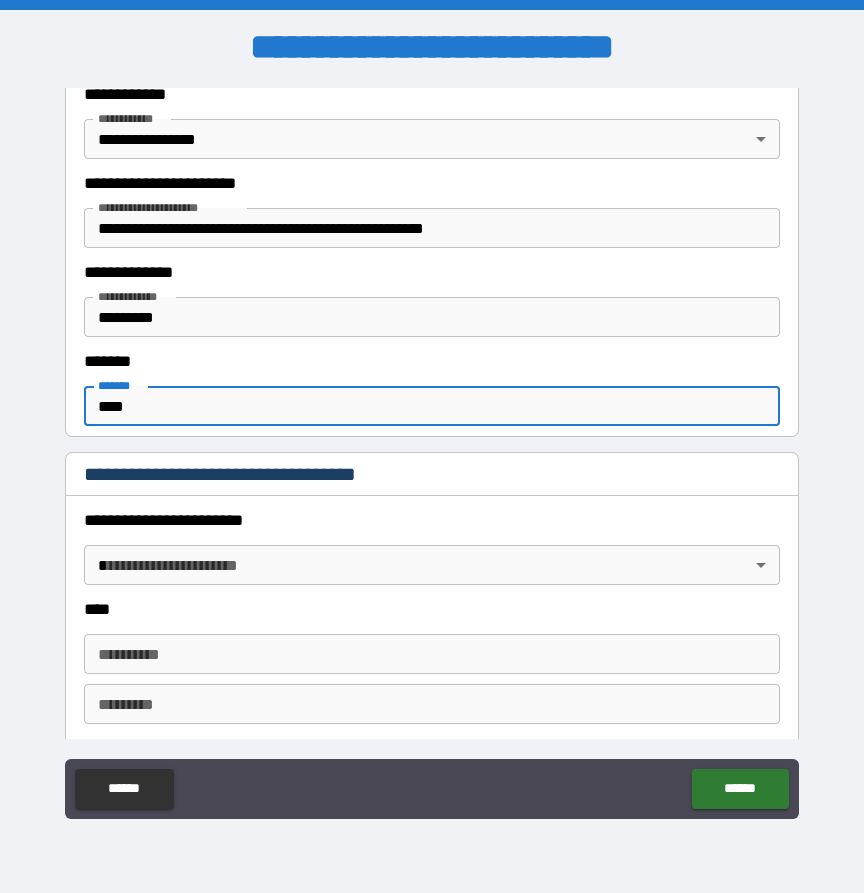 scroll, scrollTop: 682, scrollLeft: 0, axis: vertical 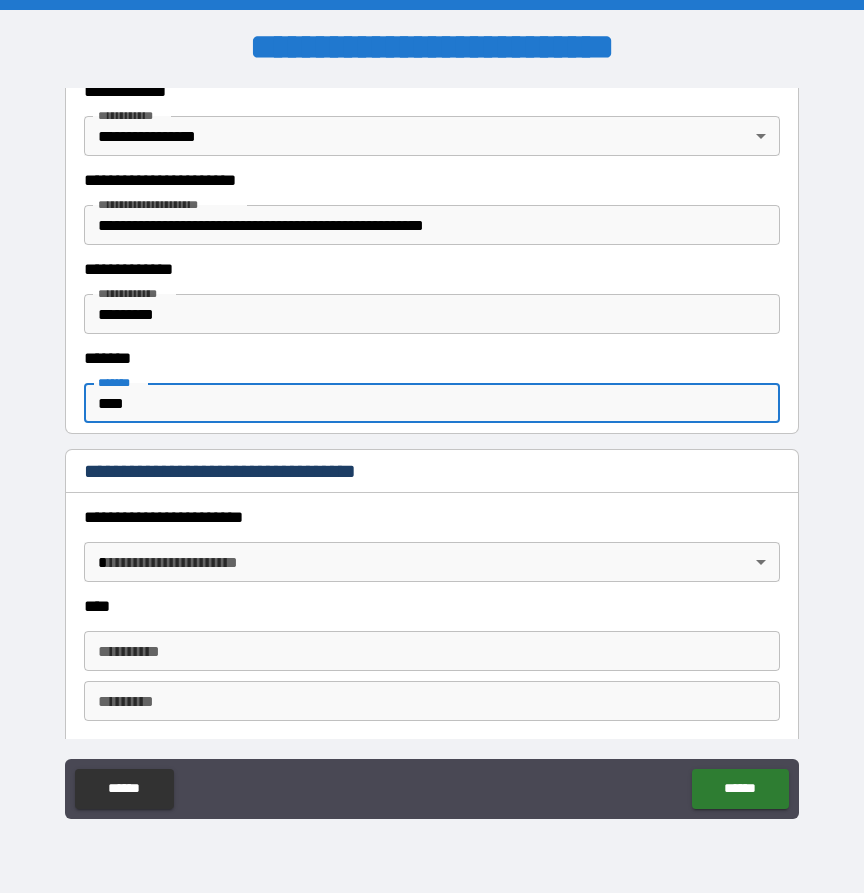 type on "****" 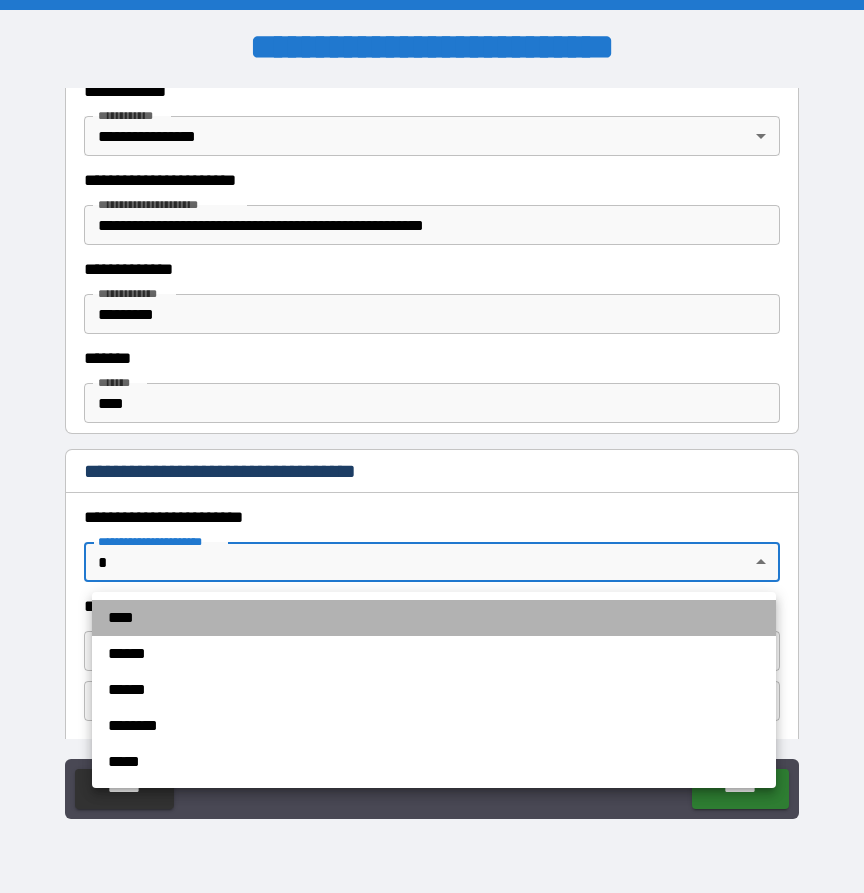 click on "****" at bounding box center (434, 618) 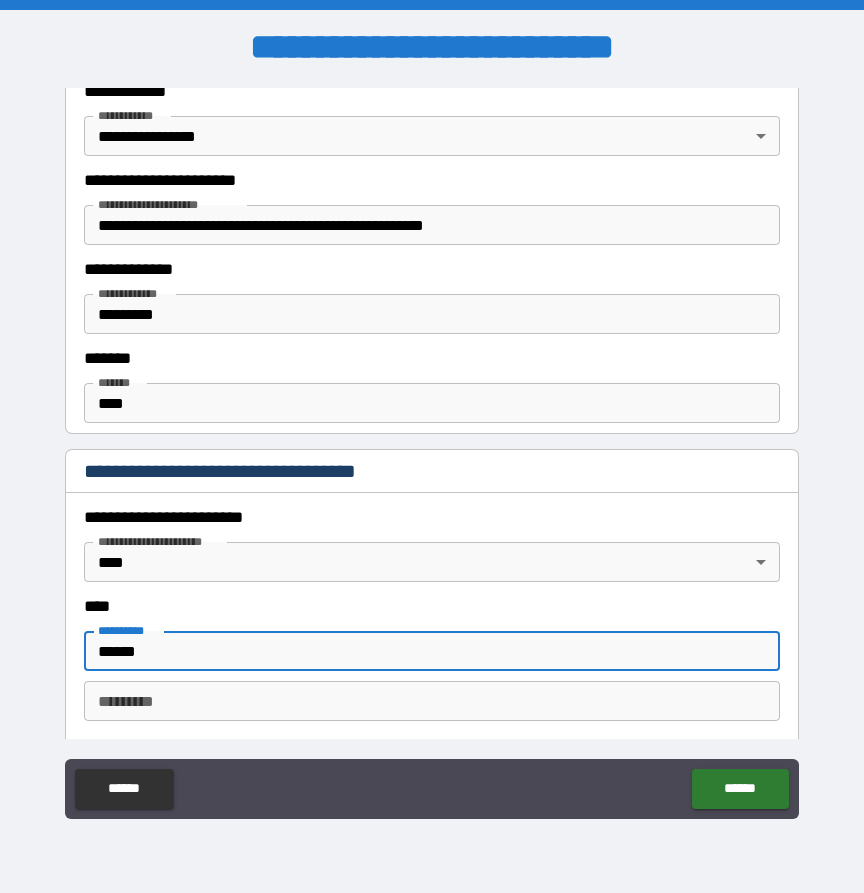 type on "******" 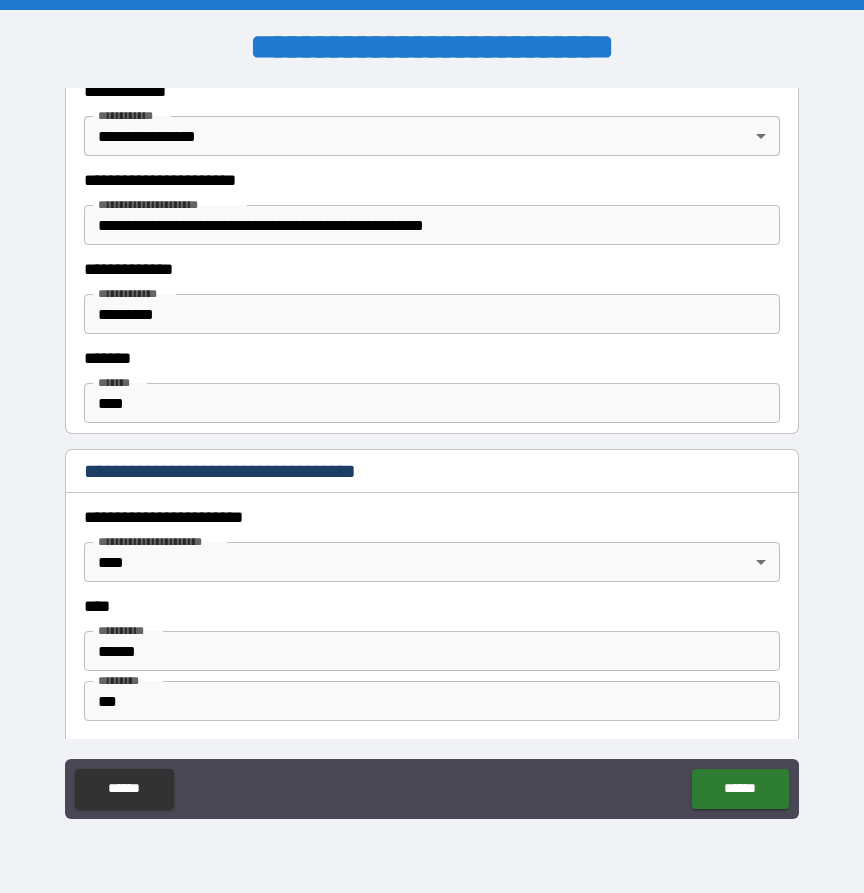 scroll, scrollTop: 1059, scrollLeft: 0, axis: vertical 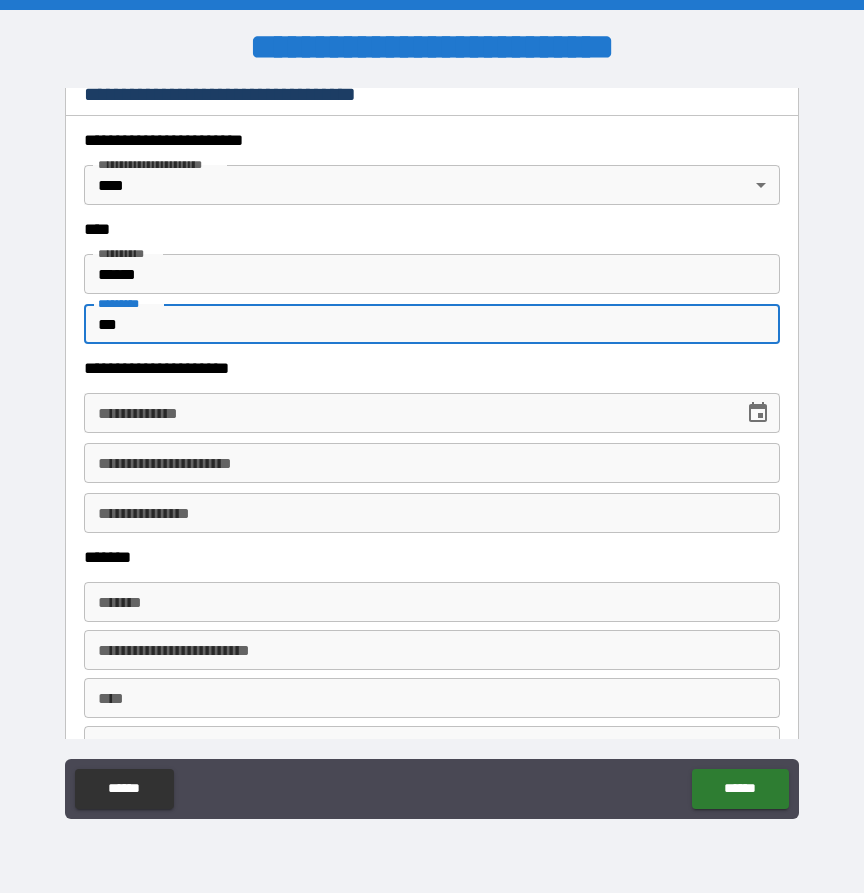 click on "***" at bounding box center (432, 324) 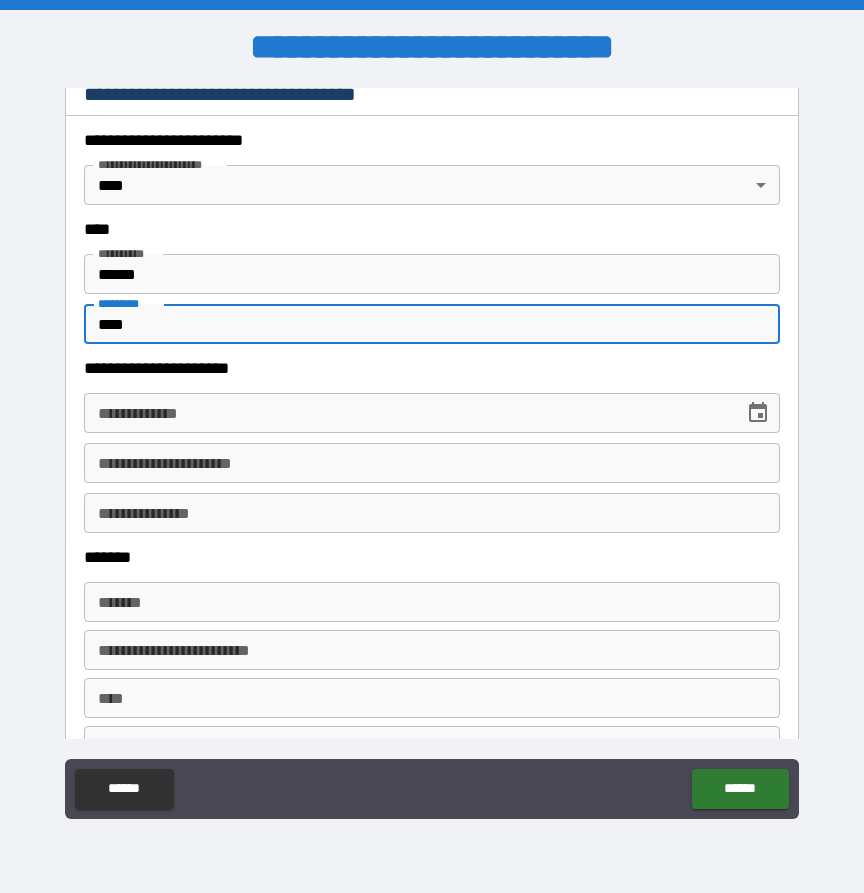 type on "****" 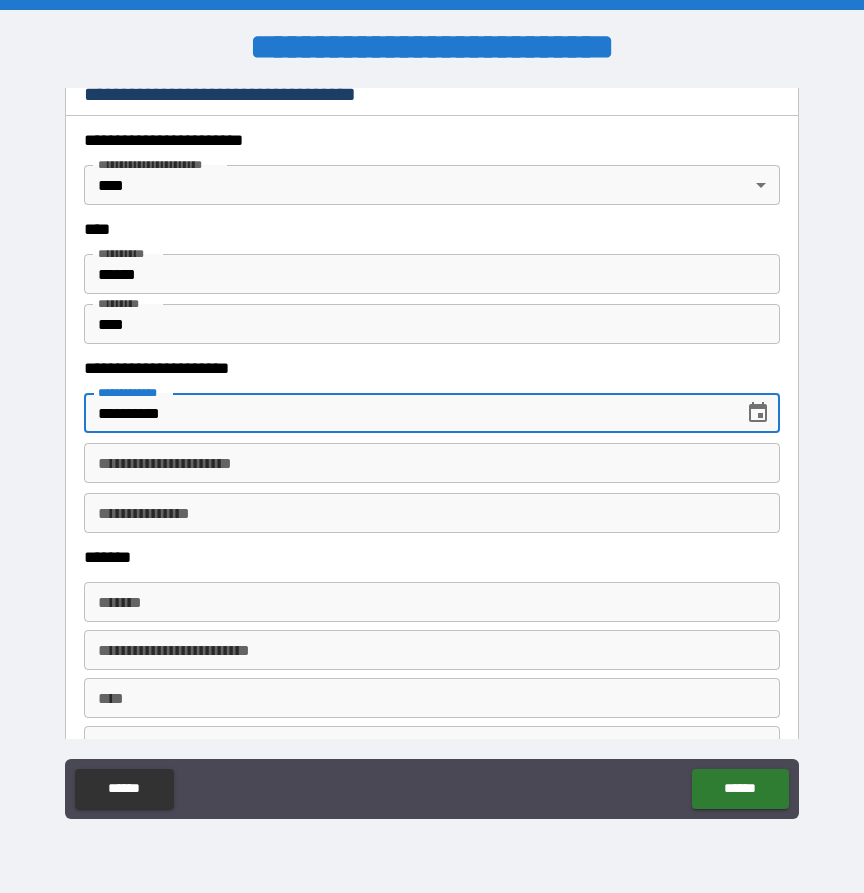 type on "**********" 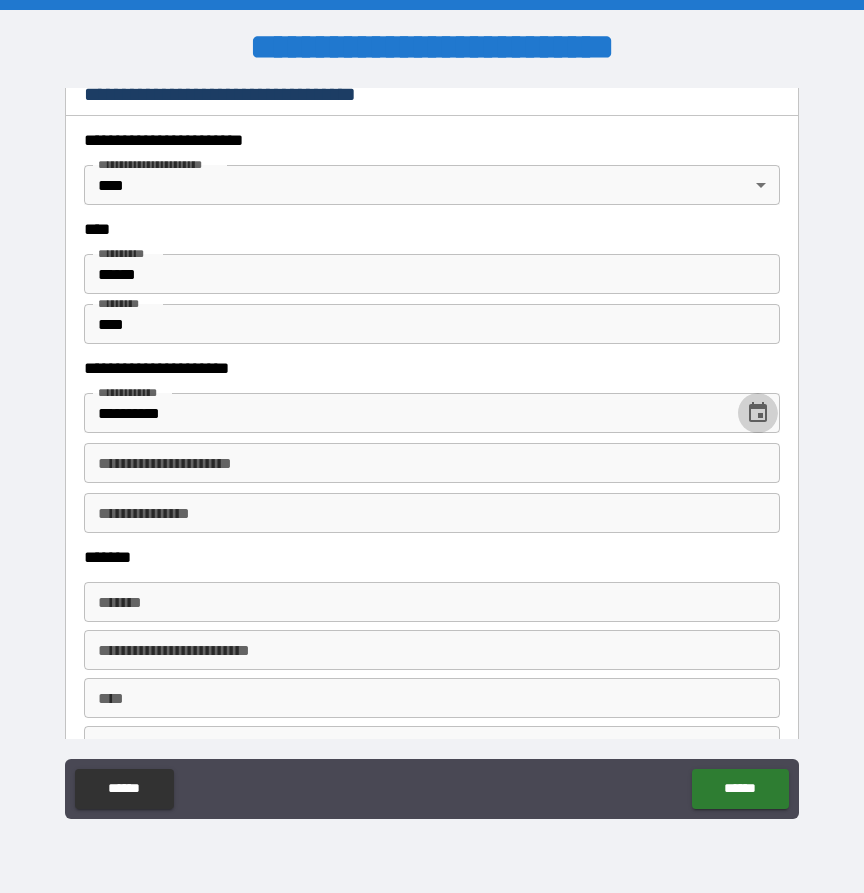 type 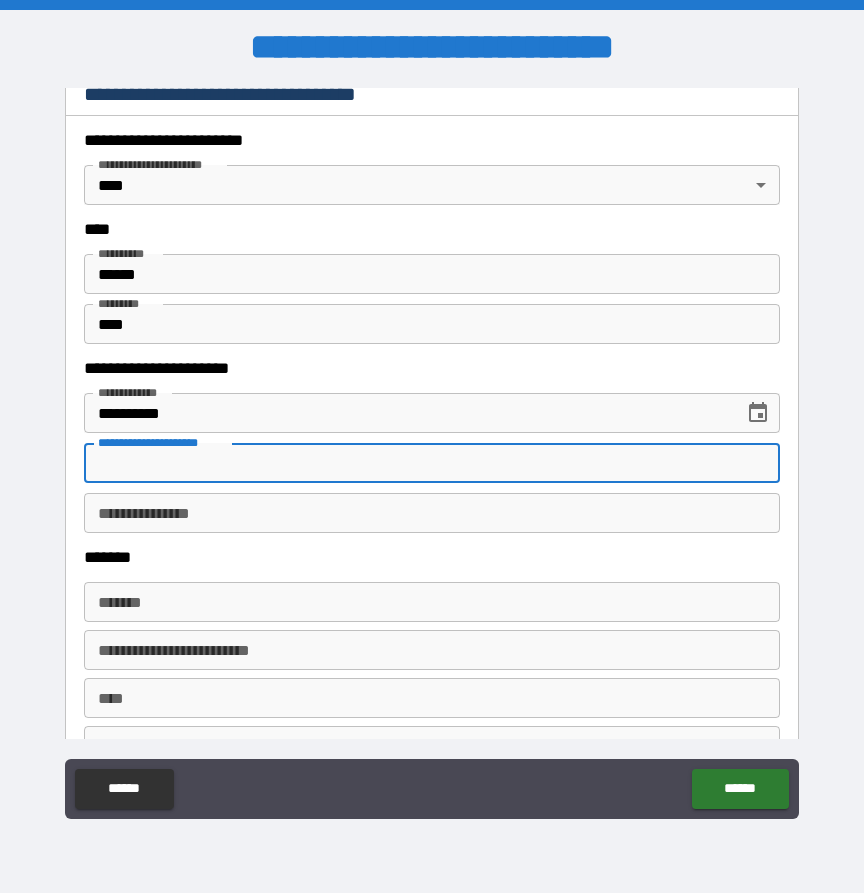 click on "**********" at bounding box center [432, 463] 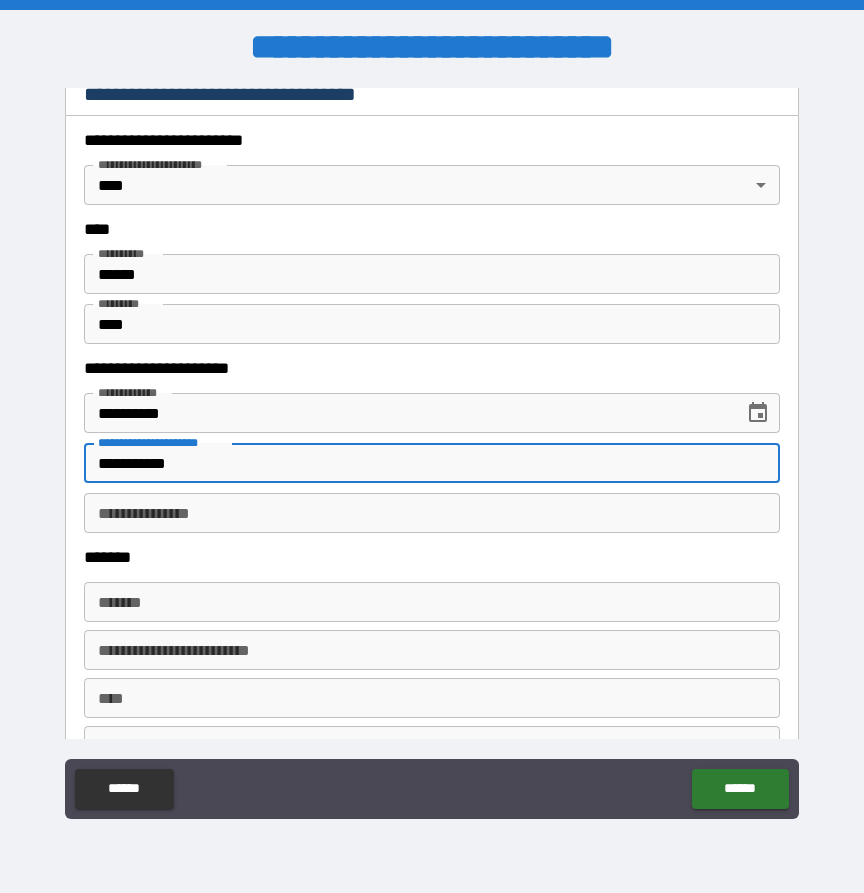 type on "**********" 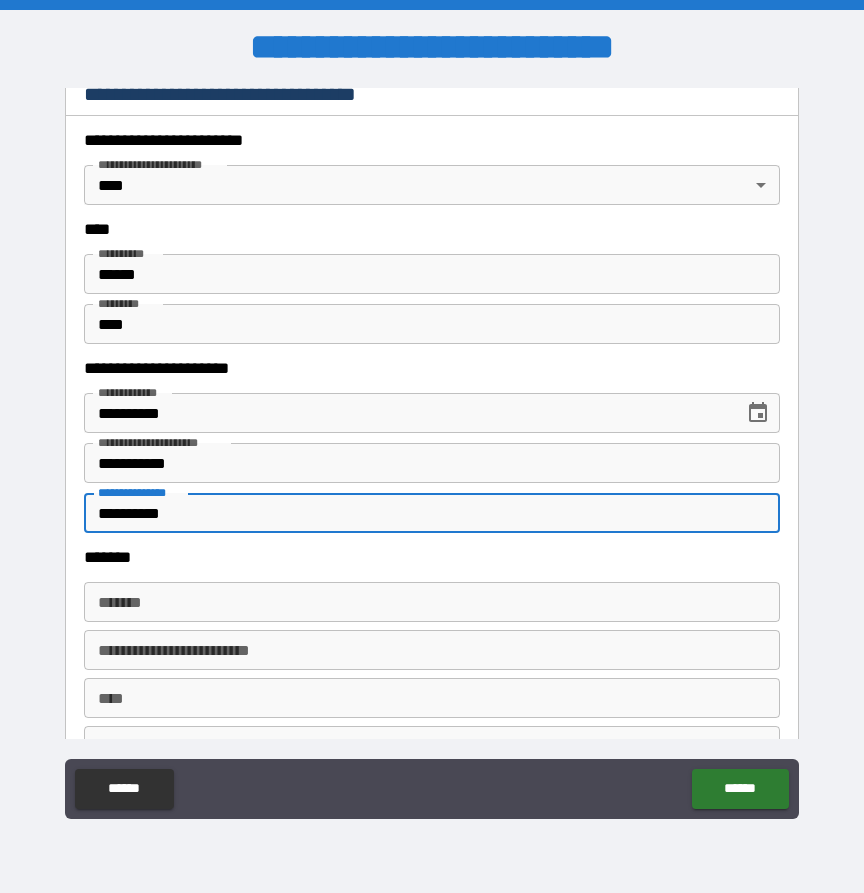 type on "**********" 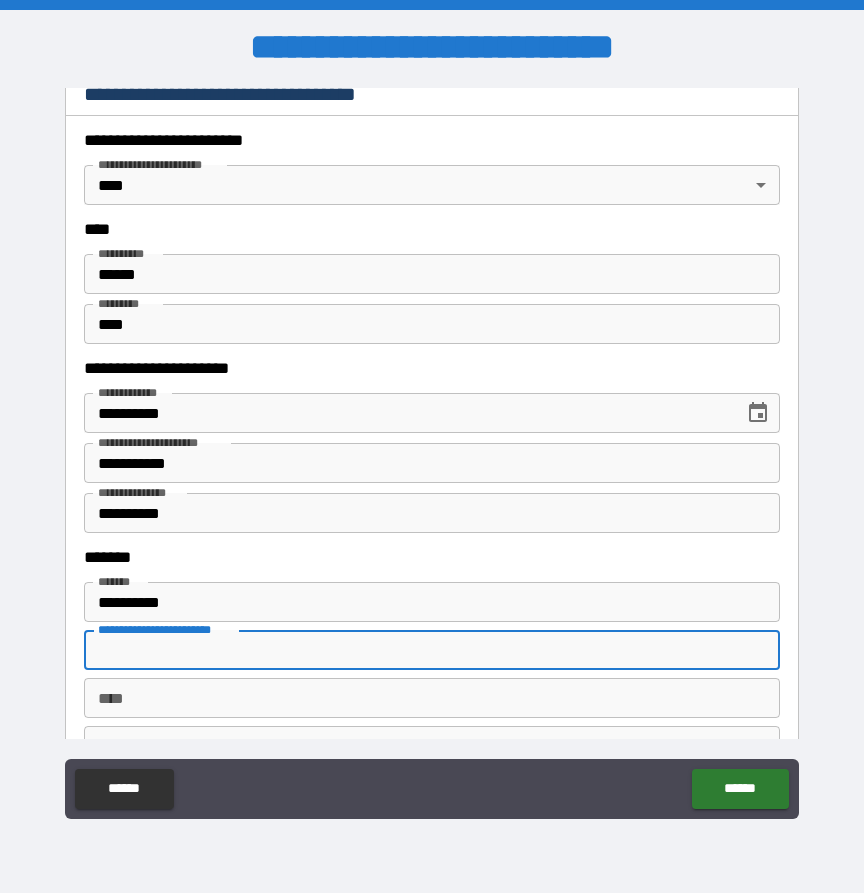 type on "**********" 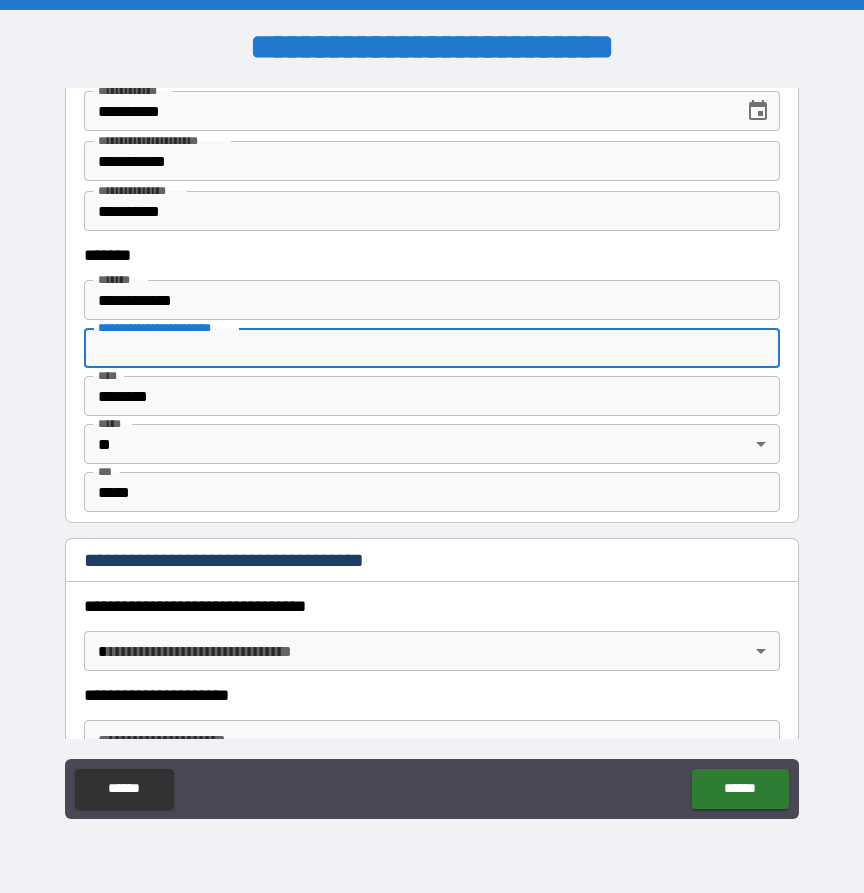 scroll, scrollTop: 1392, scrollLeft: 0, axis: vertical 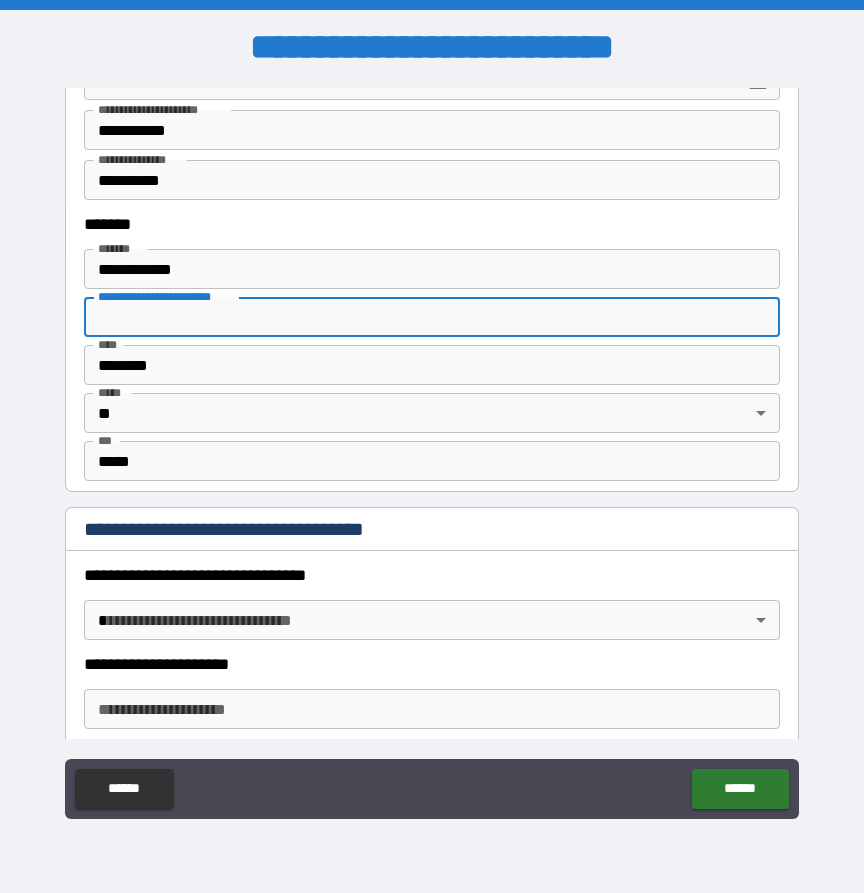 click on "**********" at bounding box center [432, 446] 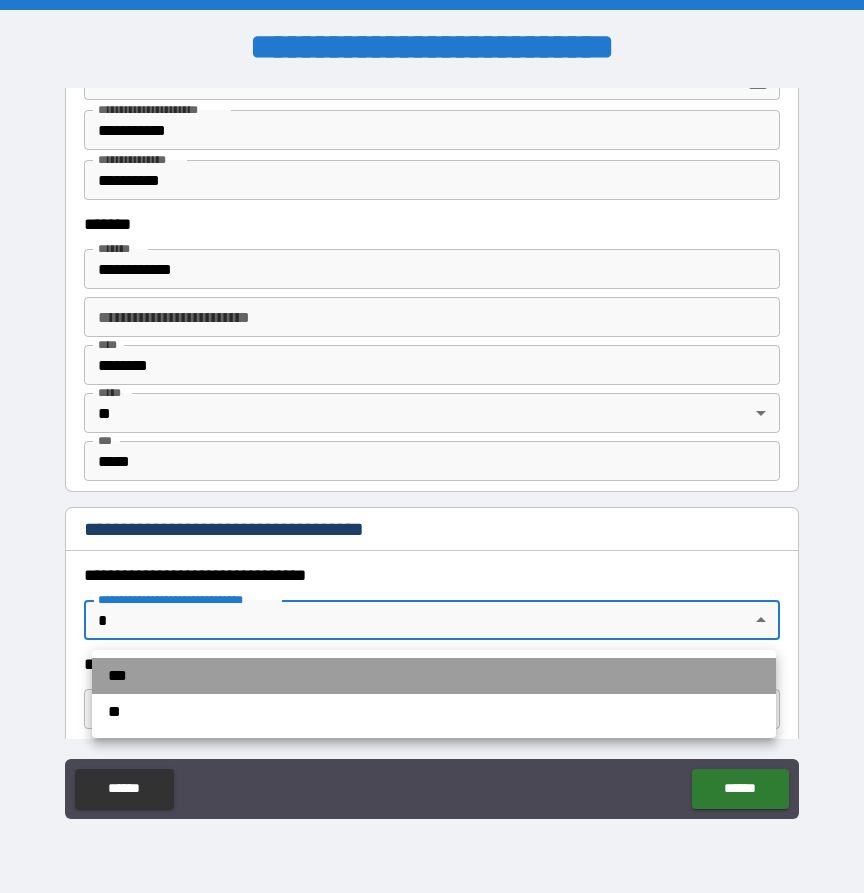 click on "***" at bounding box center [434, 676] 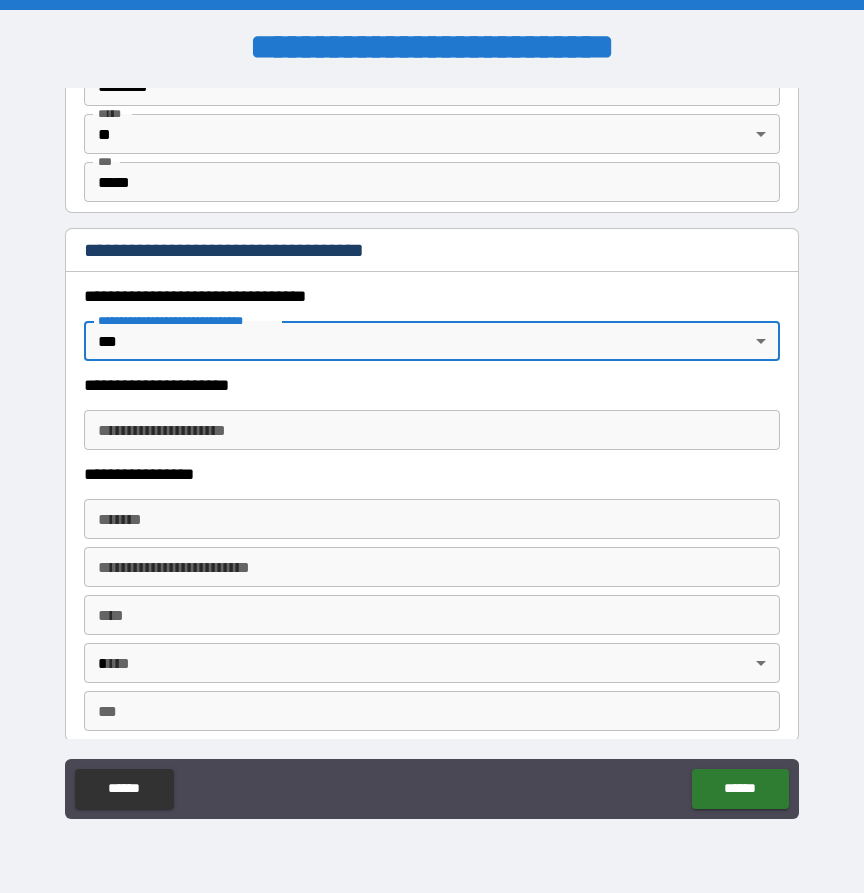 scroll, scrollTop: 1710, scrollLeft: 0, axis: vertical 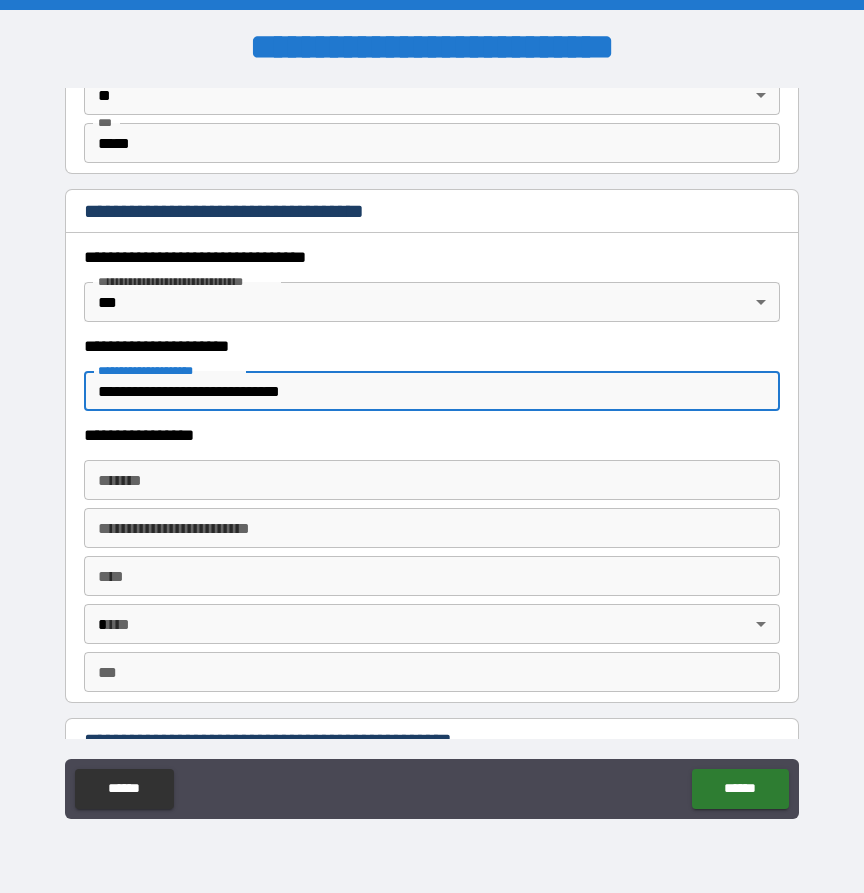 type on "**********" 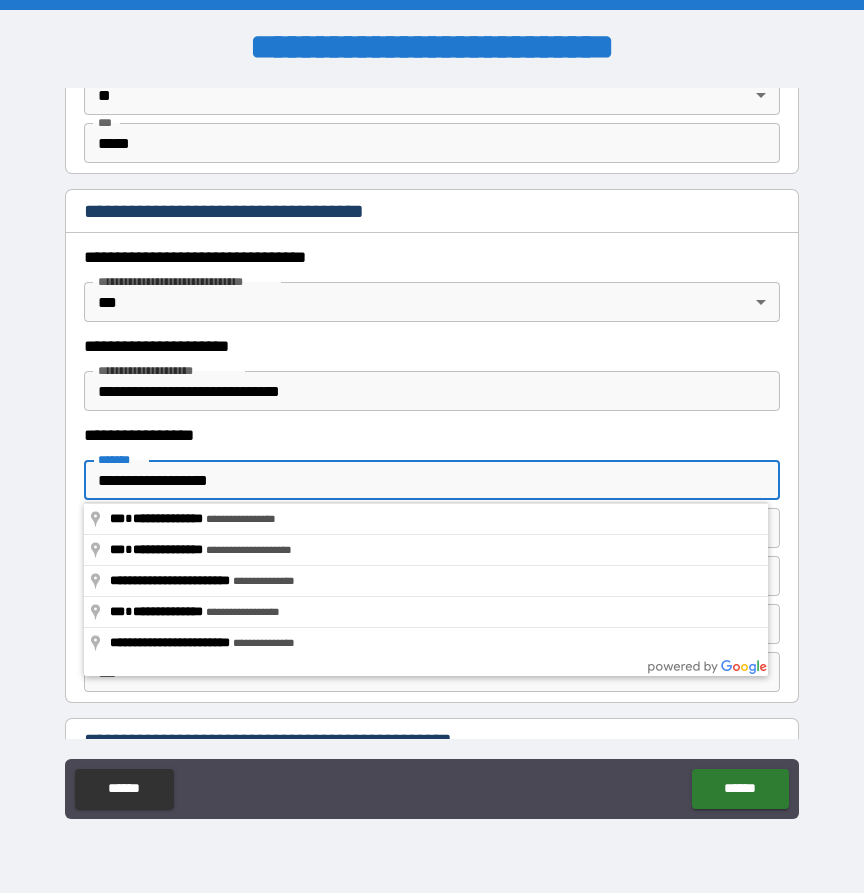 click on "**********" at bounding box center [432, 480] 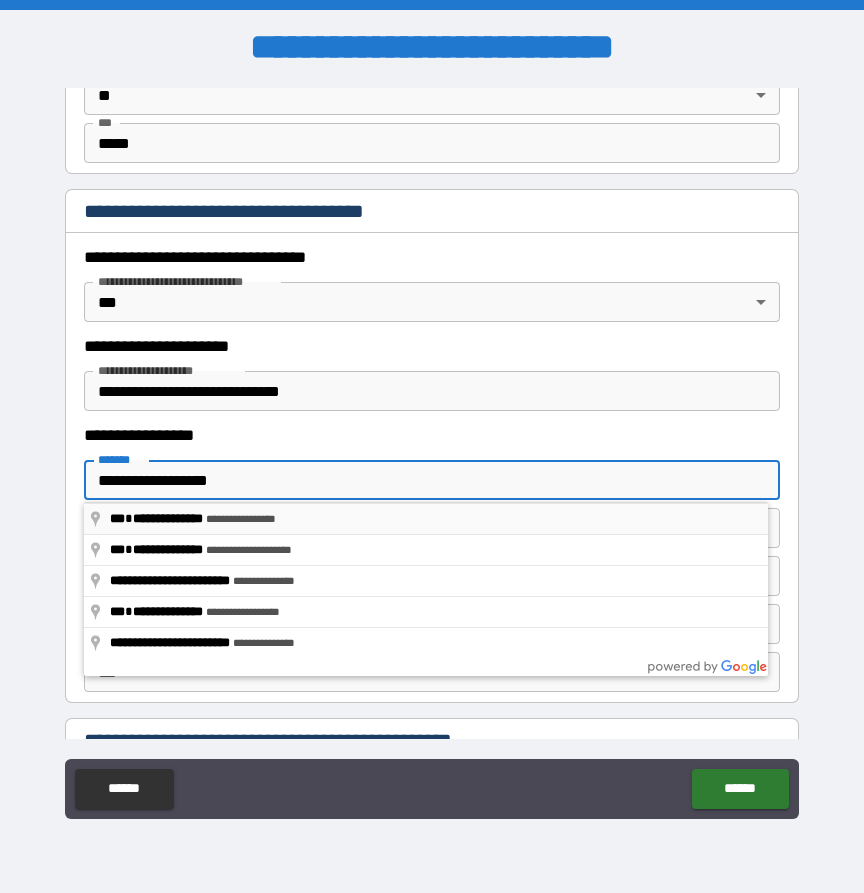type on "**********" 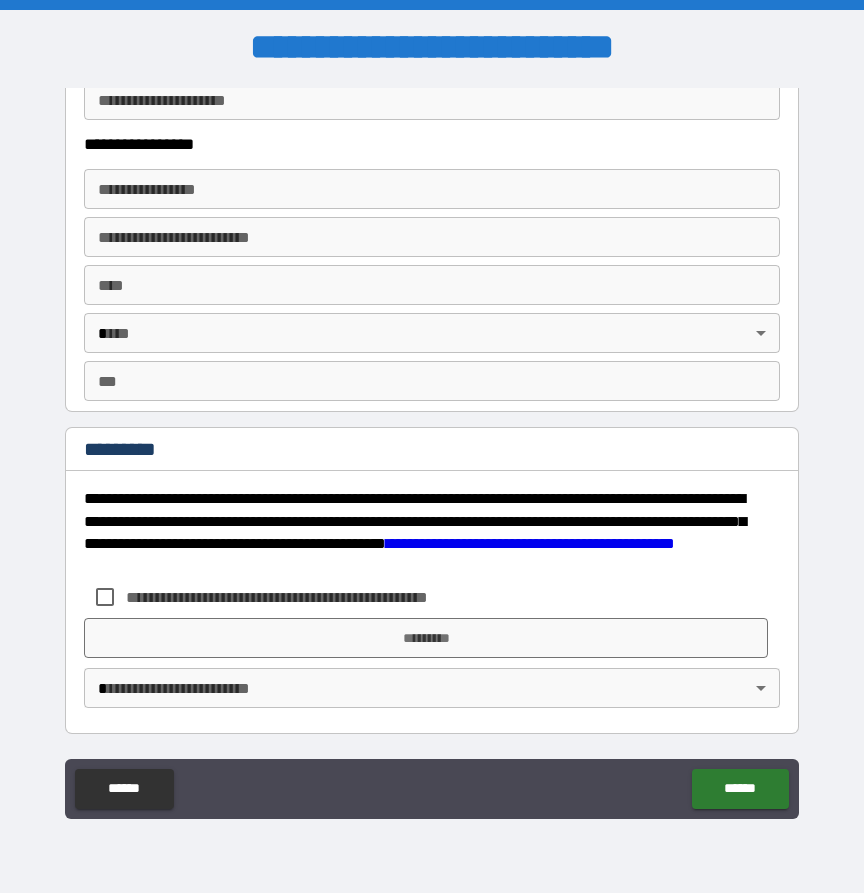 scroll, scrollTop: 3813, scrollLeft: 0, axis: vertical 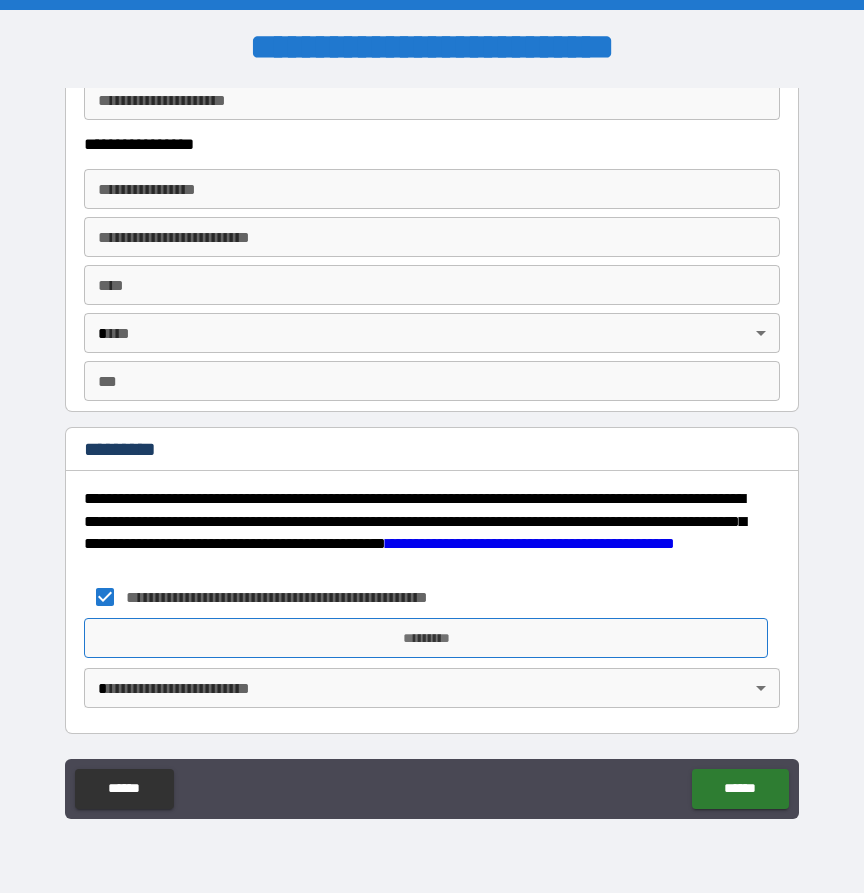 click on "*********" at bounding box center [426, 638] 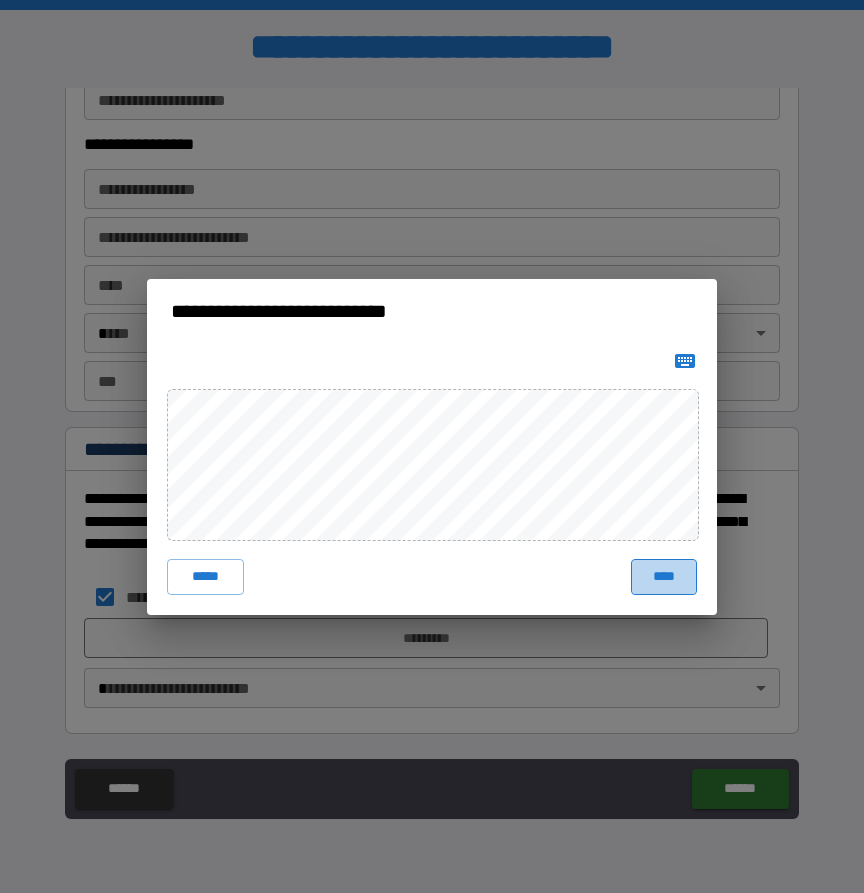 click on "****" at bounding box center (664, 577) 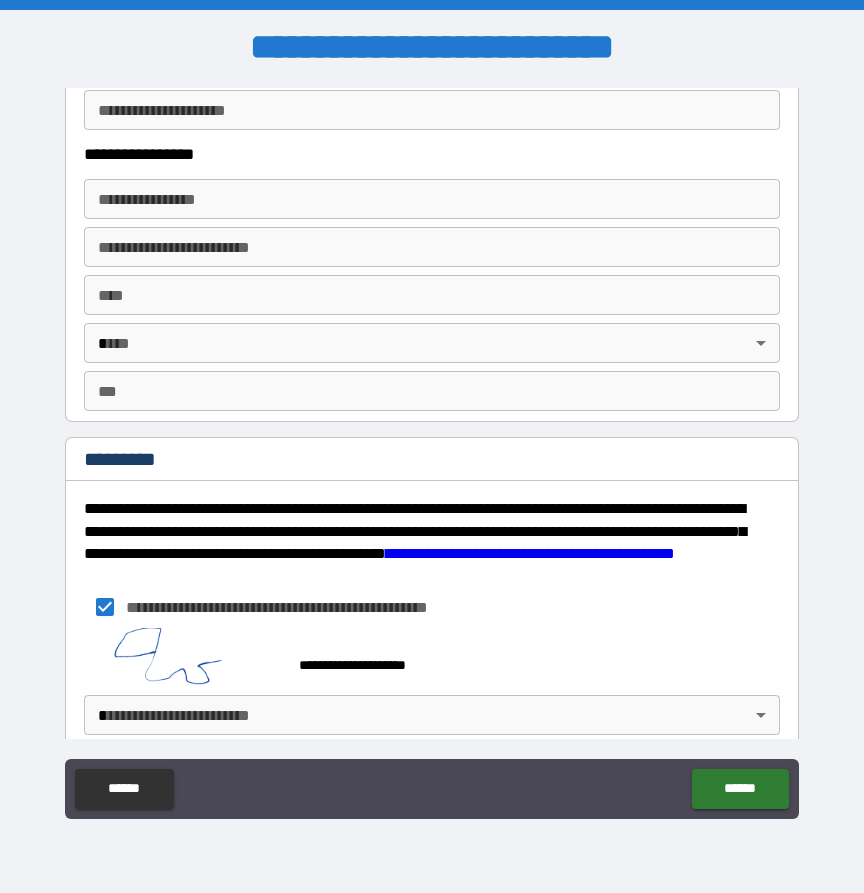 click on "**********" at bounding box center (432, 446) 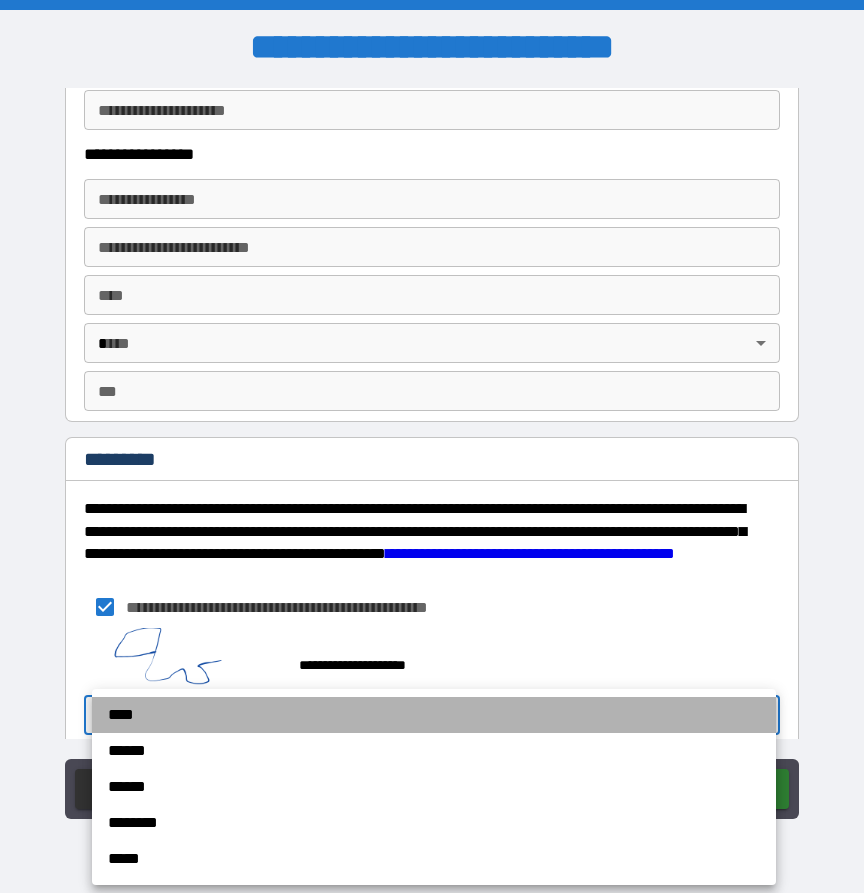 click on "****" at bounding box center (434, 715) 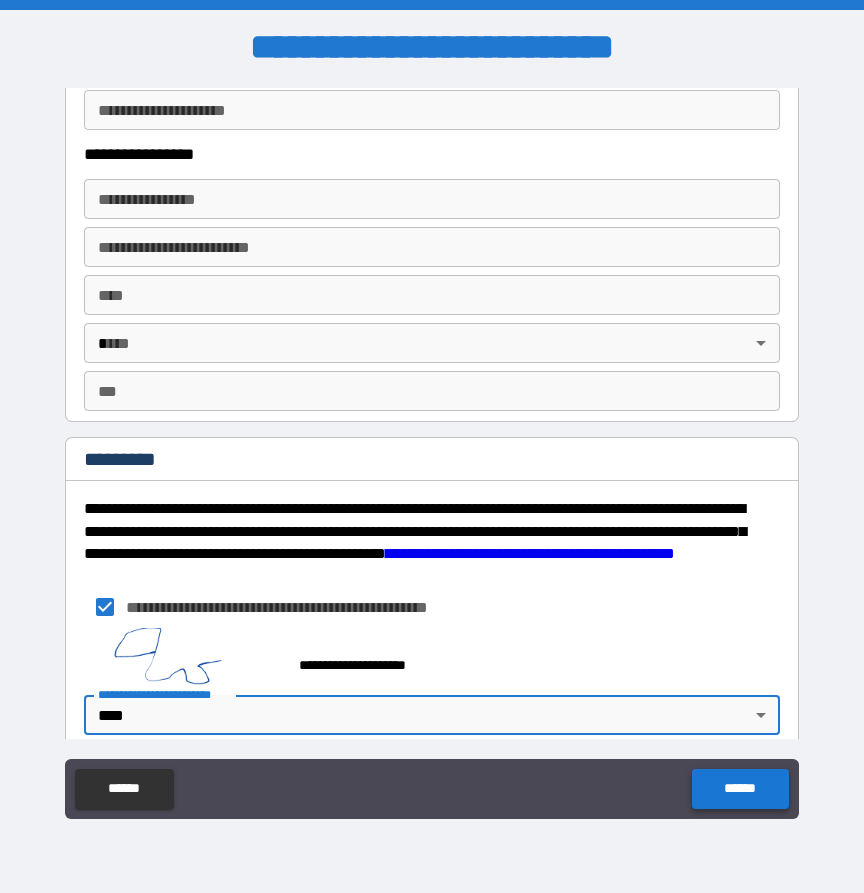 click on "******" at bounding box center (740, 789) 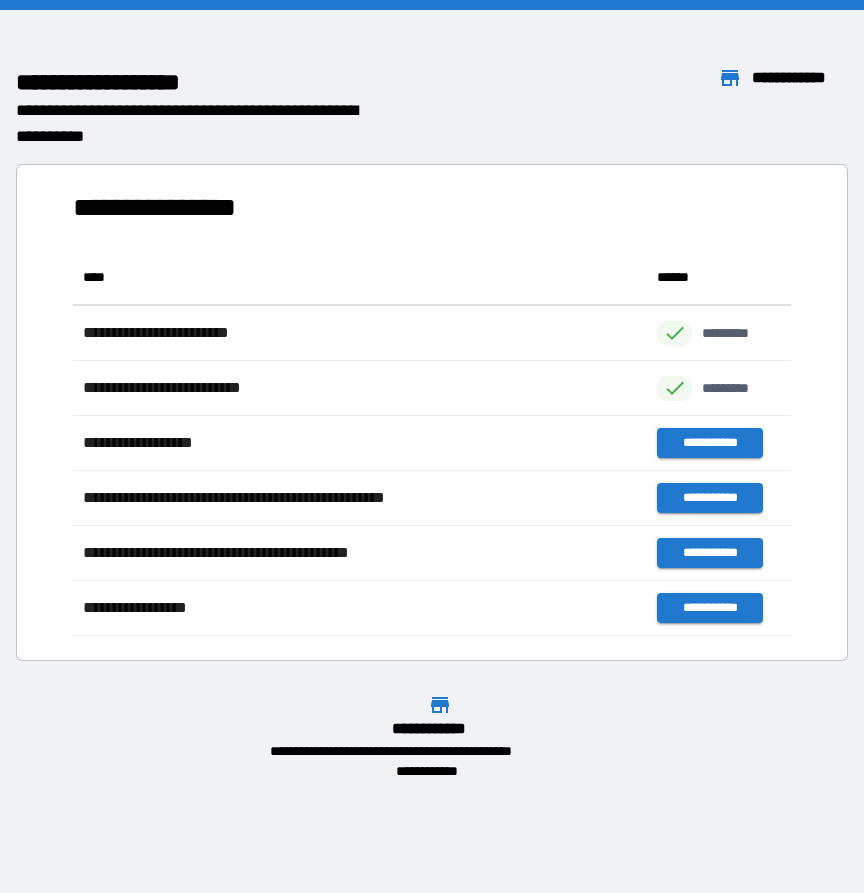 scroll, scrollTop: 1, scrollLeft: 1, axis: both 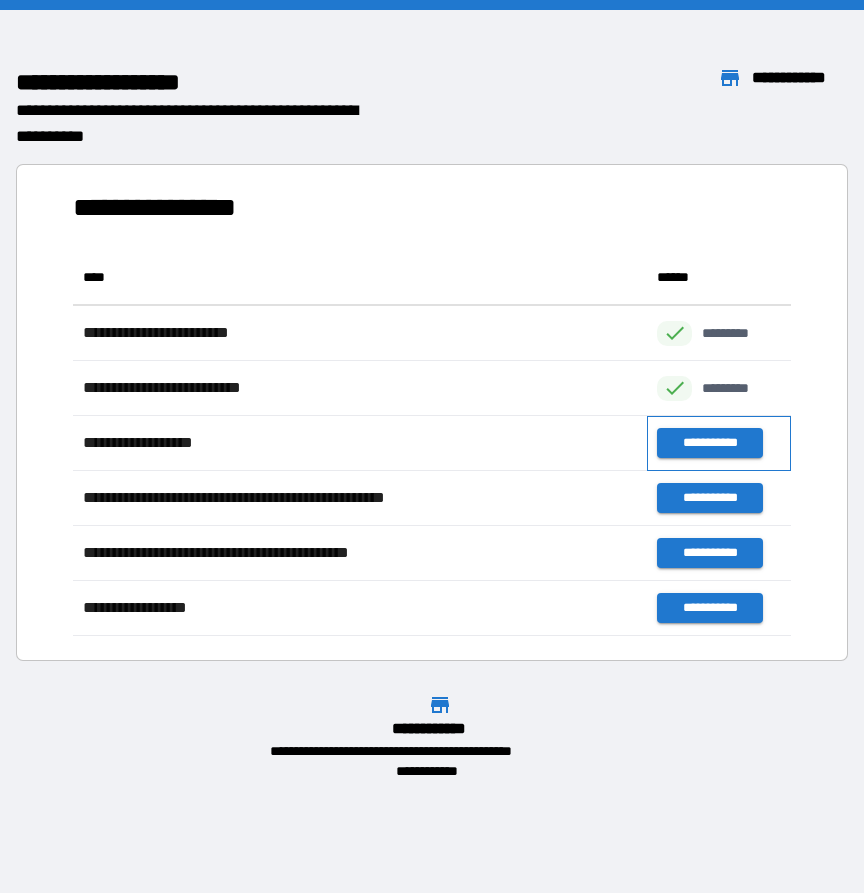 click on "**********" at bounding box center [719, 443] 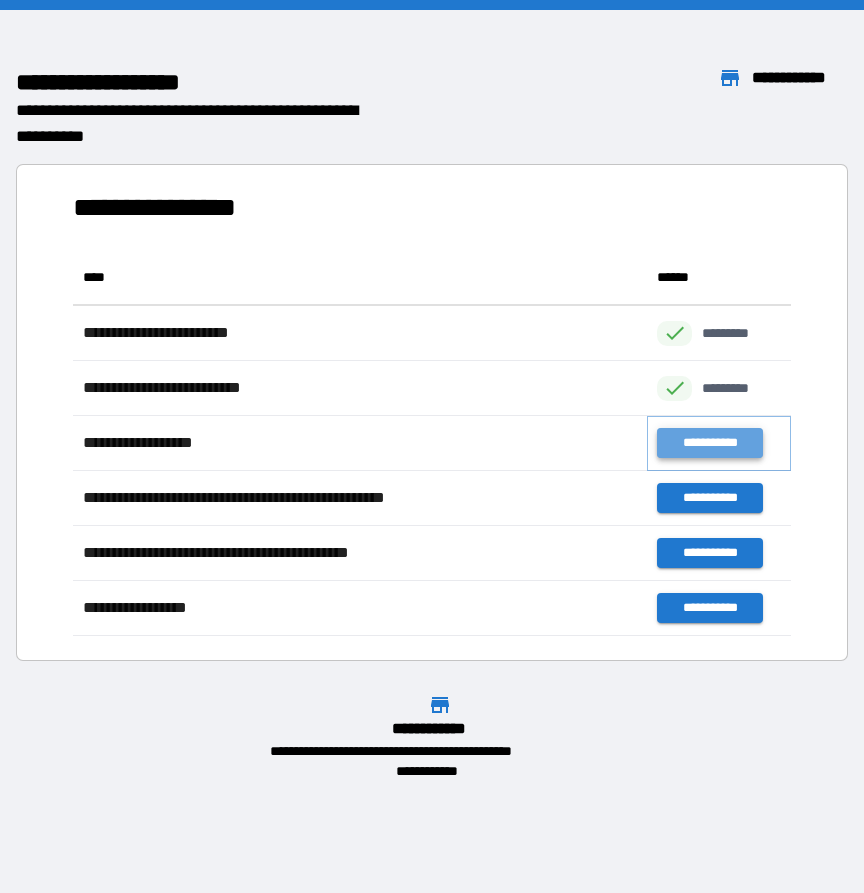 click on "**********" at bounding box center (709, 443) 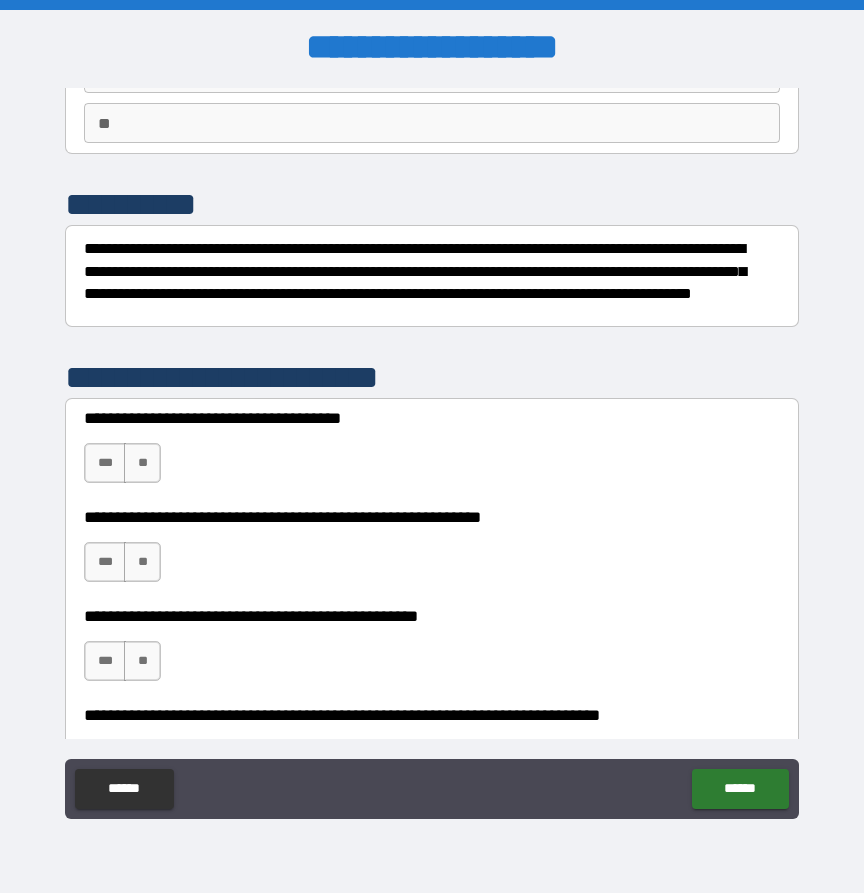 scroll, scrollTop: 184, scrollLeft: 0, axis: vertical 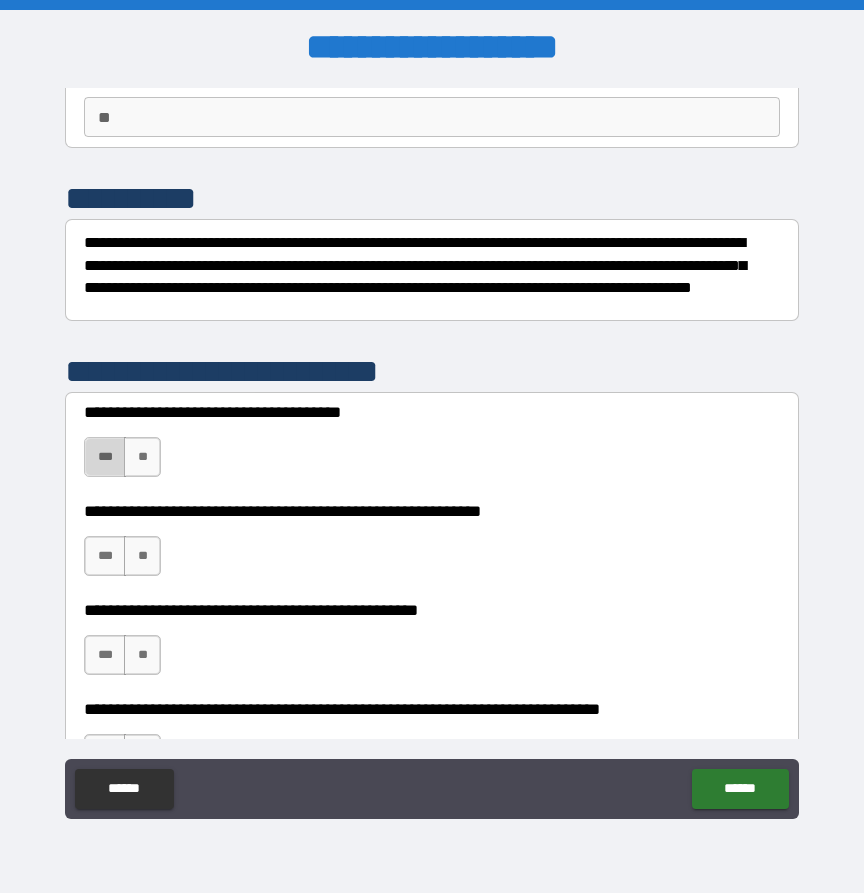 click on "***" at bounding box center [105, 457] 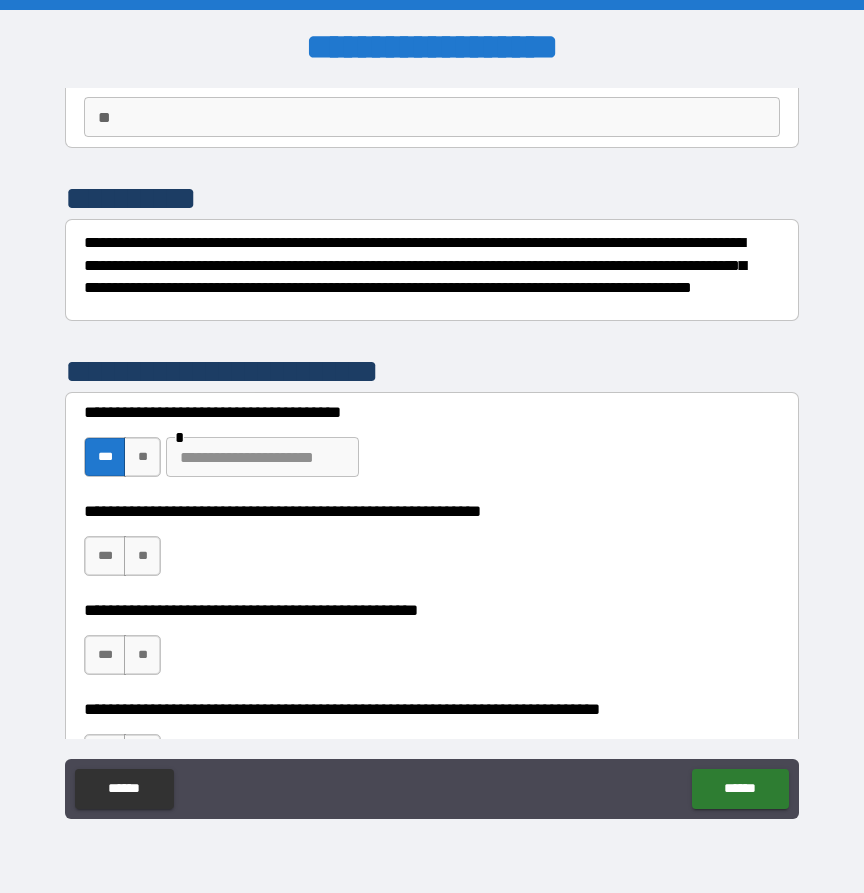 click at bounding box center (262, 457) 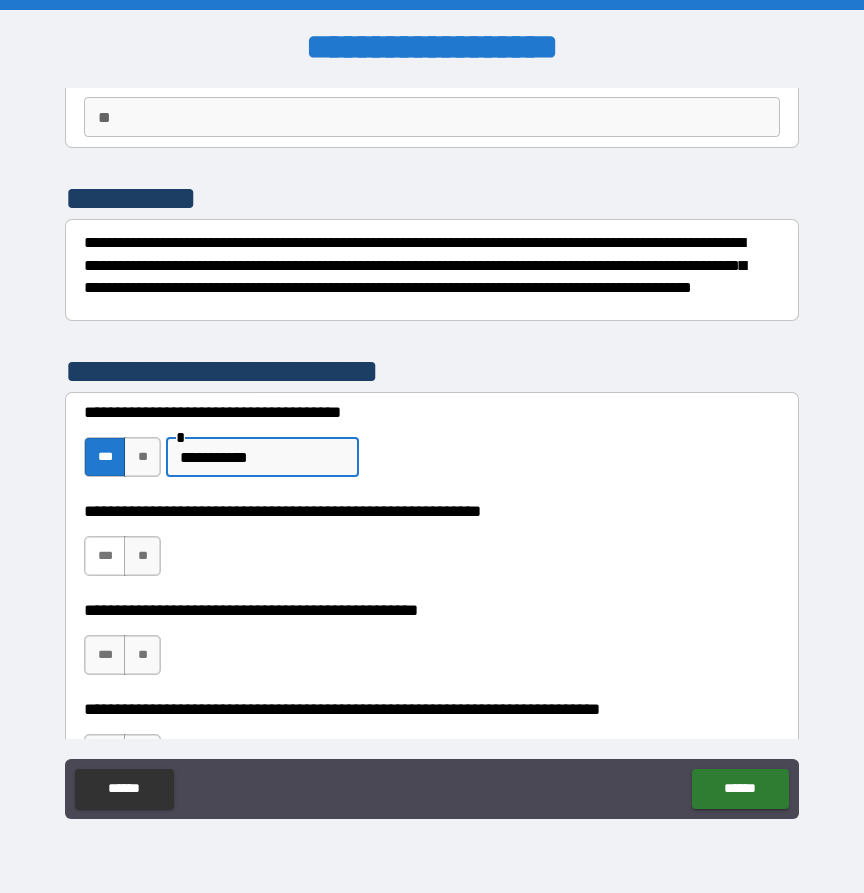 type on "**********" 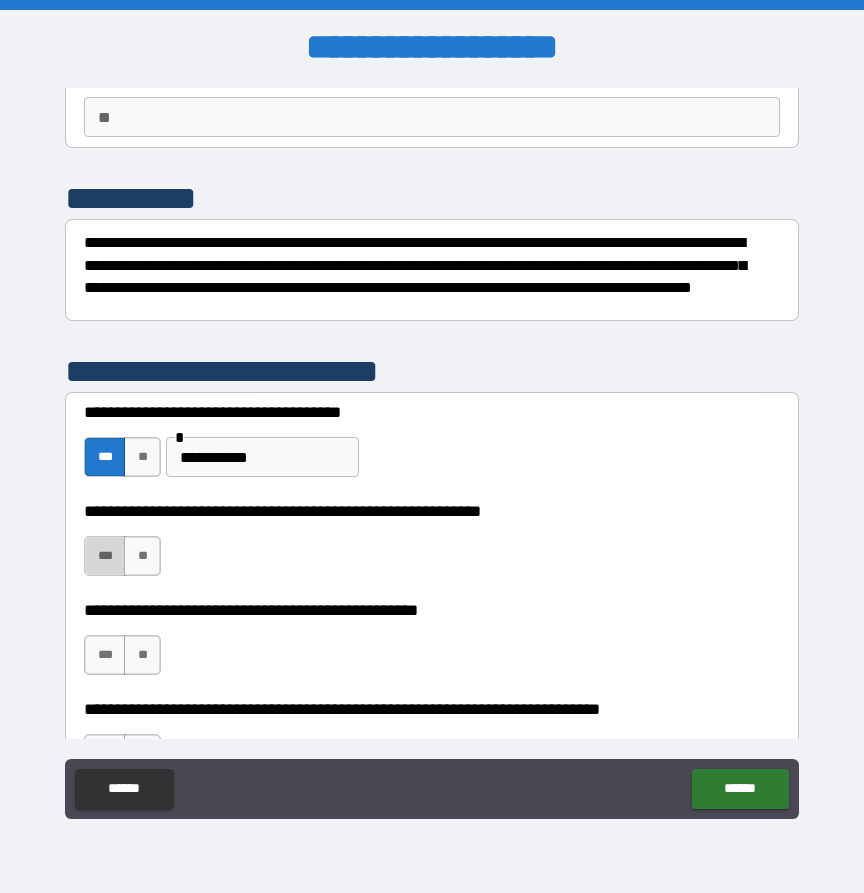 click on "***" at bounding box center (105, 556) 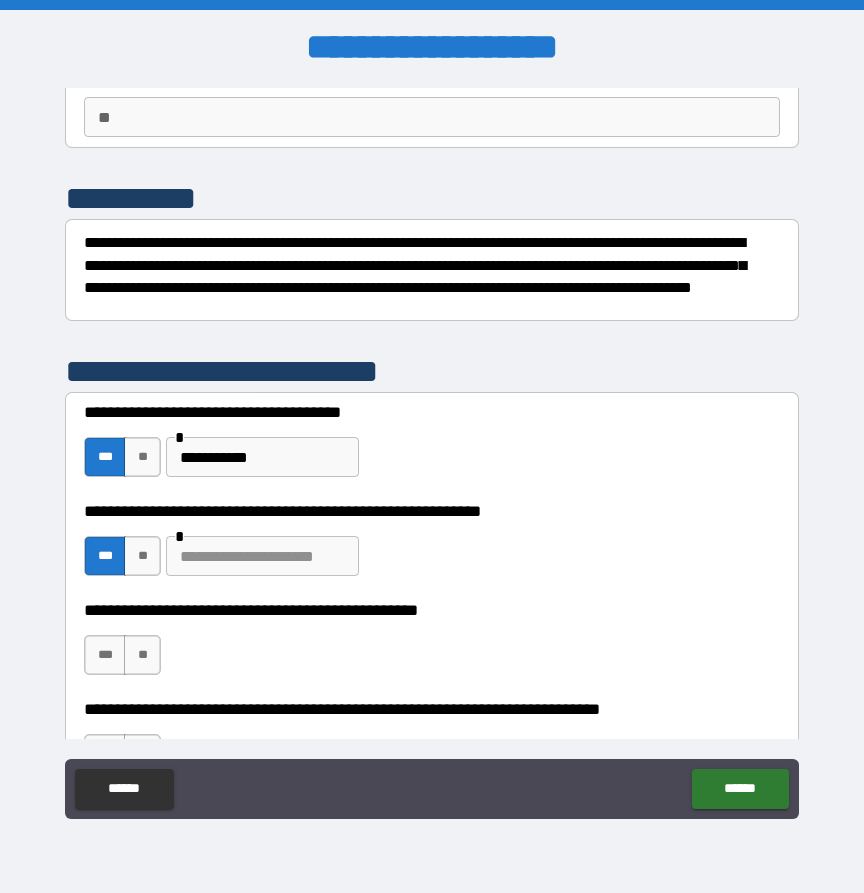 click at bounding box center [262, 556] 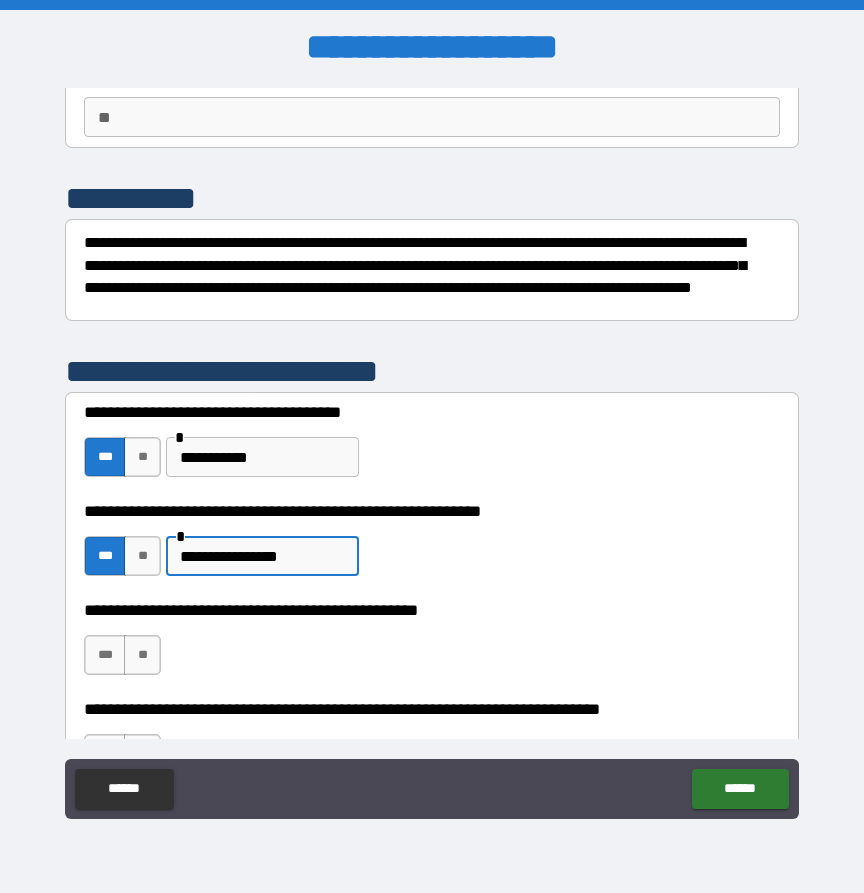 click on "**********" at bounding box center (262, 556) 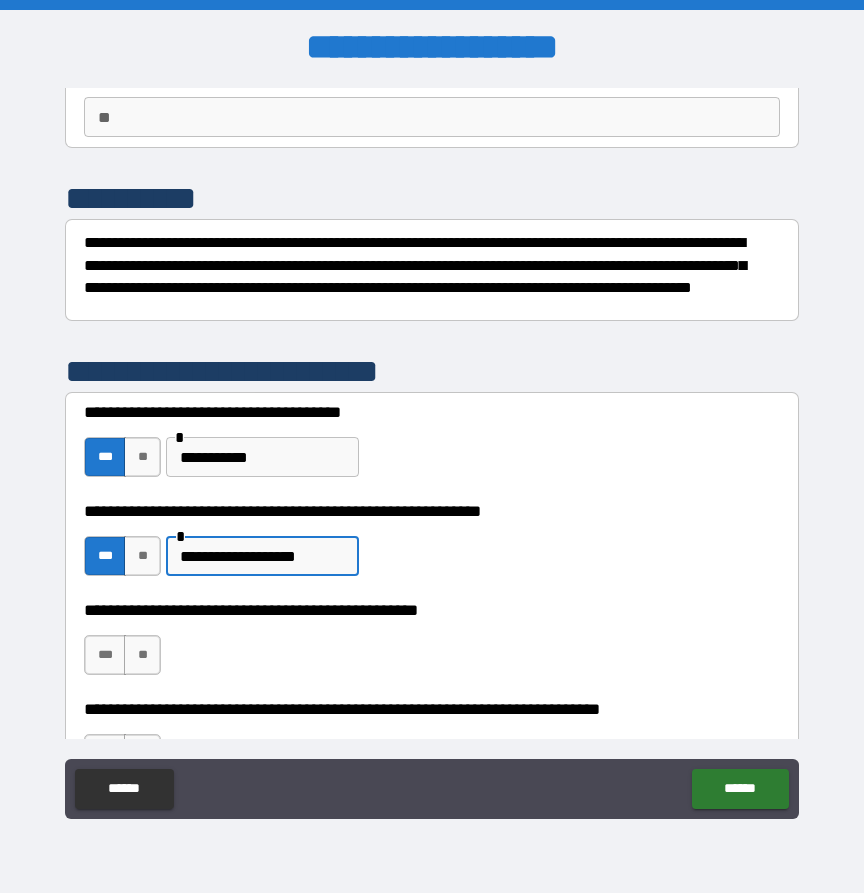 click on "**********" at bounding box center (262, 556) 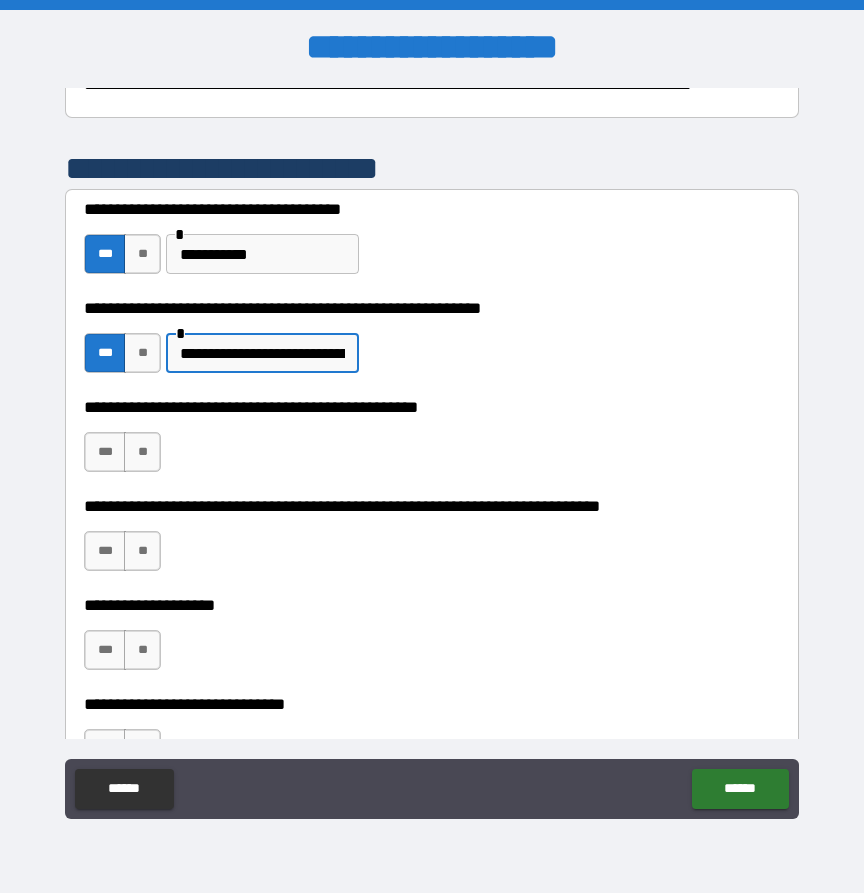 scroll, scrollTop: 401, scrollLeft: 0, axis: vertical 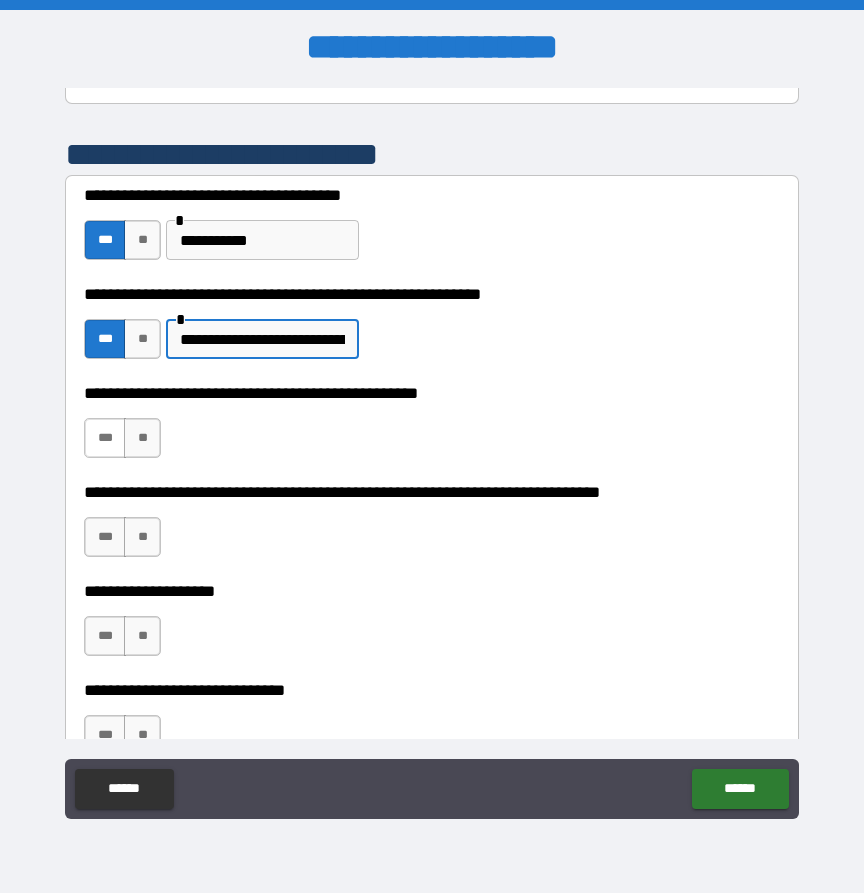 type on "**********" 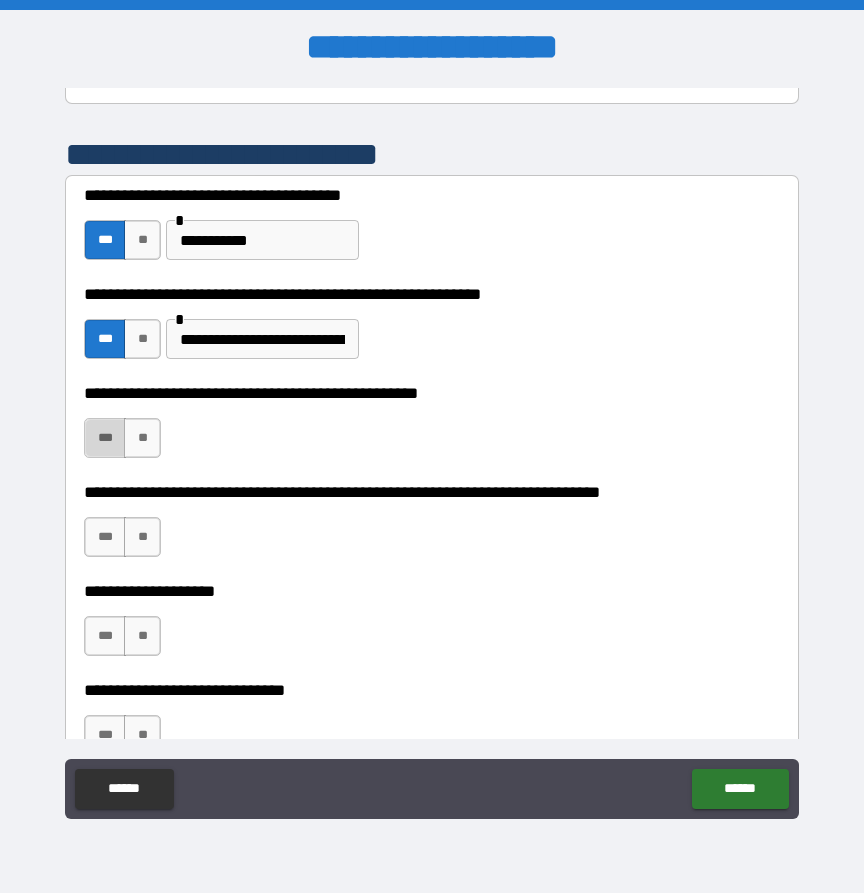 click on "***" at bounding box center [105, 438] 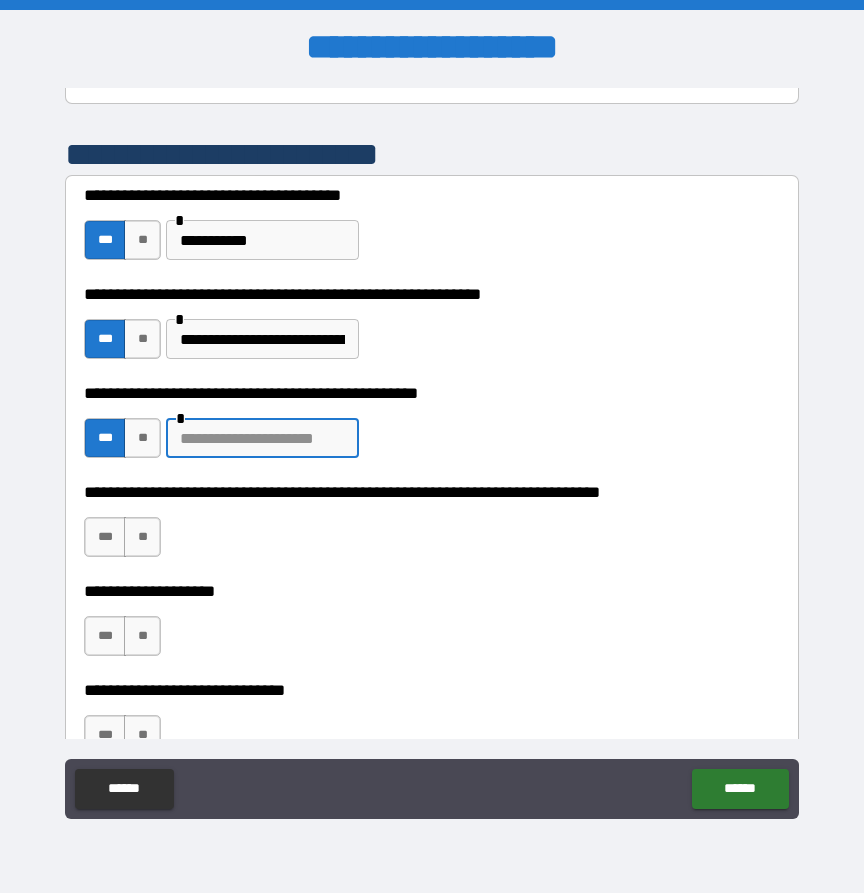 click at bounding box center [262, 438] 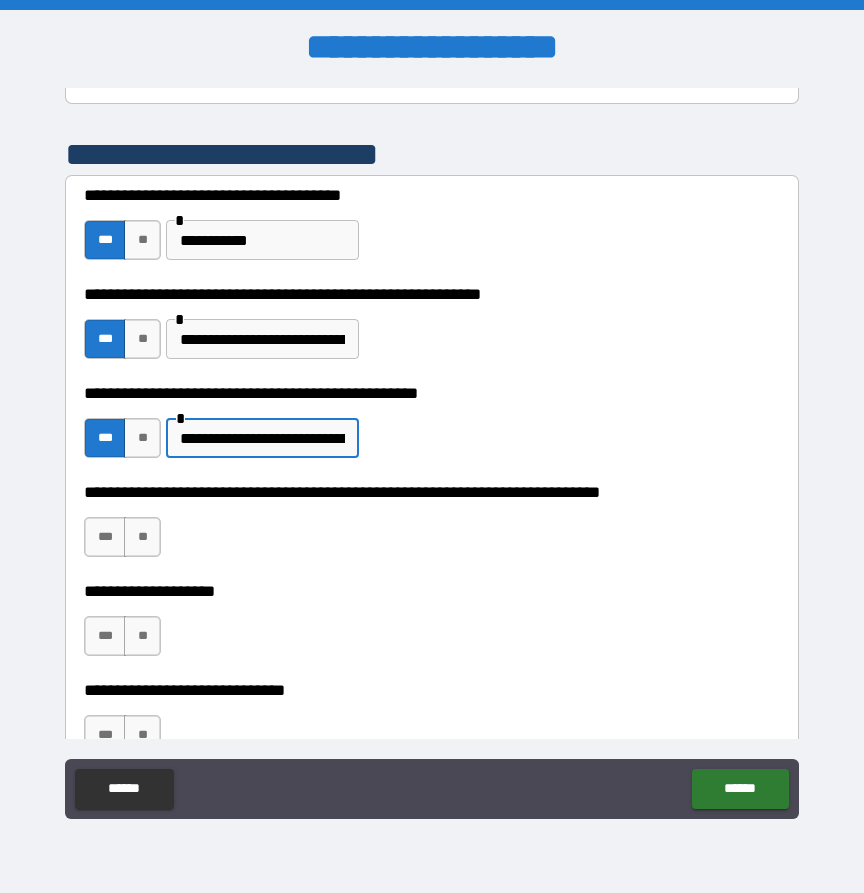 type on "**********" 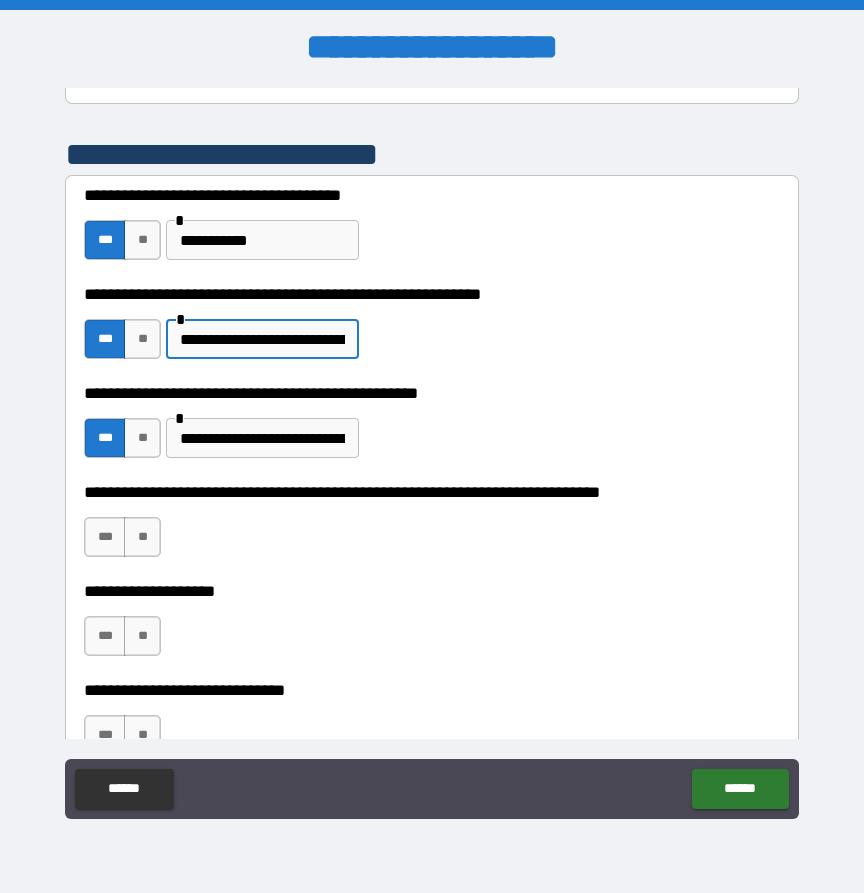 click on "**********" at bounding box center [262, 339] 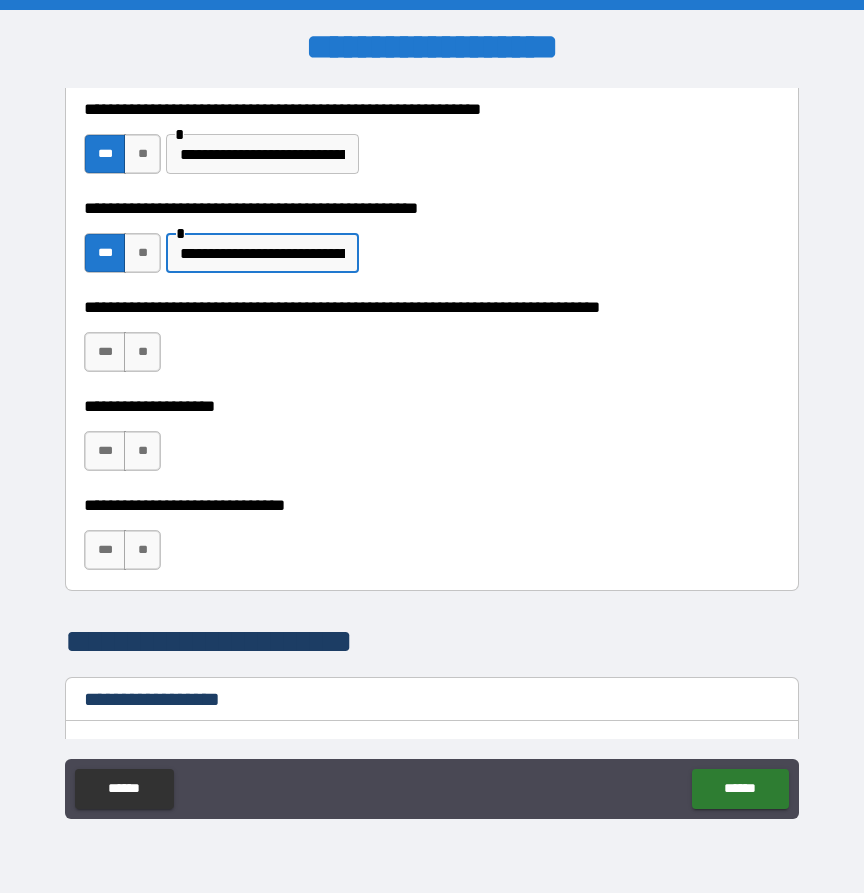 scroll, scrollTop: 587, scrollLeft: 0, axis: vertical 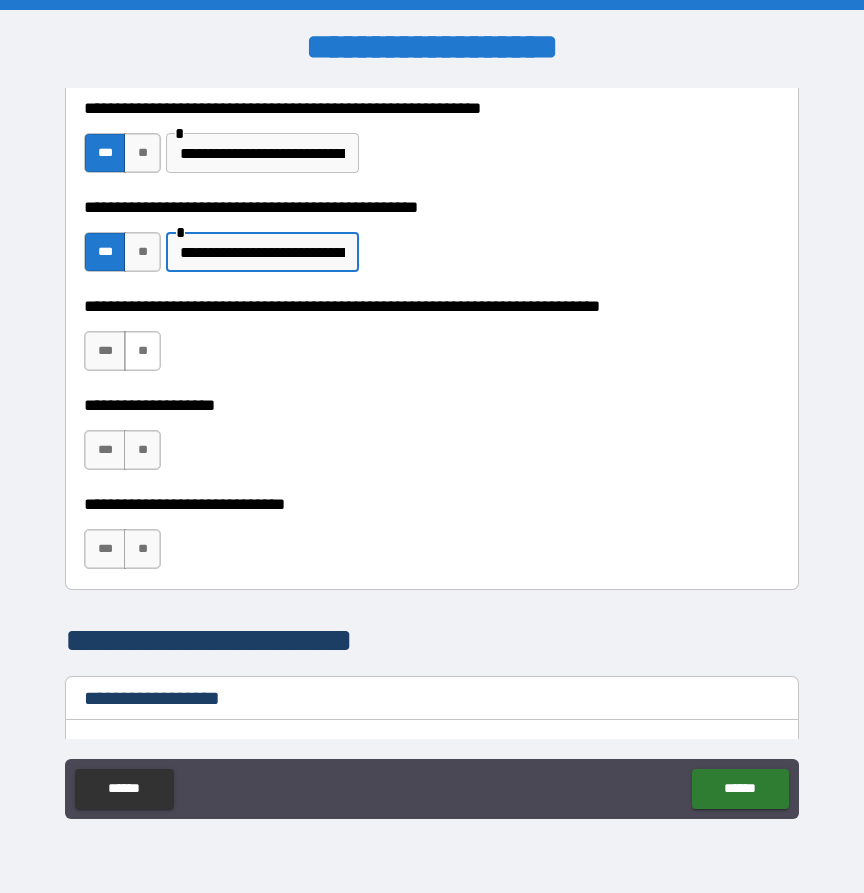 type on "**********" 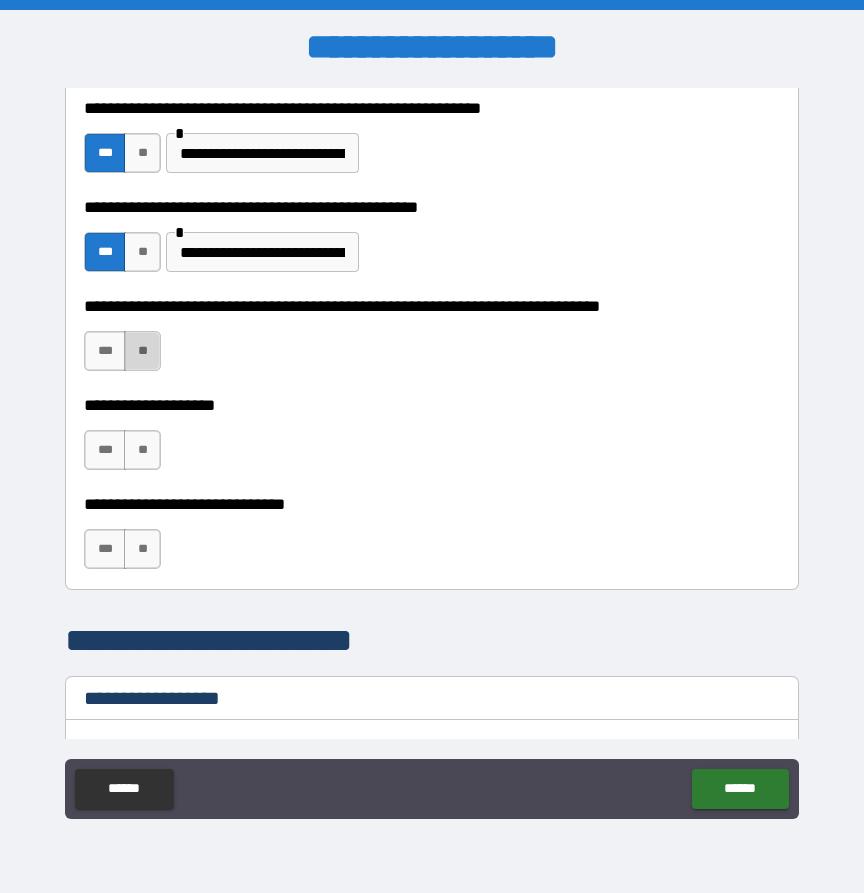 click on "**" at bounding box center (142, 351) 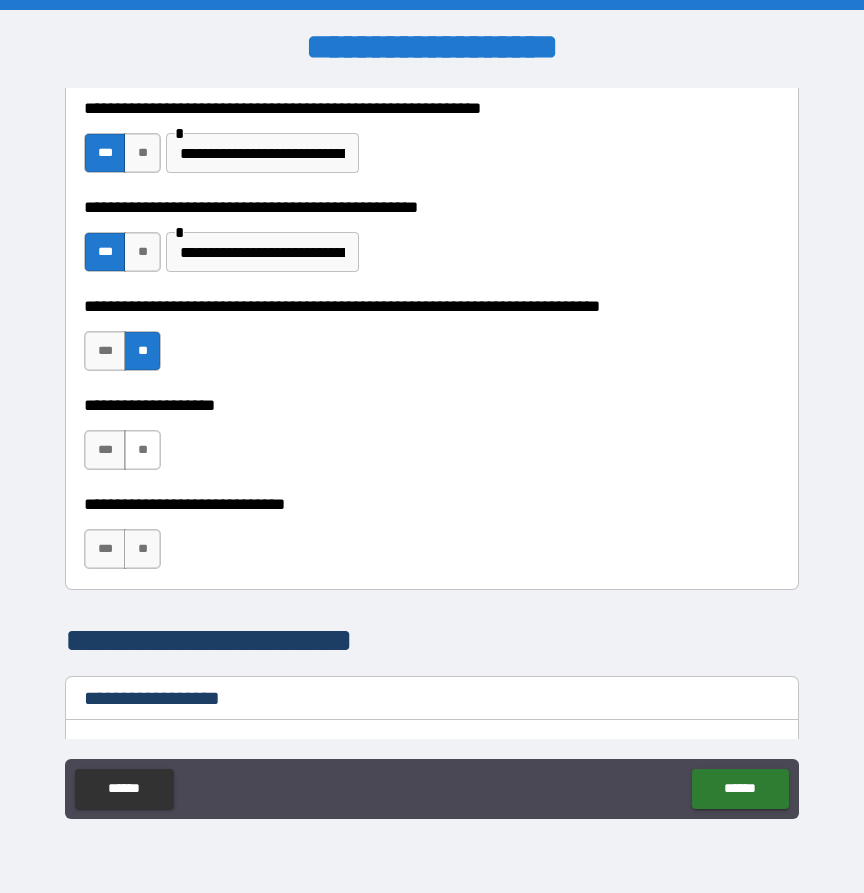 click on "**" at bounding box center [142, 450] 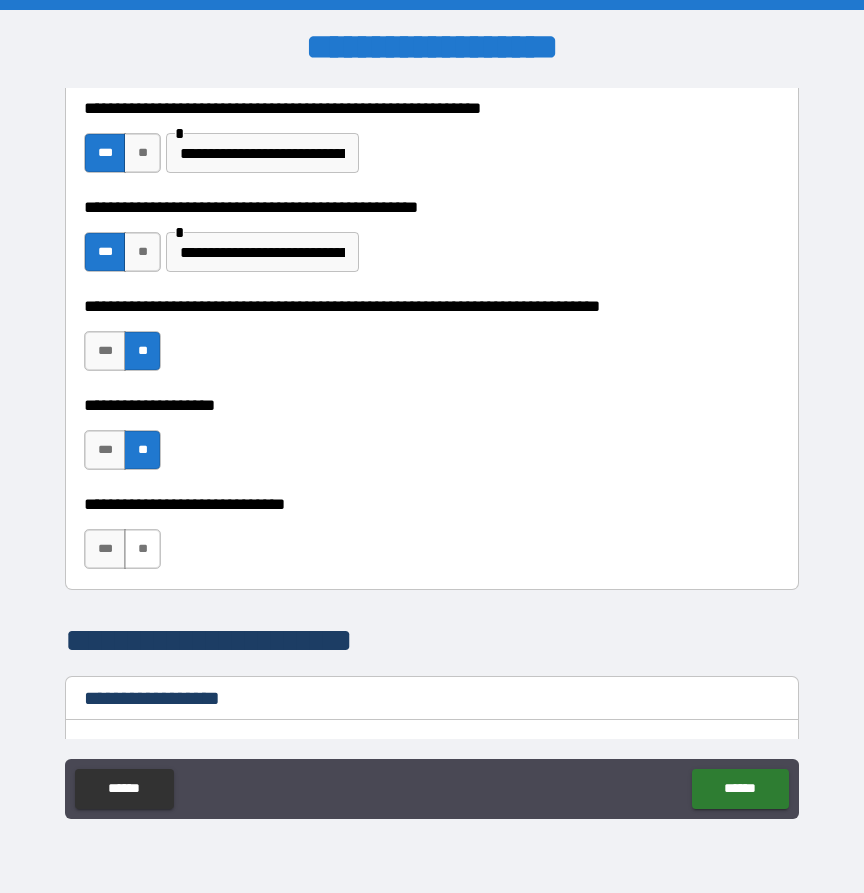 click on "**" at bounding box center [142, 549] 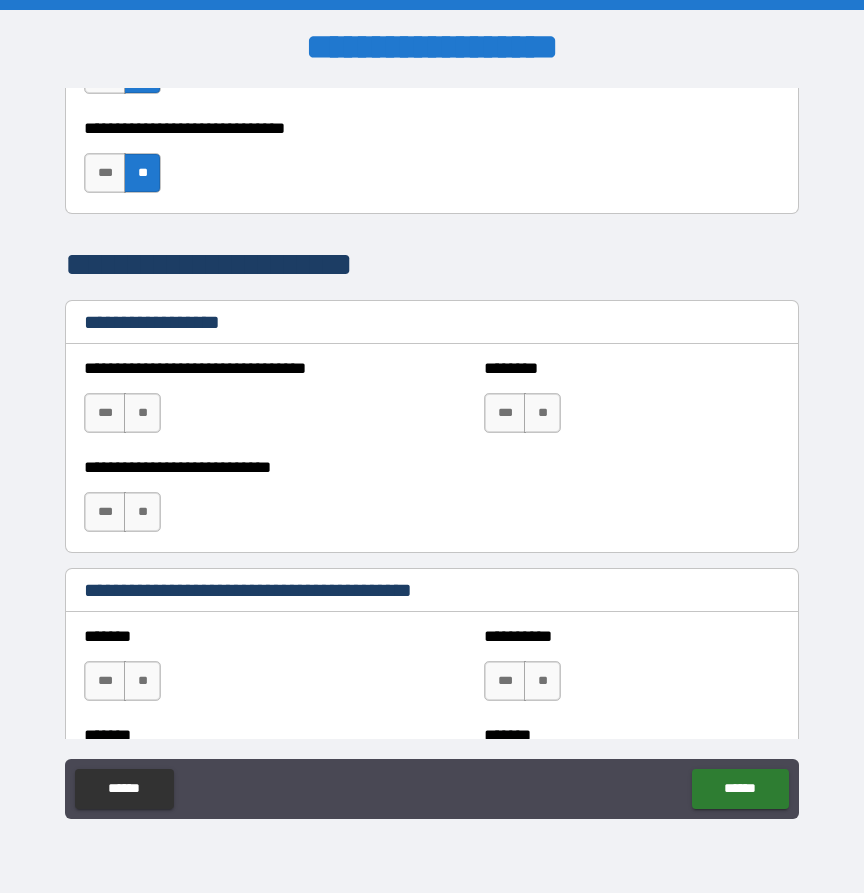 scroll, scrollTop: 1264, scrollLeft: 0, axis: vertical 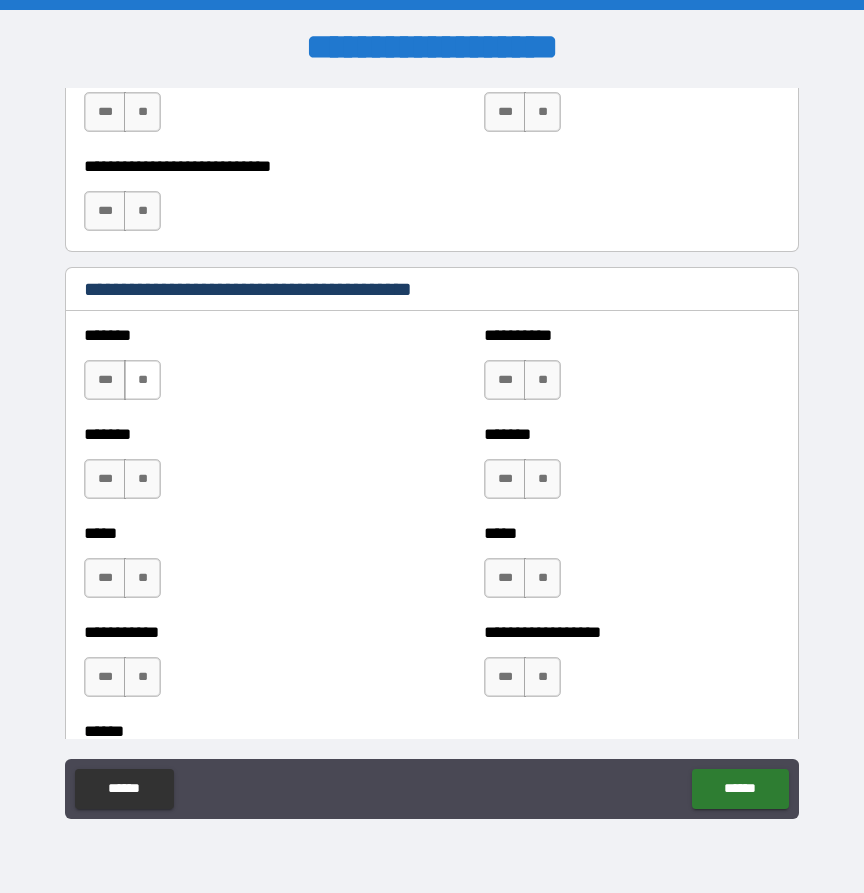 click on "**" at bounding box center (142, 380) 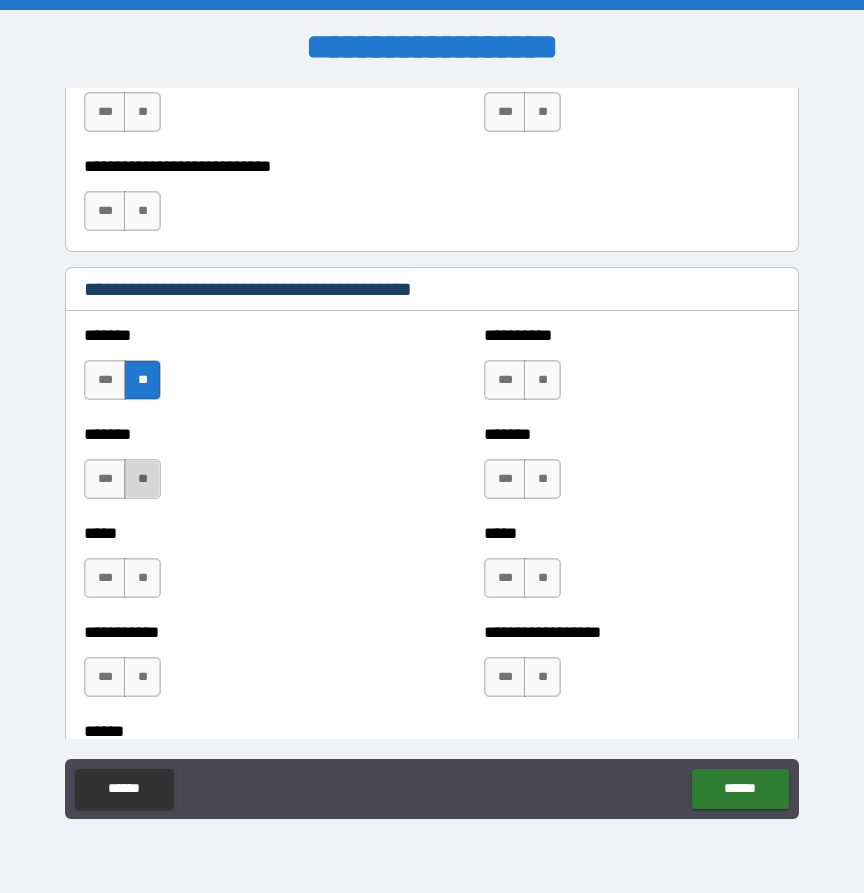 click on "**" at bounding box center (142, 479) 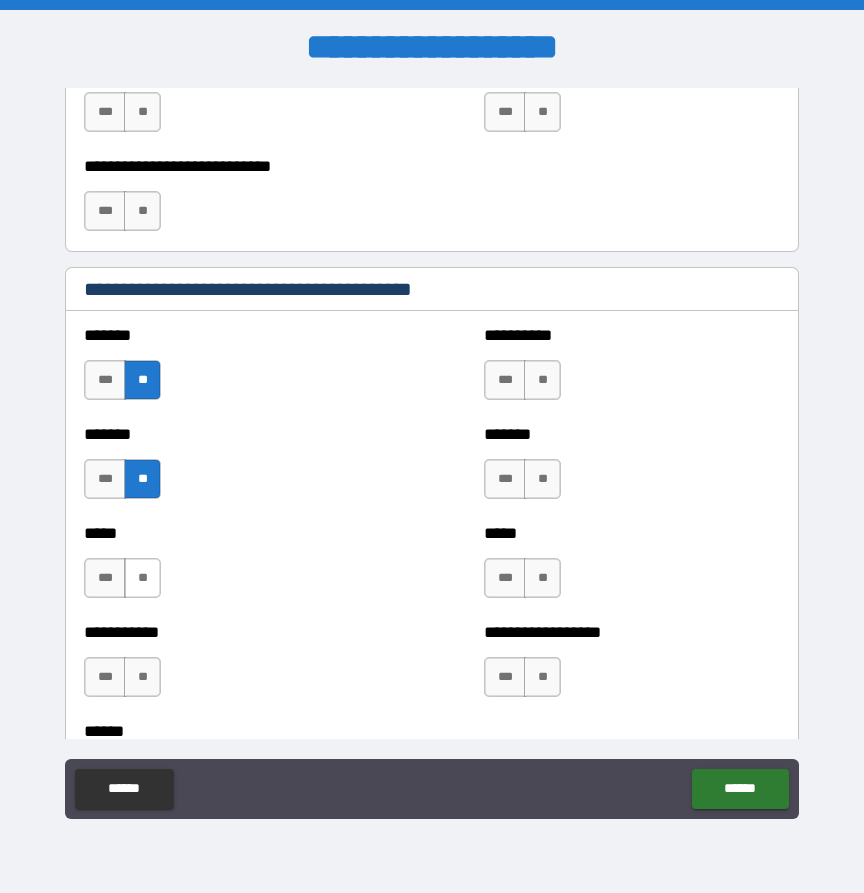 click on "**" at bounding box center (142, 578) 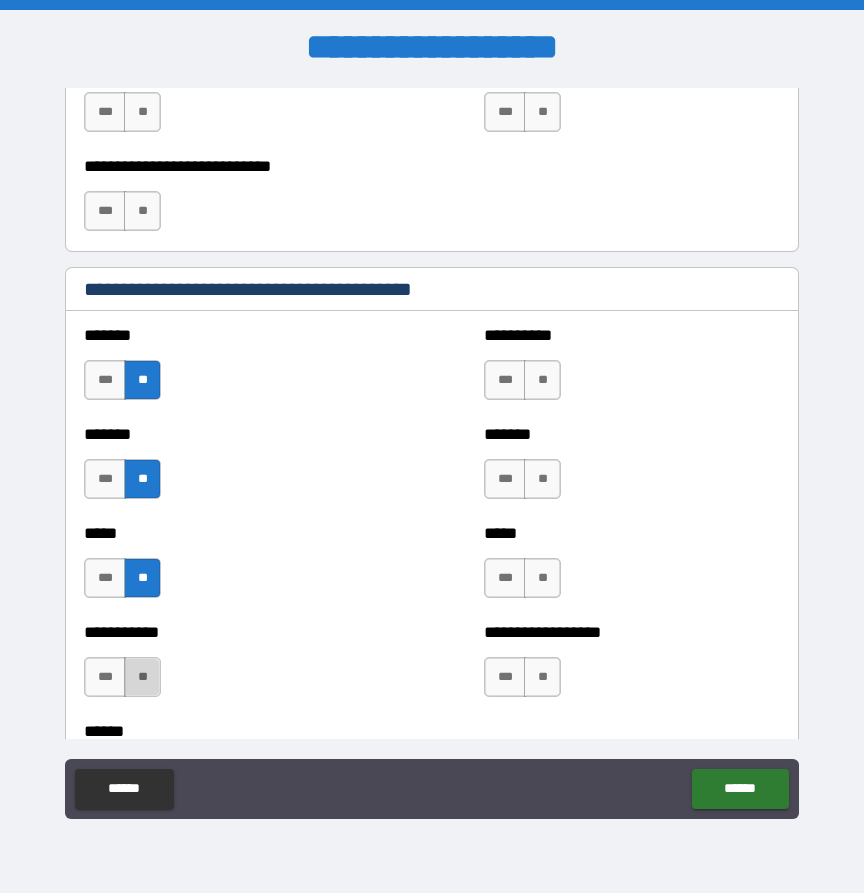 click on "**" at bounding box center (142, 677) 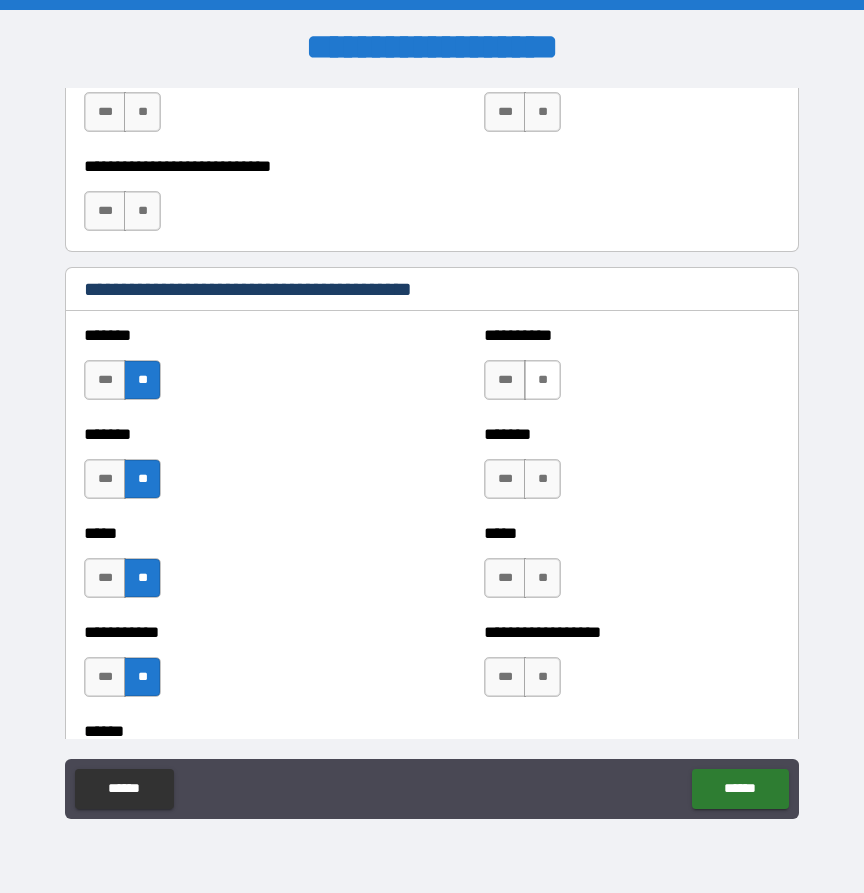 click on "**" at bounding box center (542, 380) 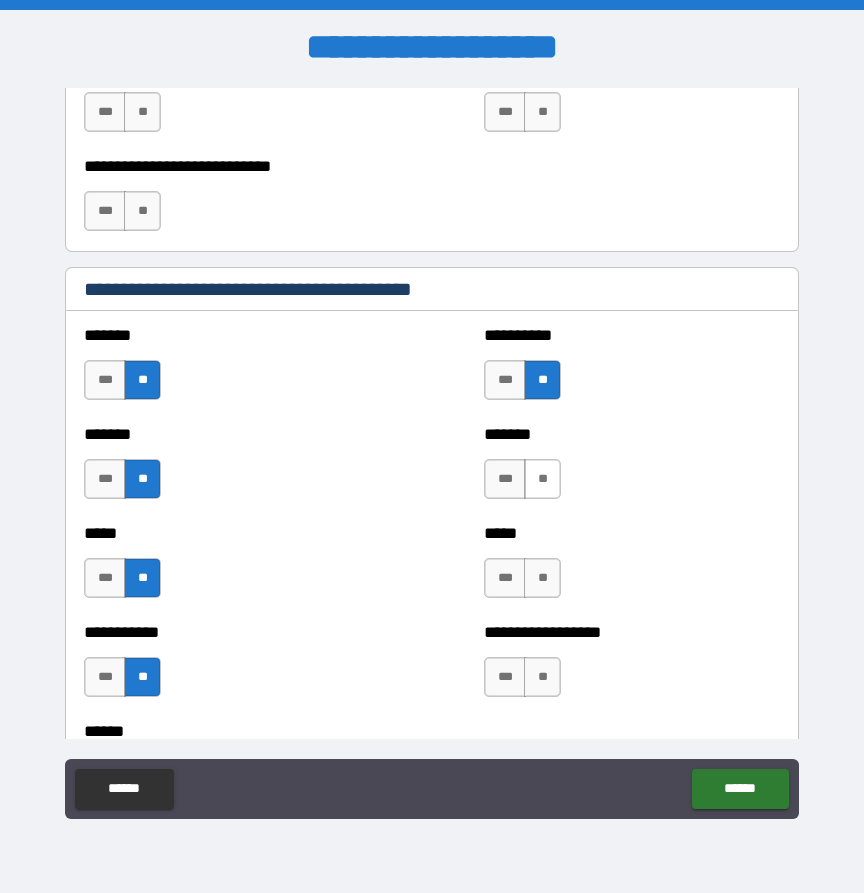 click on "**" at bounding box center [542, 479] 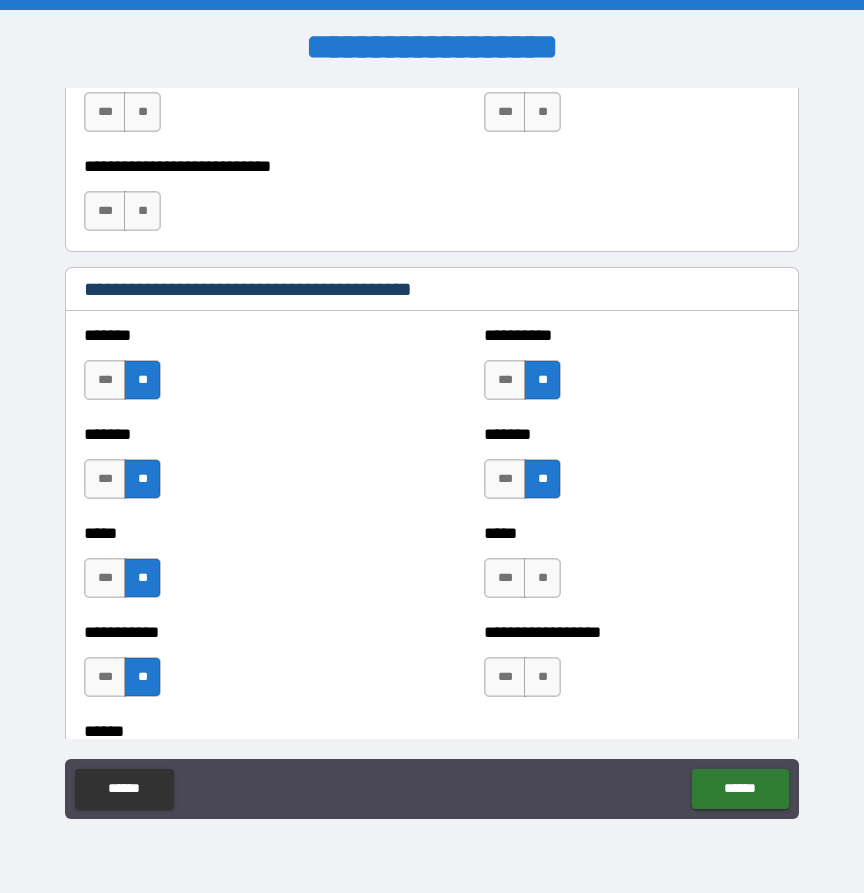 click on "*** **" at bounding box center [522, 578] 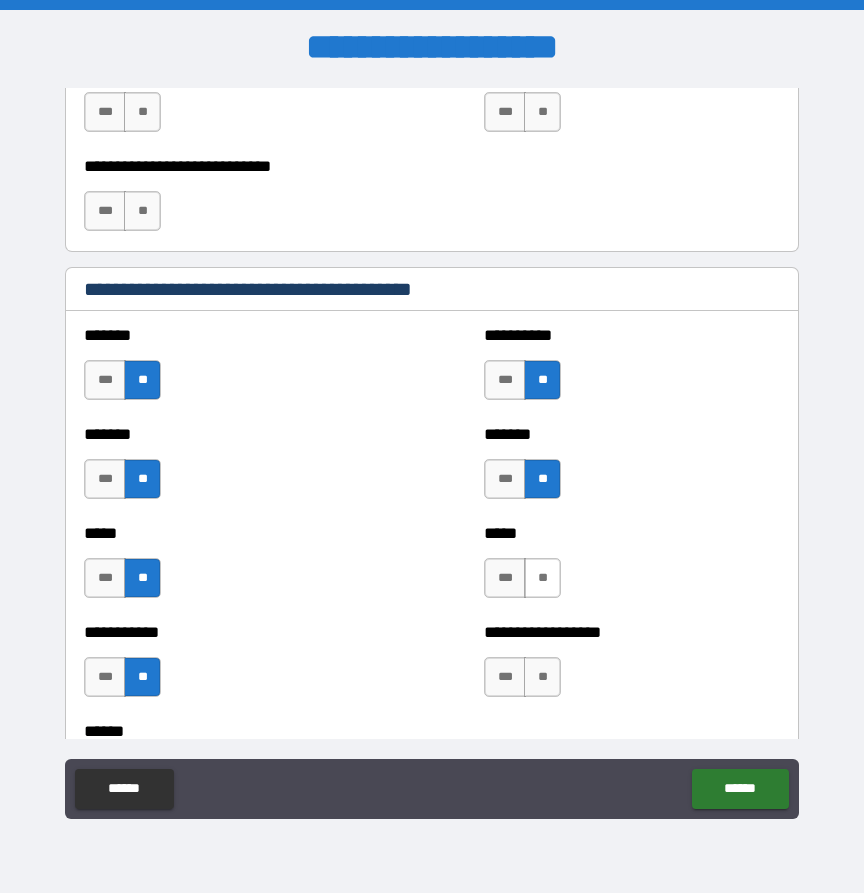 click on "**" at bounding box center (542, 578) 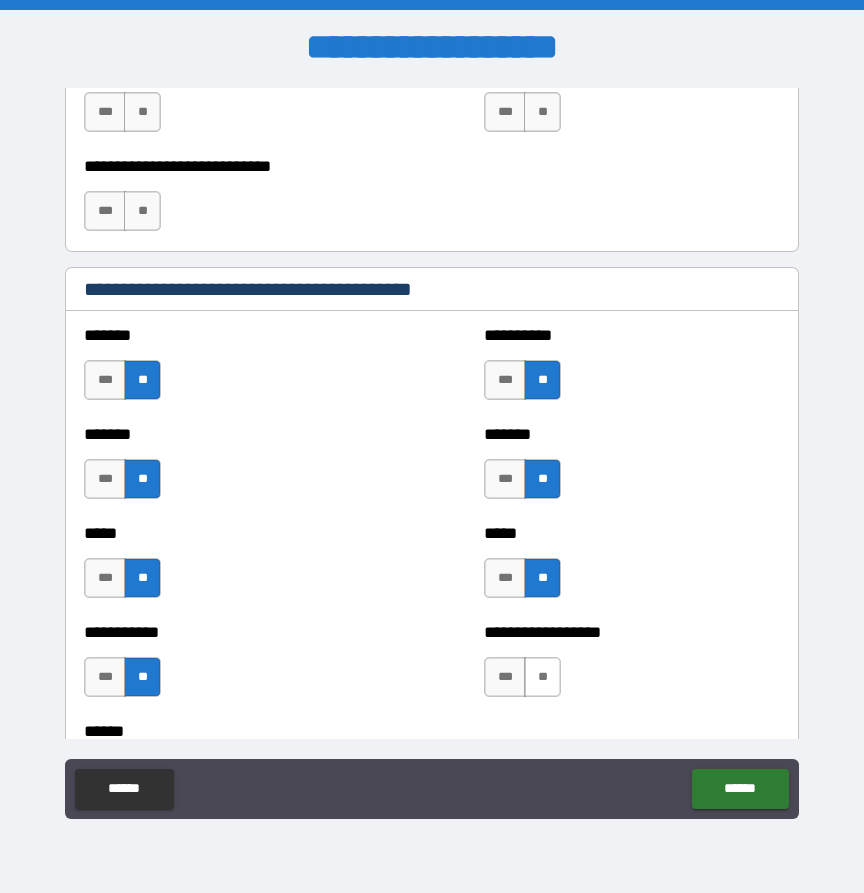 click on "**" at bounding box center [542, 677] 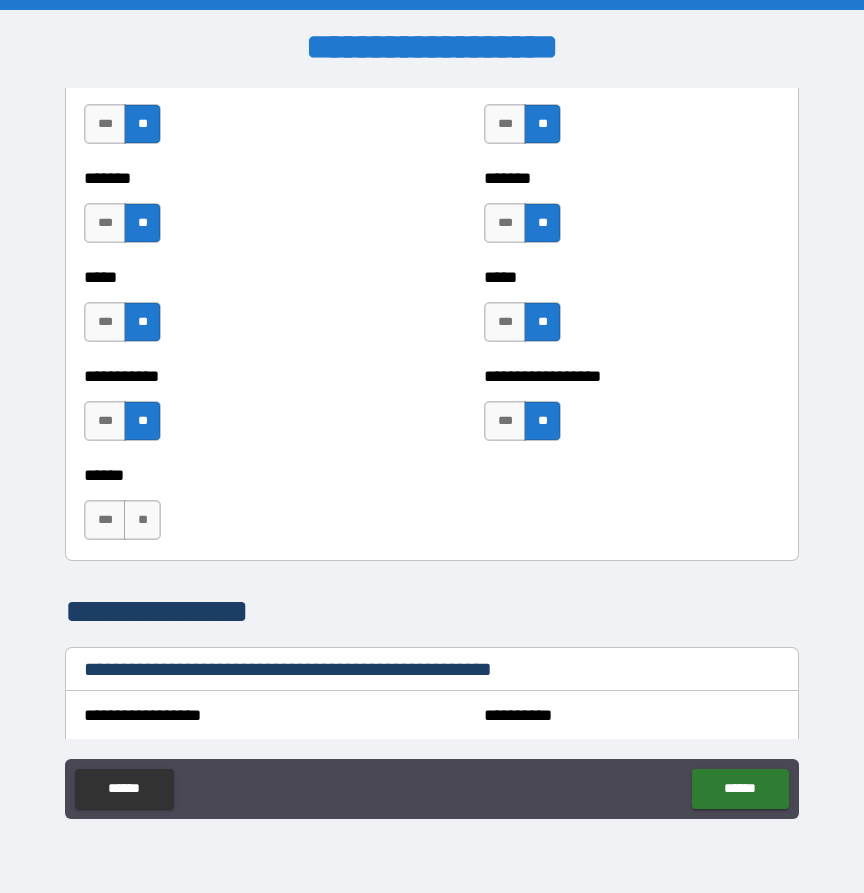 scroll, scrollTop: 1672, scrollLeft: 0, axis: vertical 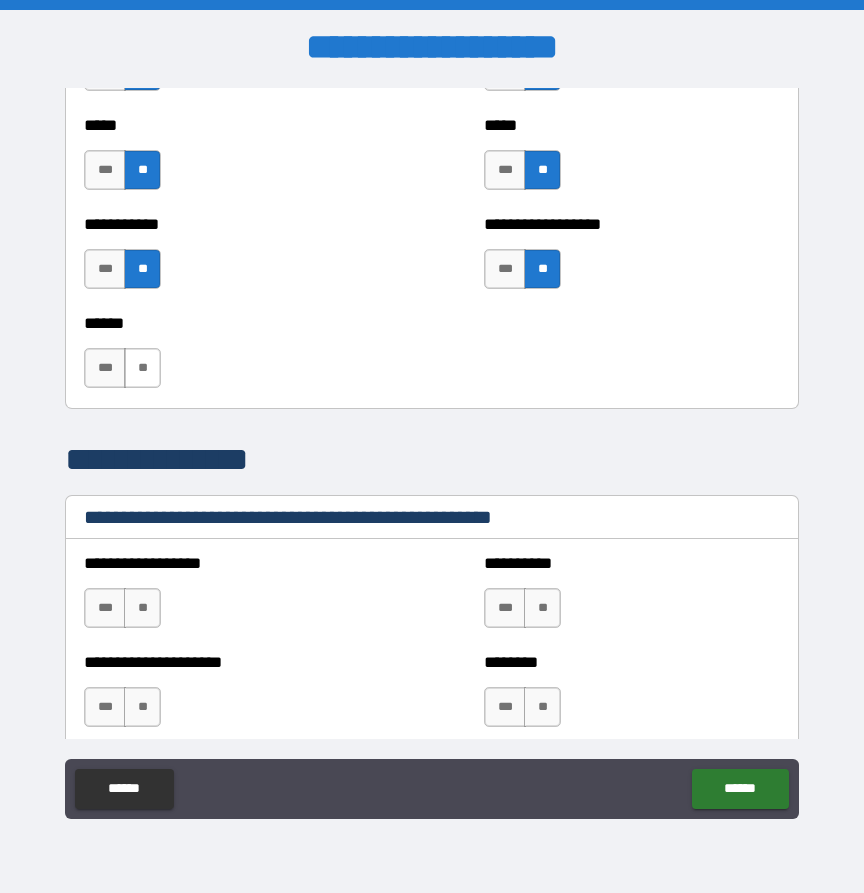 click on "**" at bounding box center (142, 368) 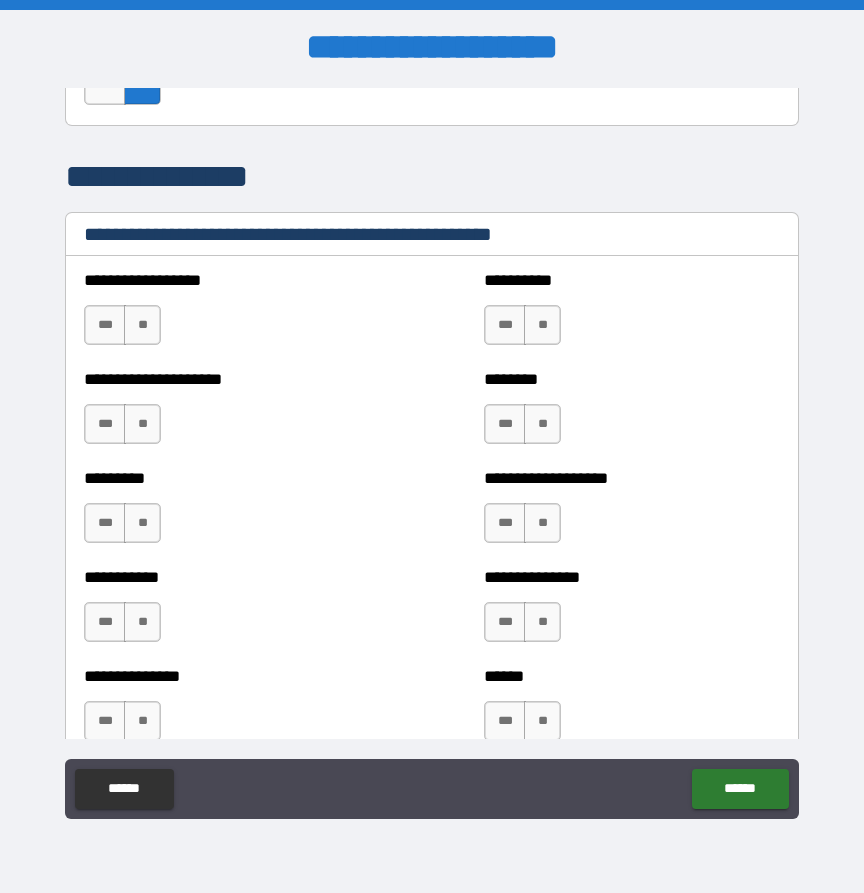 scroll, scrollTop: 1966, scrollLeft: 0, axis: vertical 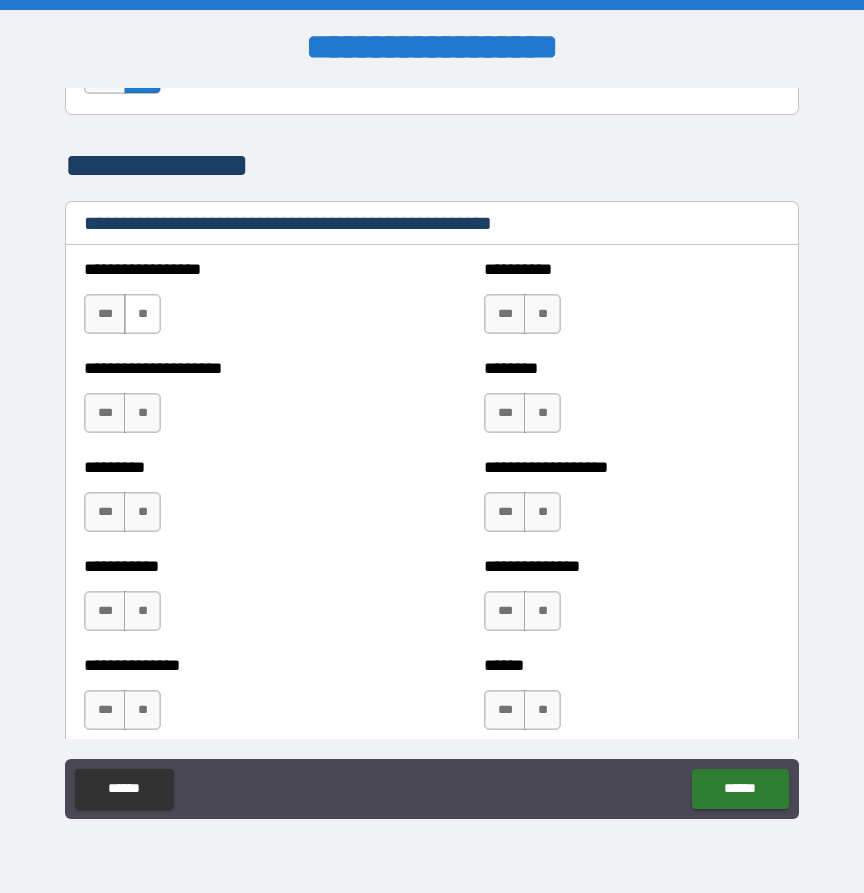 click on "**" at bounding box center (142, 314) 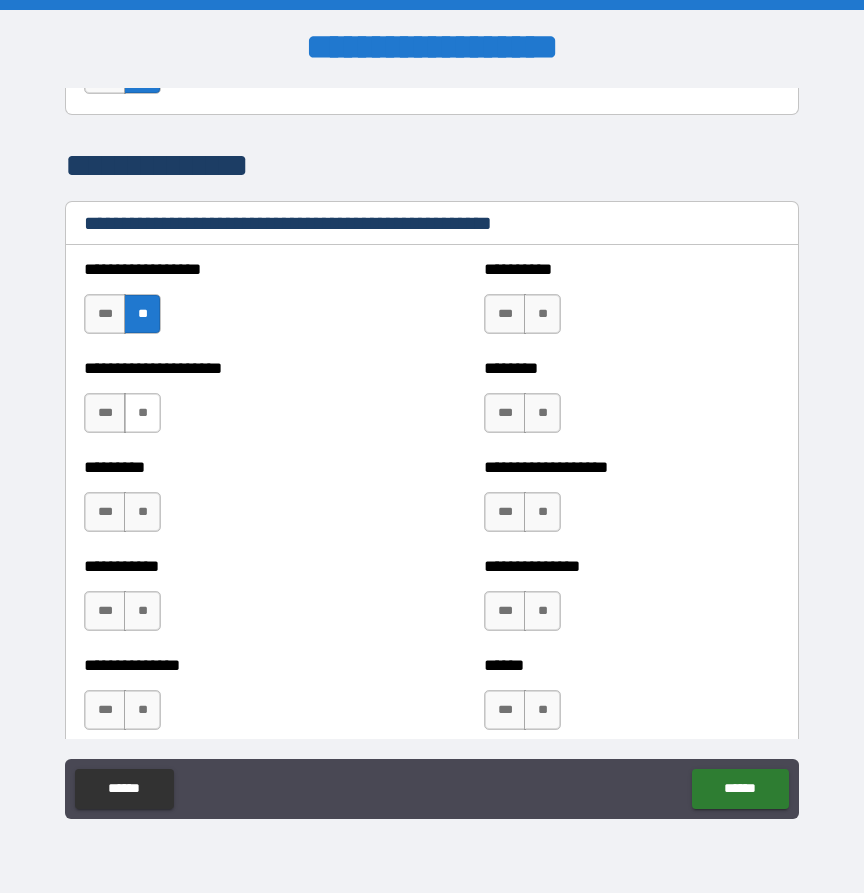 click on "**" at bounding box center (142, 413) 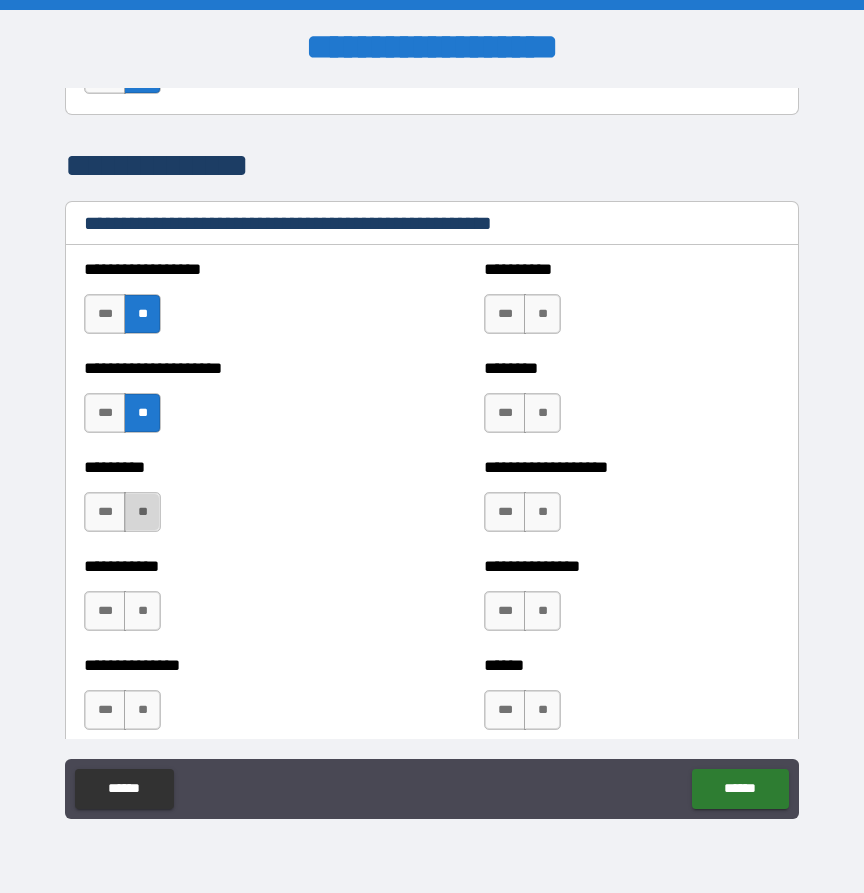 click on "**" at bounding box center [142, 512] 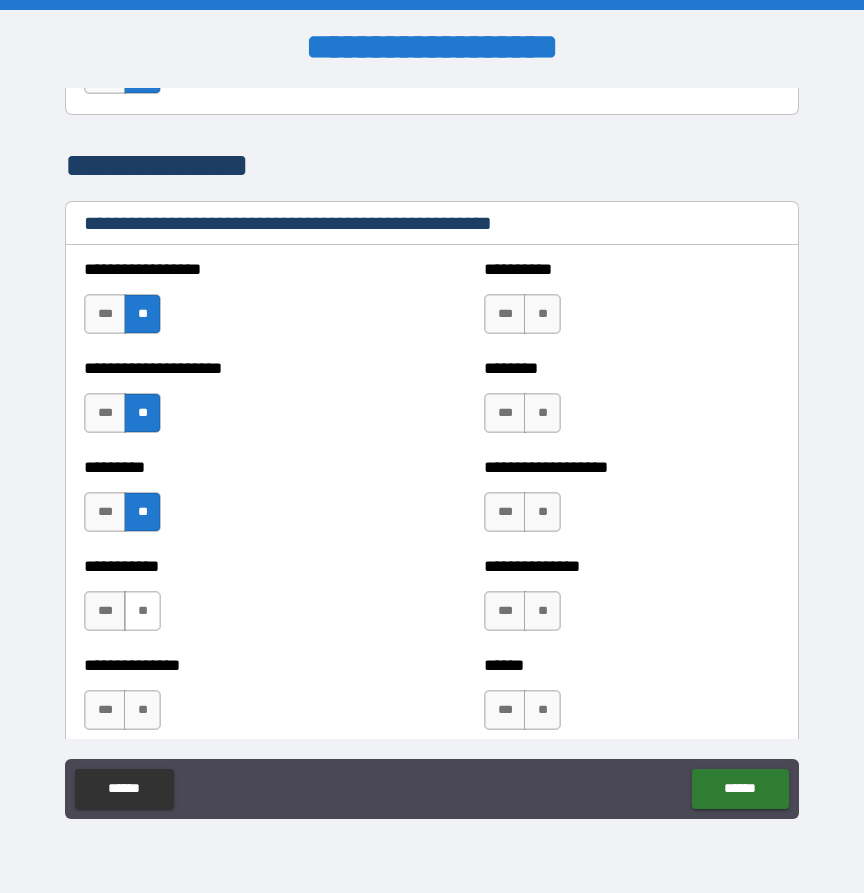 click on "**" at bounding box center (142, 611) 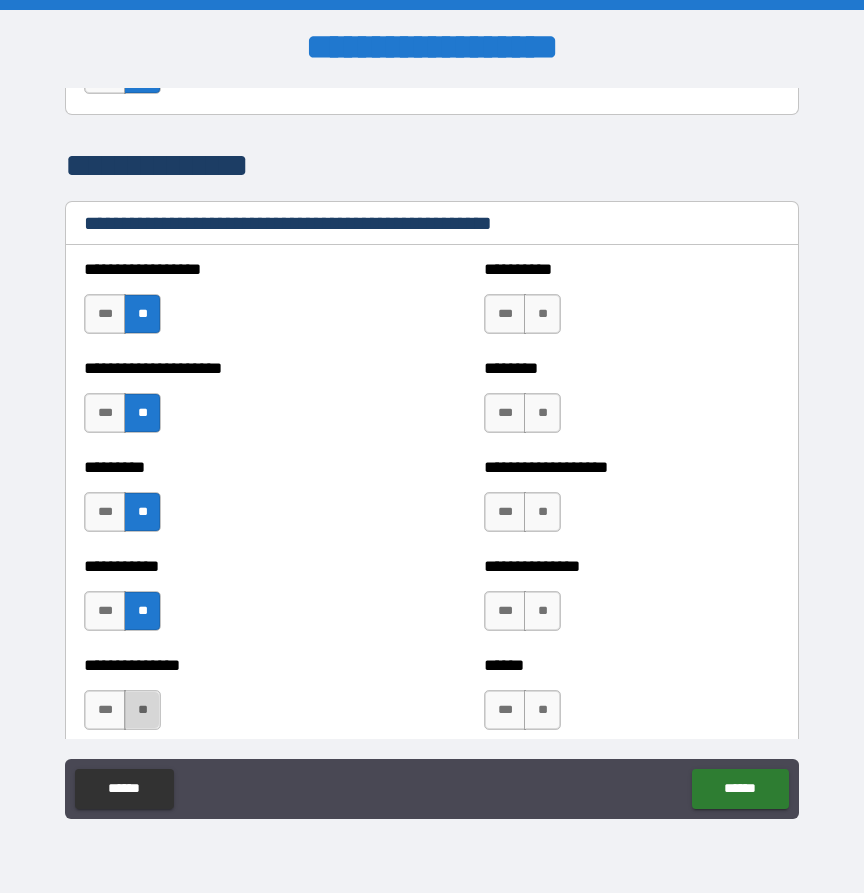 click on "**" at bounding box center (142, 710) 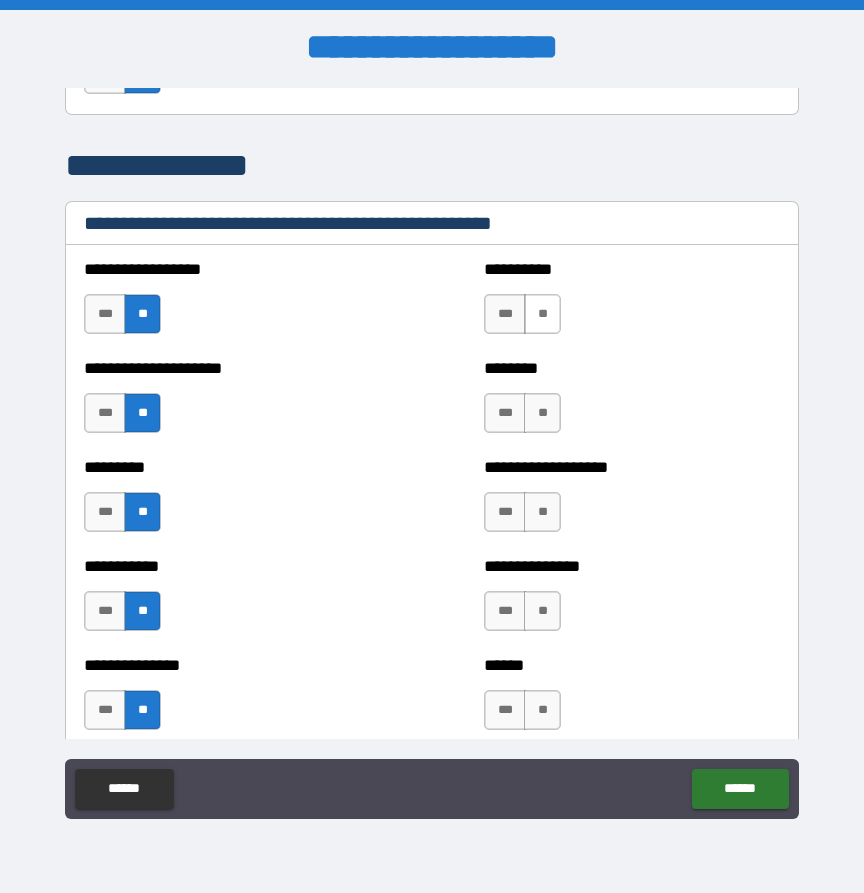 click on "**" at bounding box center (542, 314) 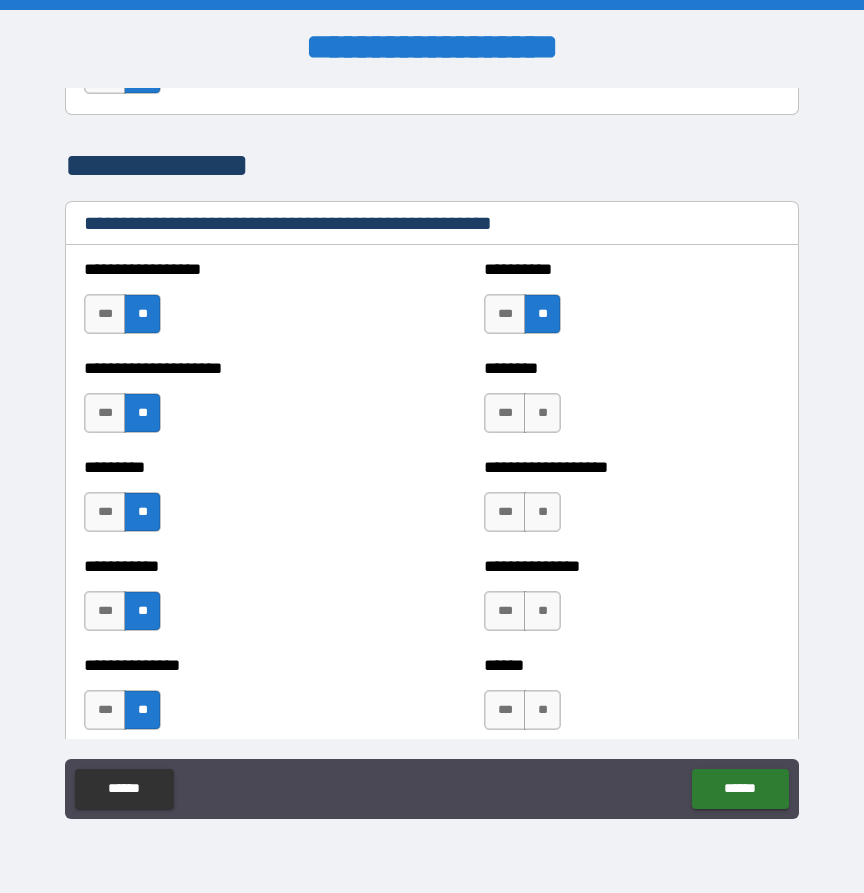 click on "********" at bounding box center [629, 368] 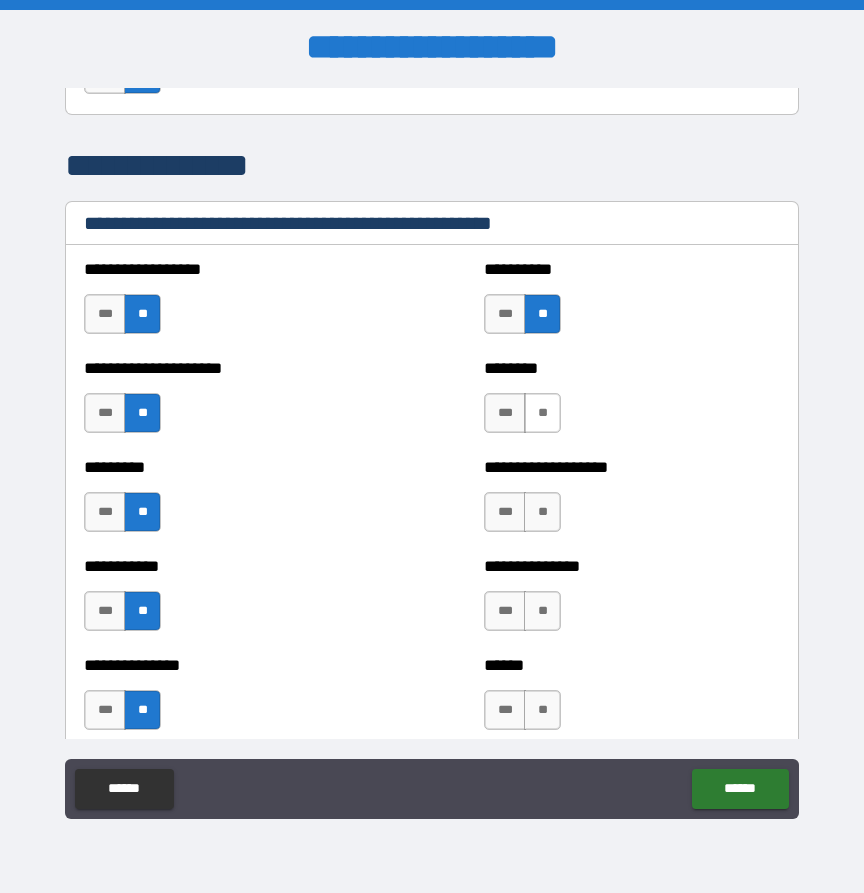 click on "**" at bounding box center (542, 413) 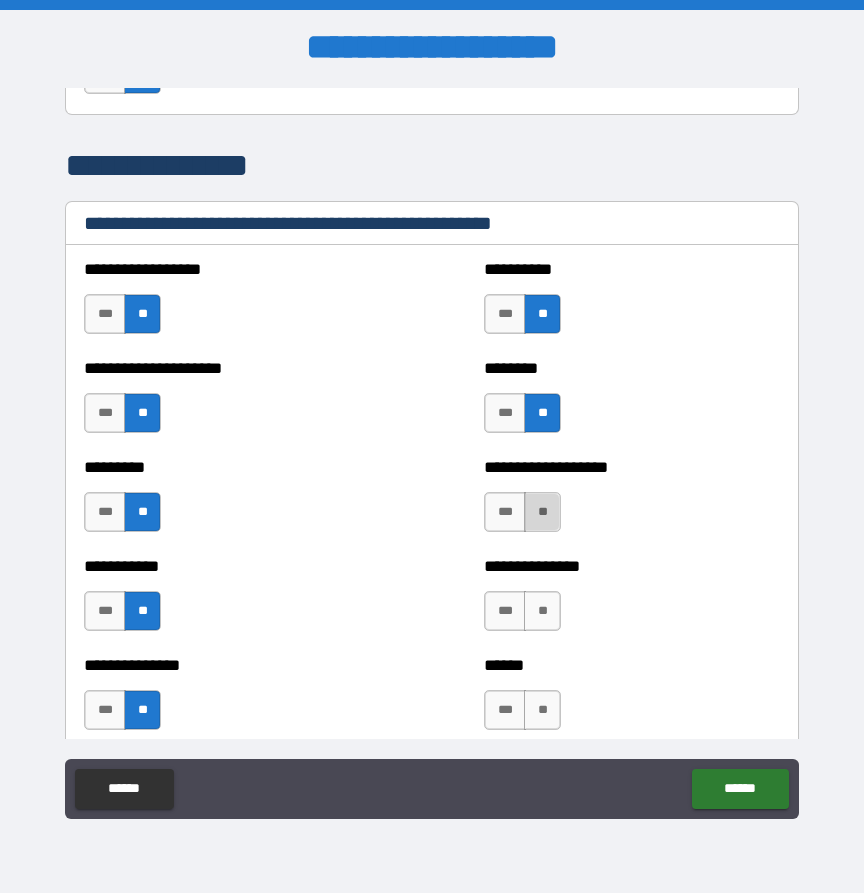 click on "**" at bounding box center [542, 512] 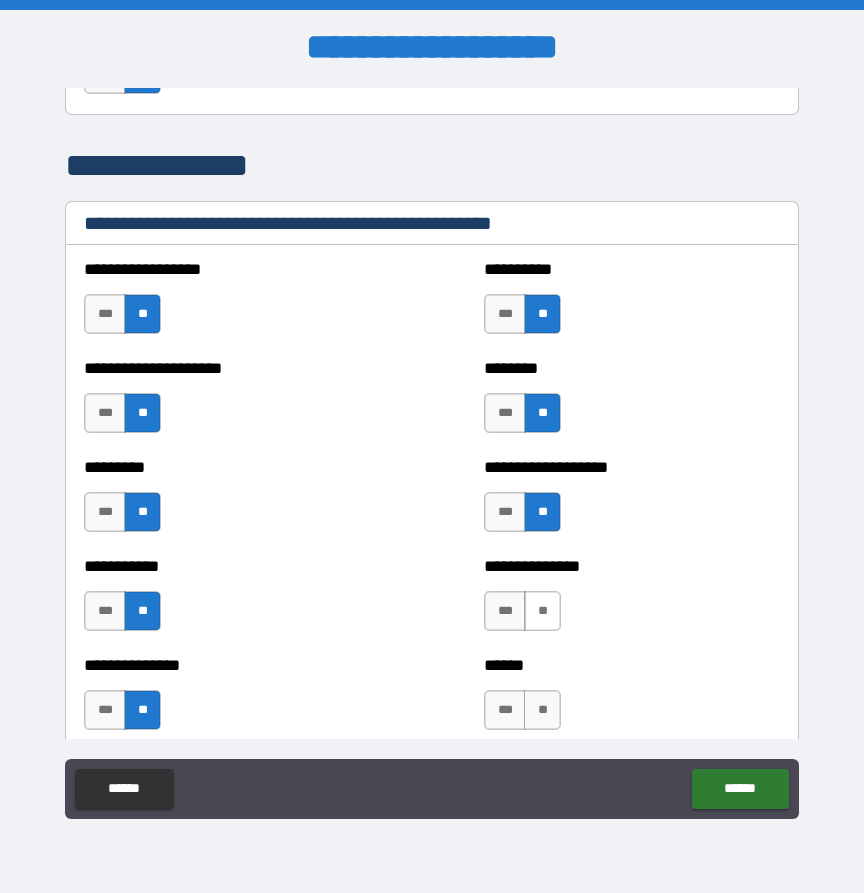 click on "**" at bounding box center [542, 611] 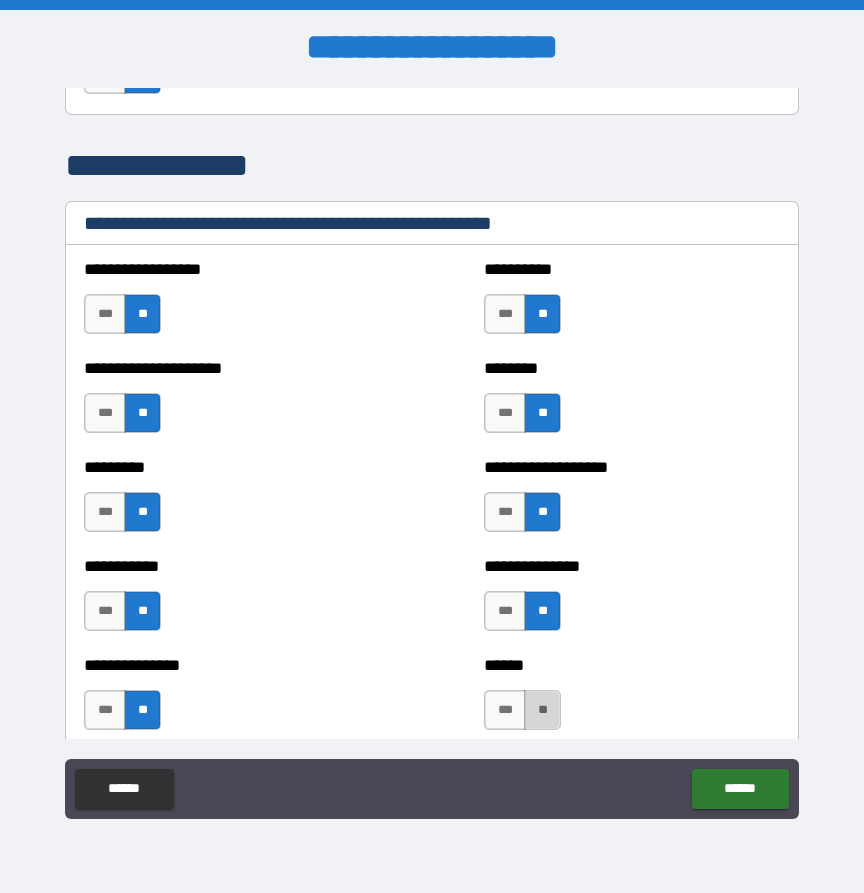 click on "**" at bounding box center [542, 710] 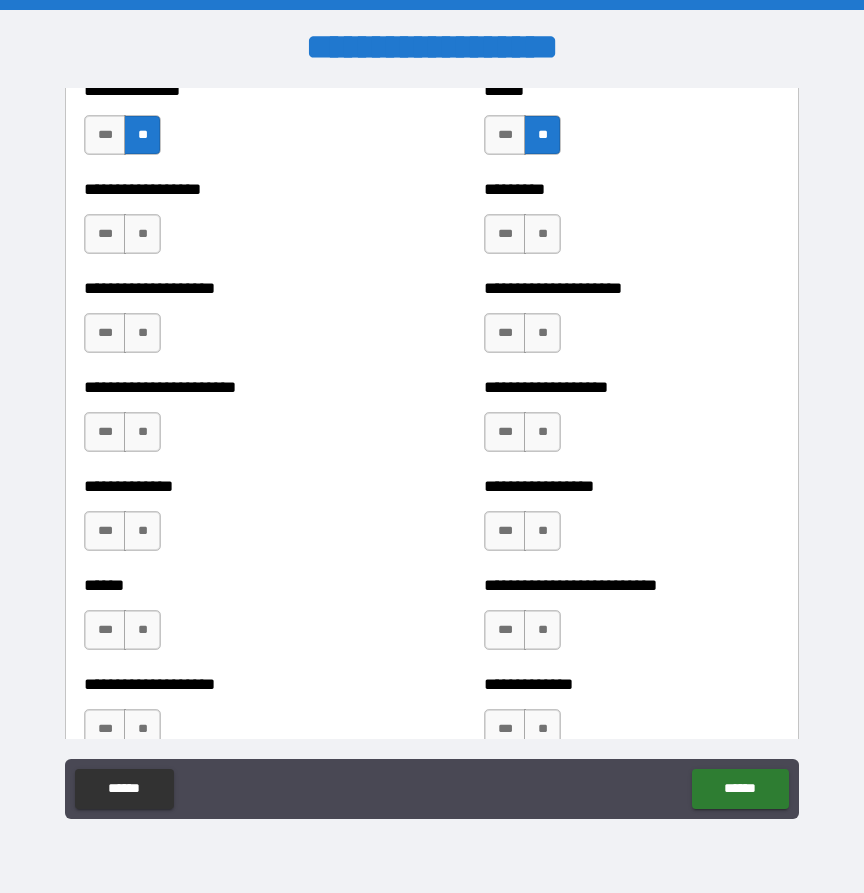 scroll, scrollTop: 2536, scrollLeft: 0, axis: vertical 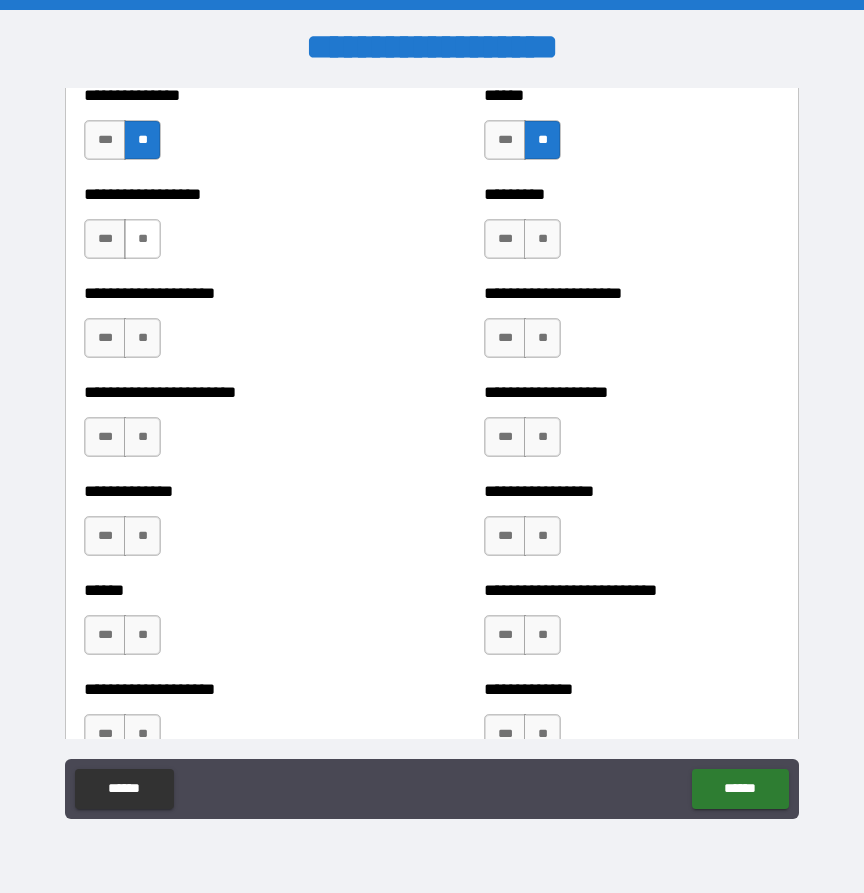 click on "**" at bounding box center (142, 239) 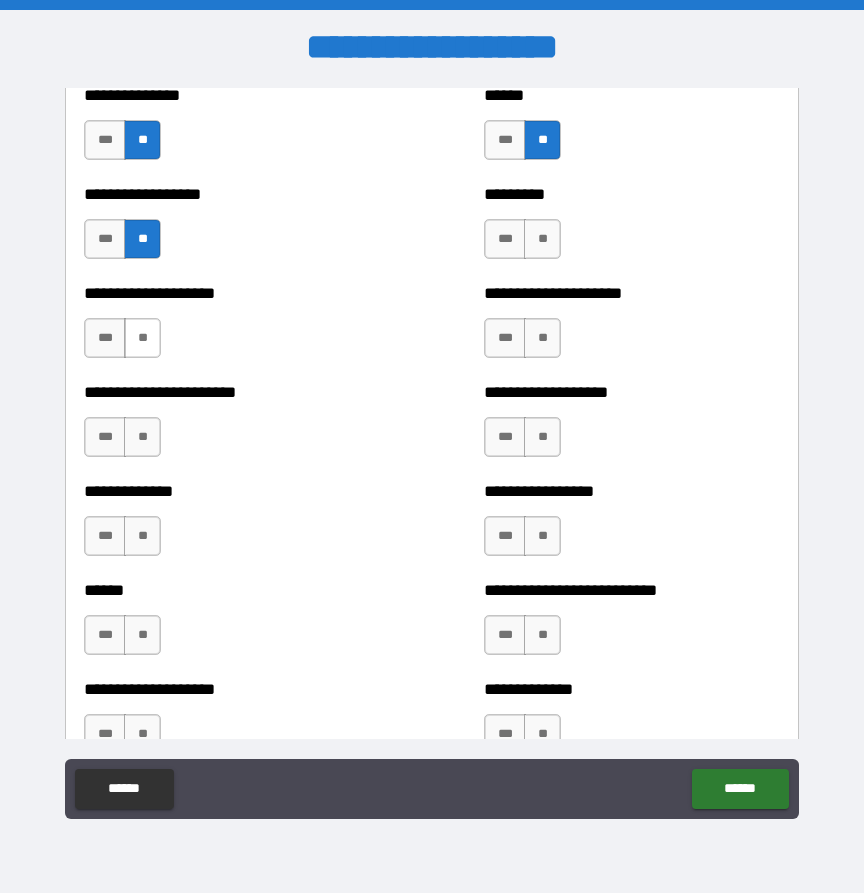 click on "**" at bounding box center [142, 338] 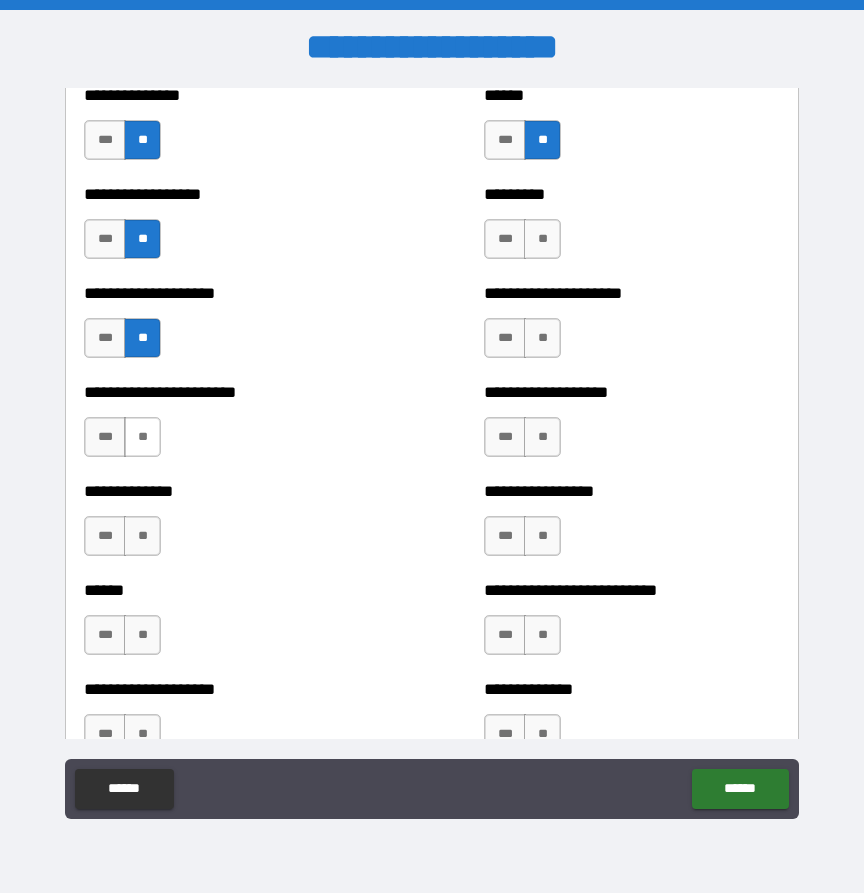 click on "**" at bounding box center [142, 437] 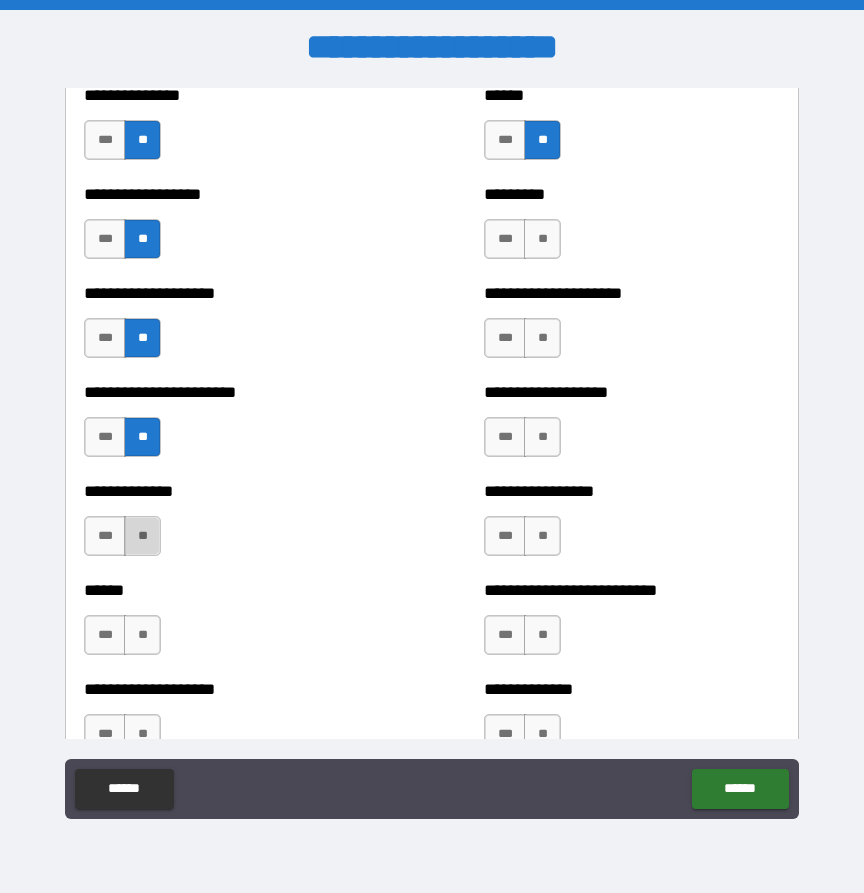 click on "**" at bounding box center (142, 536) 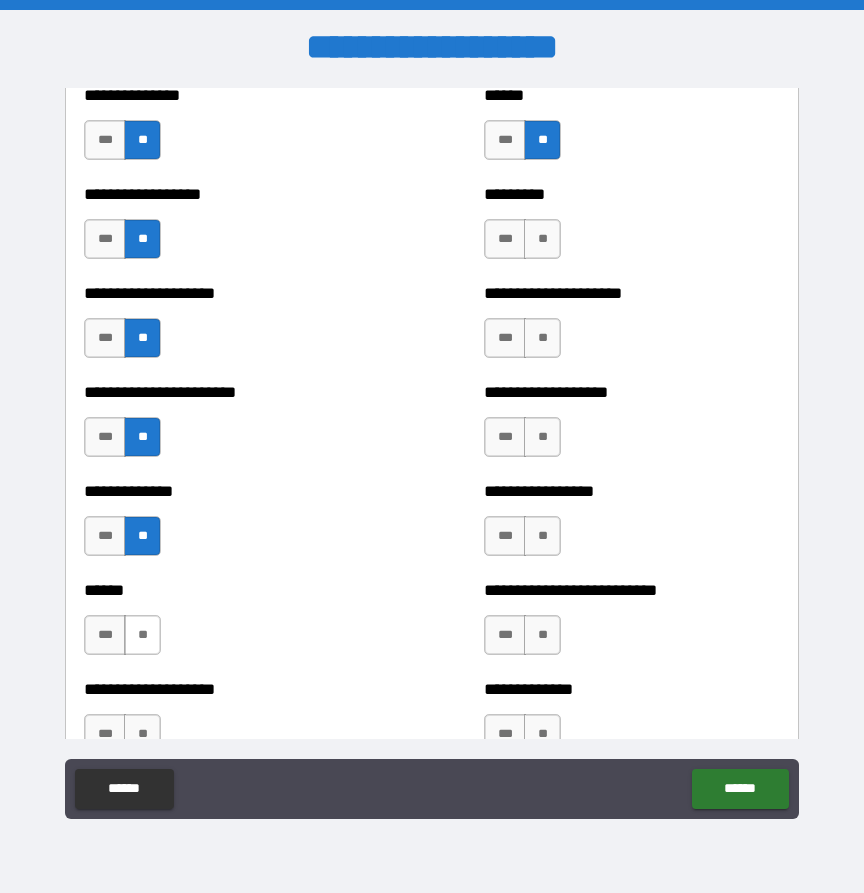 click on "**" at bounding box center (142, 635) 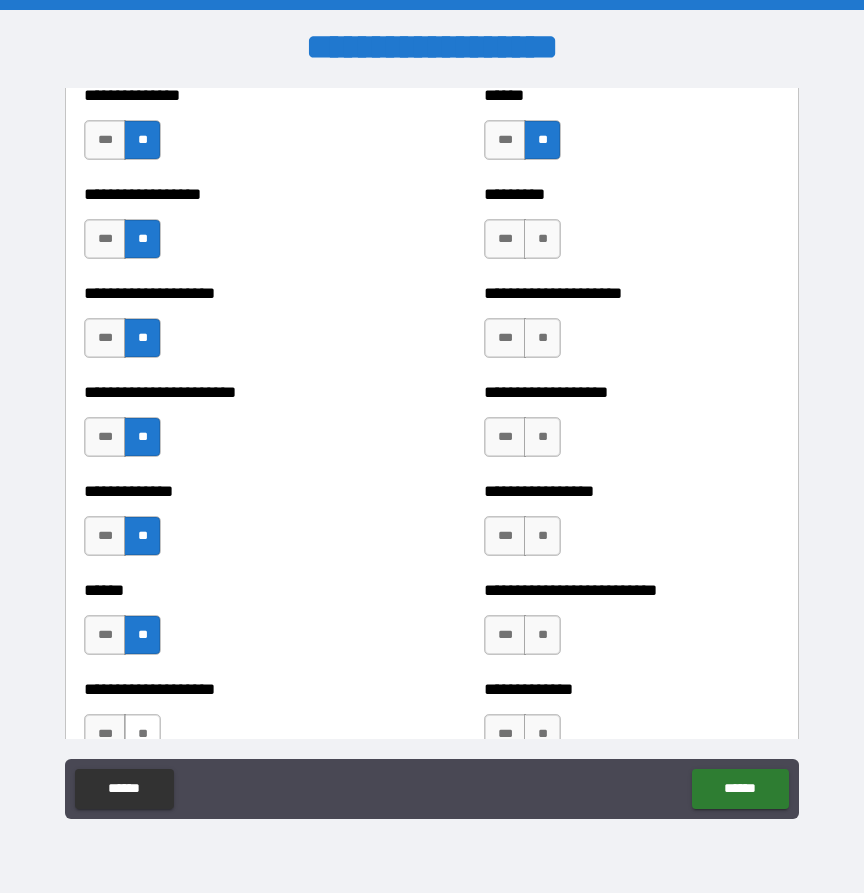 click on "**" at bounding box center [142, 734] 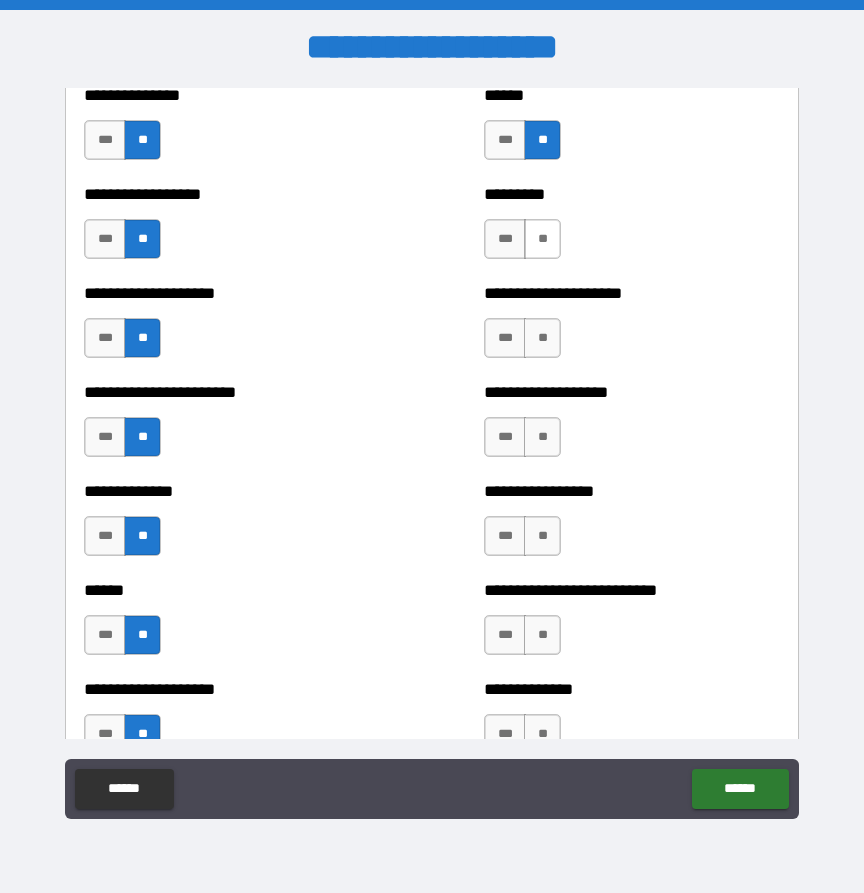 click on "**" at bounding box center (542, 239) 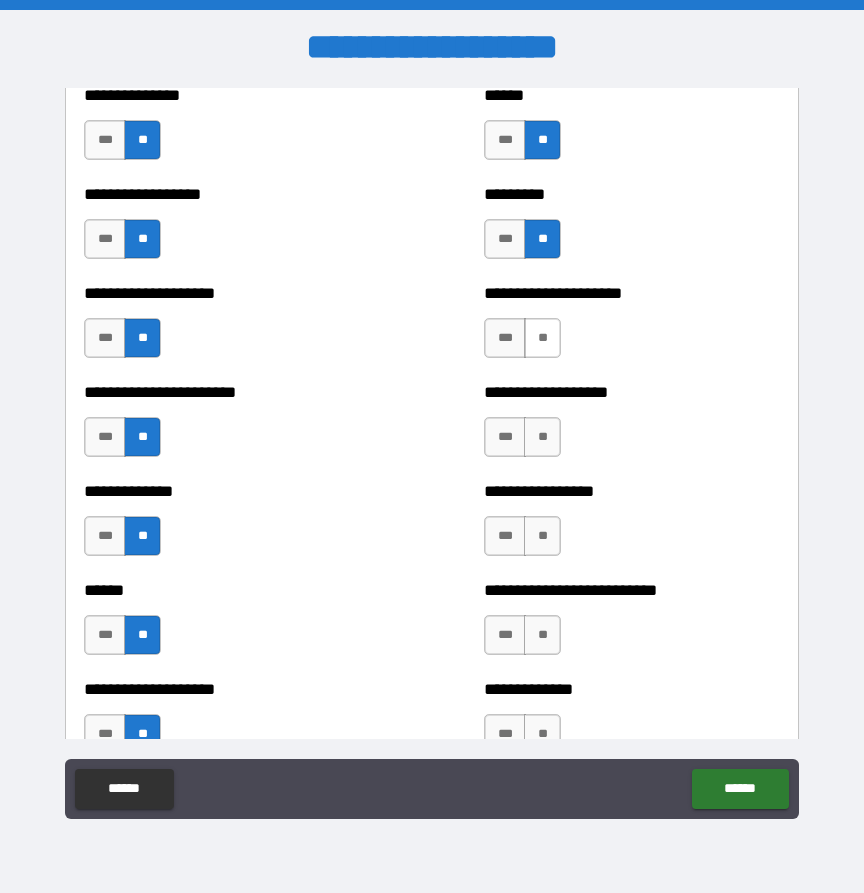 click on "**" at bounding box center [542, 338] 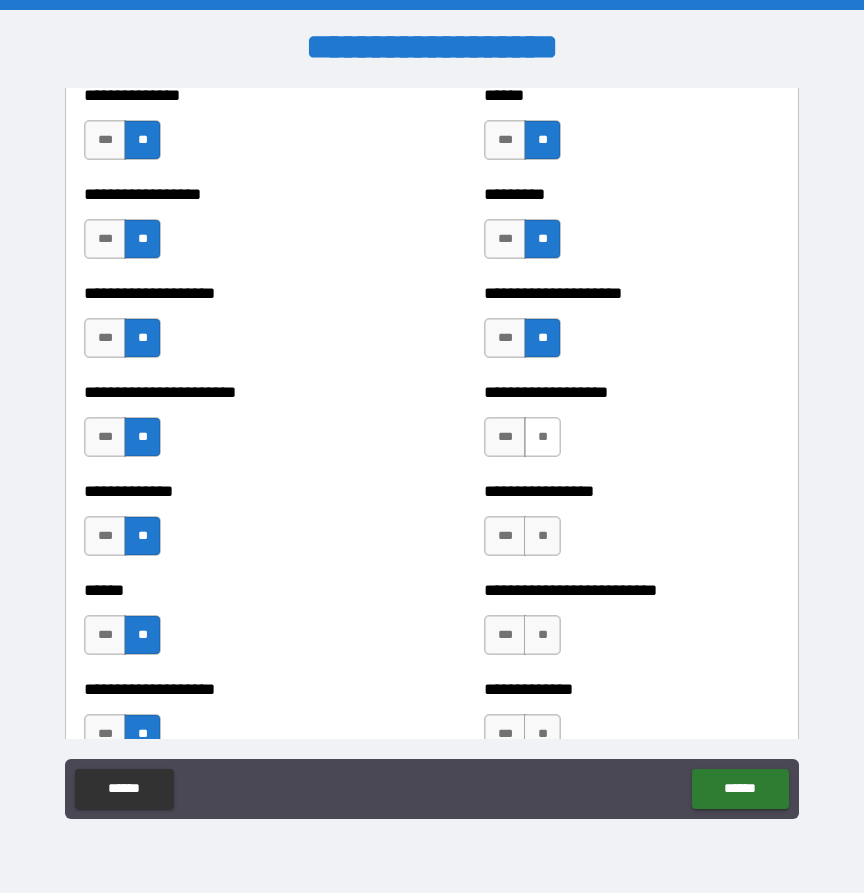click on "**" at bounding box center [542, 437] 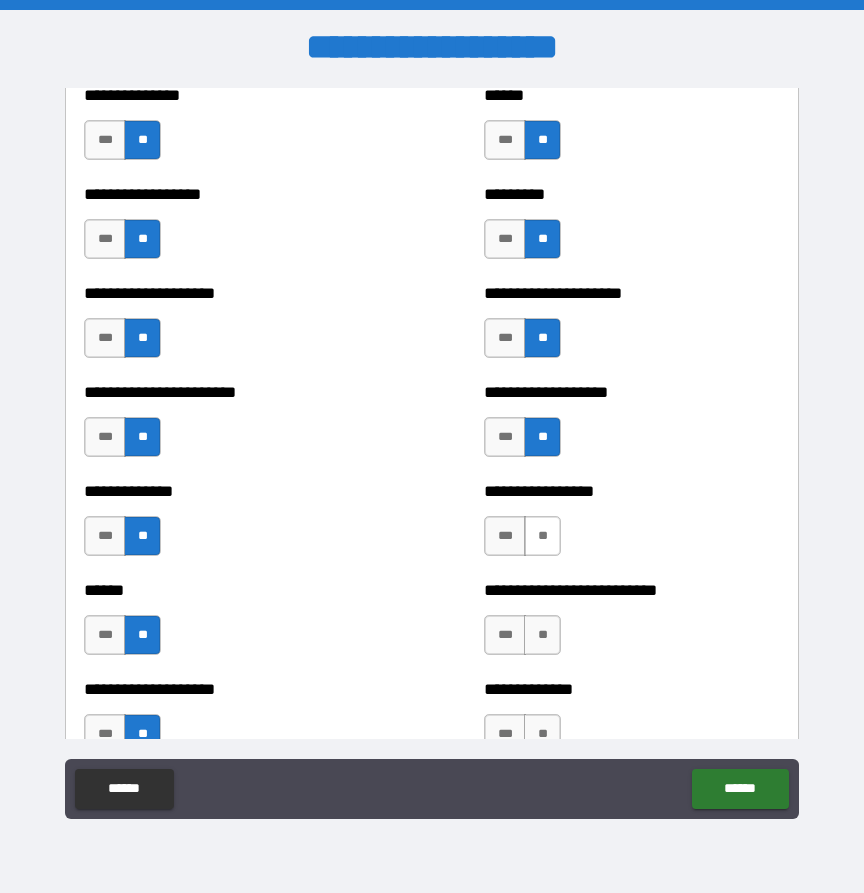 click on "**" at bounding box center (542, 536) 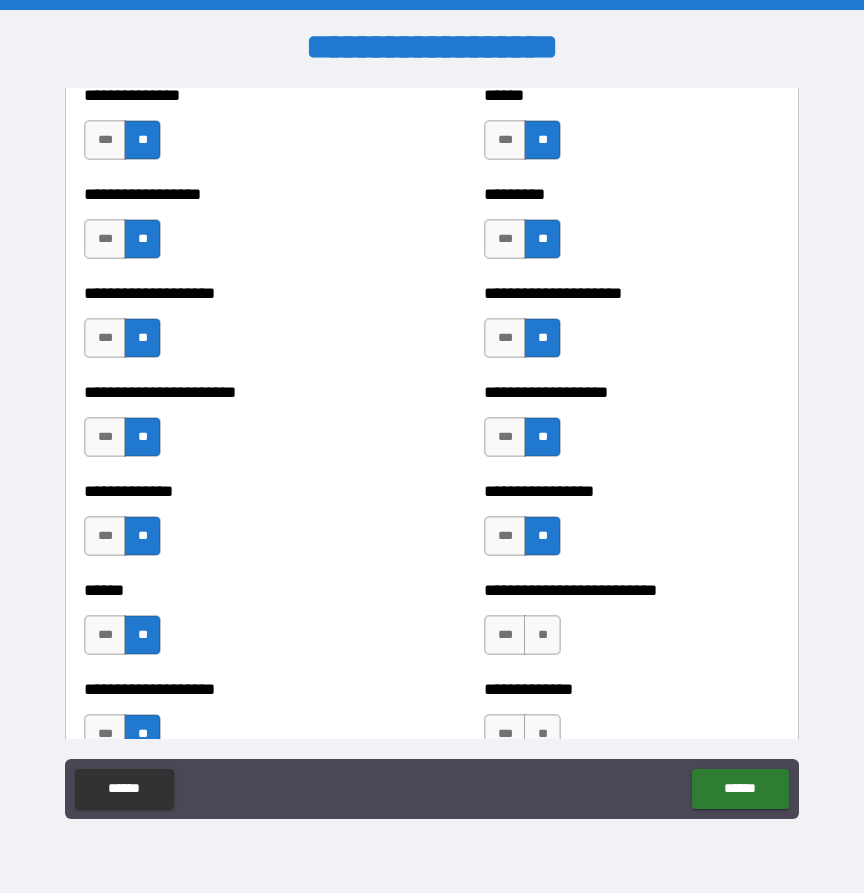 click on "*** **" at bounding box center [525, 343] 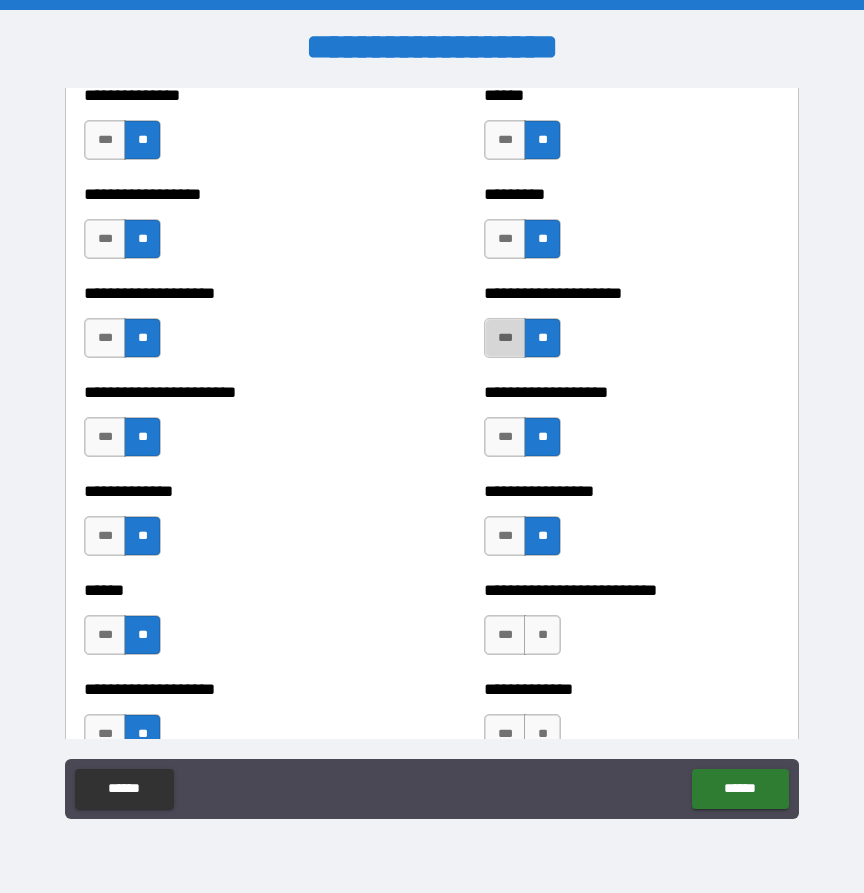 click on "***" at bounding box center (505, 338) 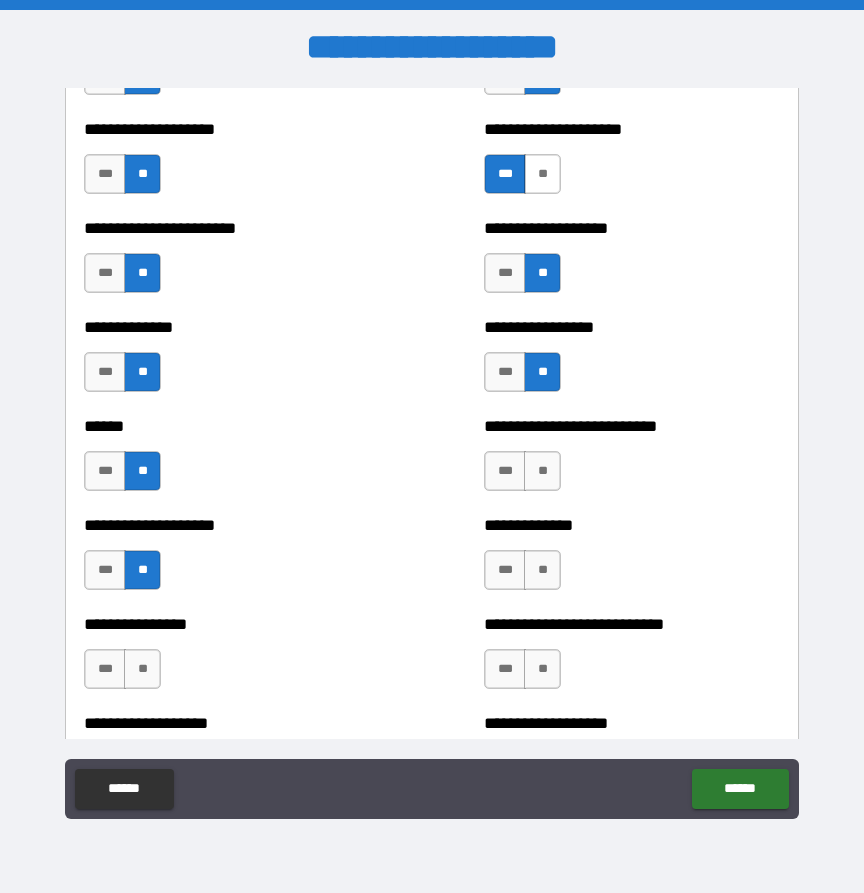 scroll, scrollTop: 2715, scrollLeft: 0, axis: vertical 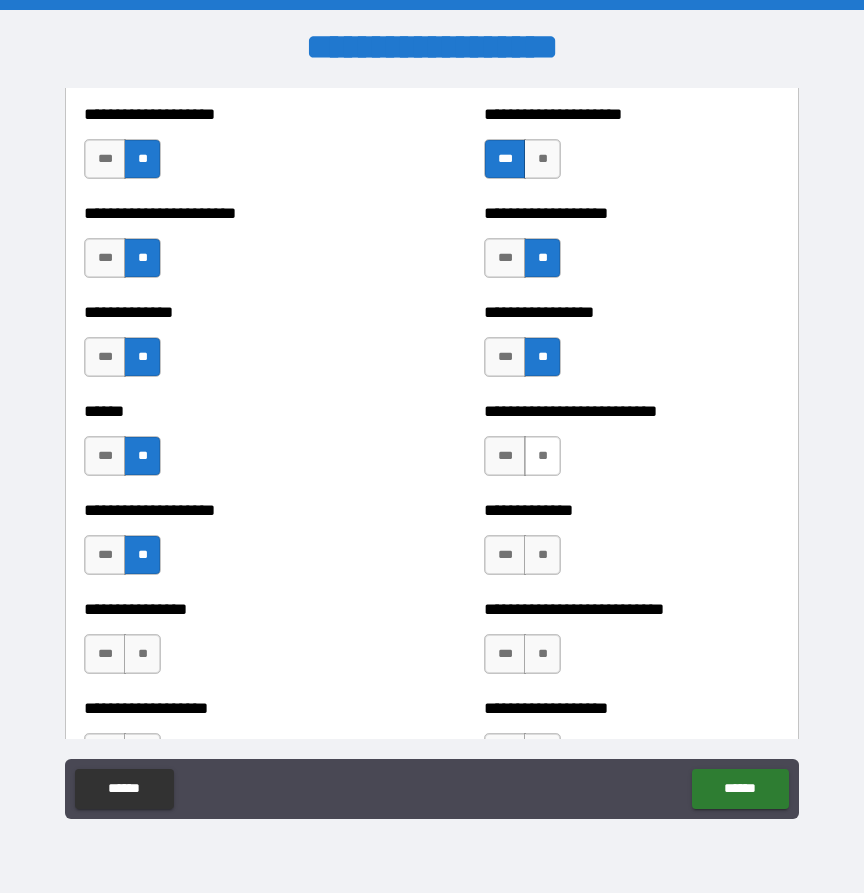 click on "**" at bounding box center (542, 456) 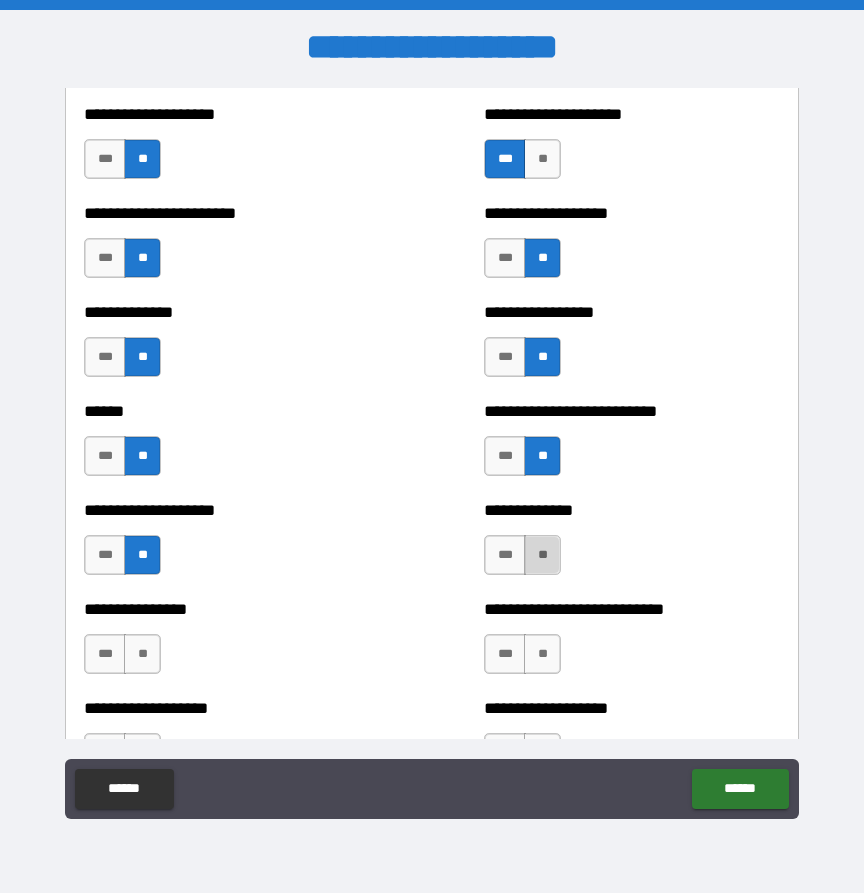 click on "**" at bounding box center [542, 555] 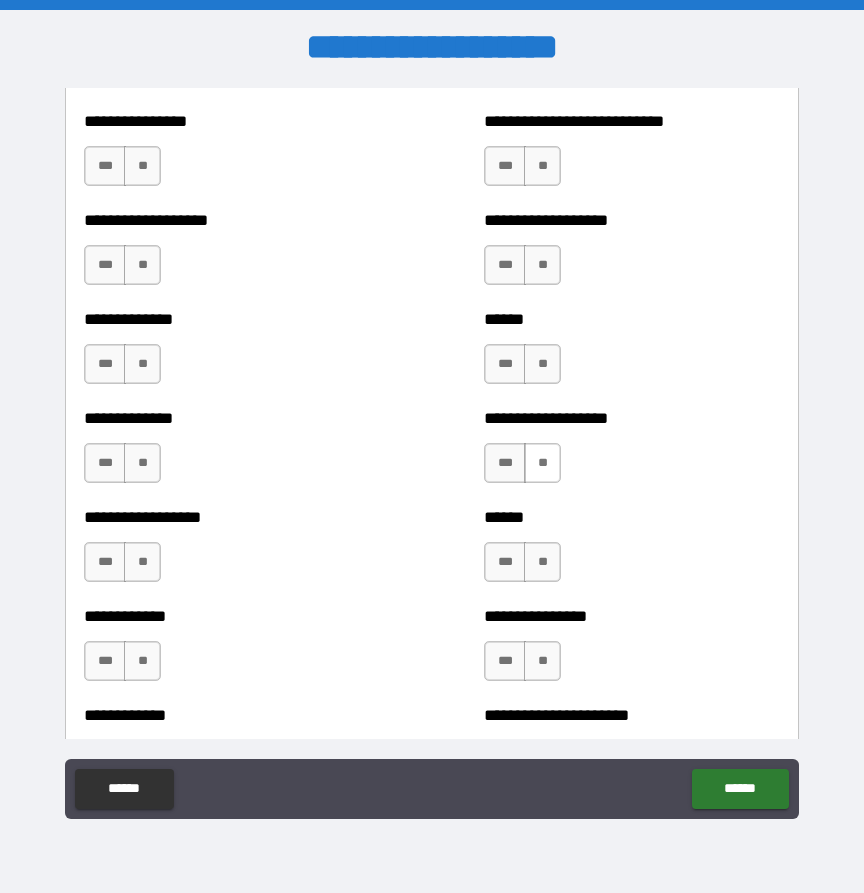 scroll, scrollTop: 3207, scrollLeft: 0, axis: vertical 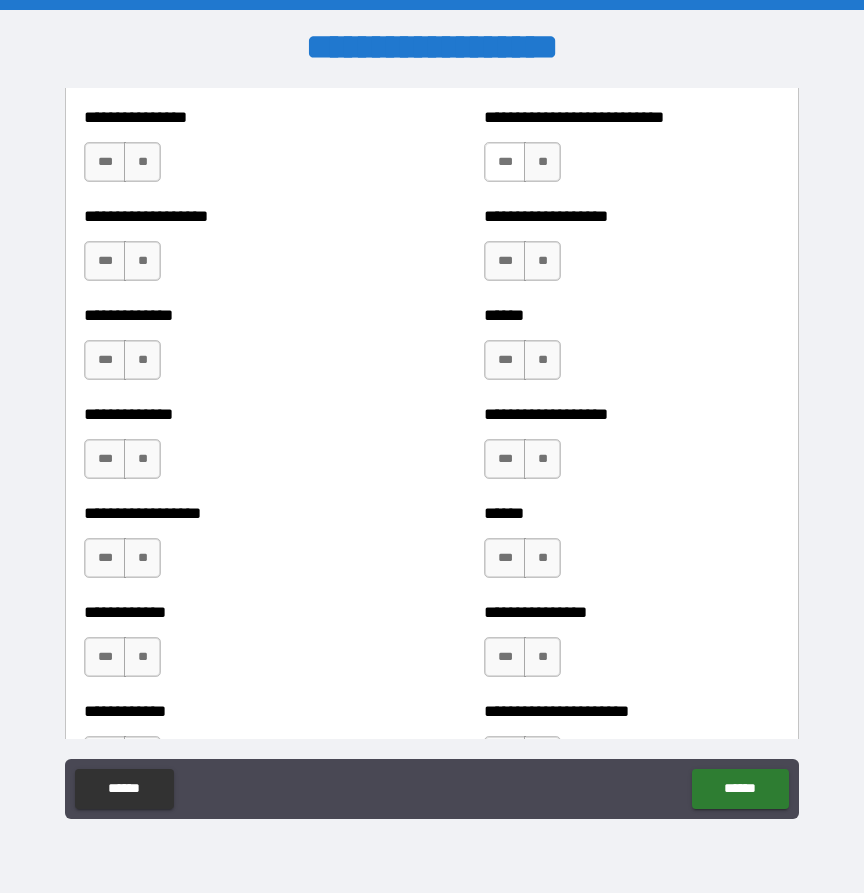 click on "***" at bounding box center [505, 162] 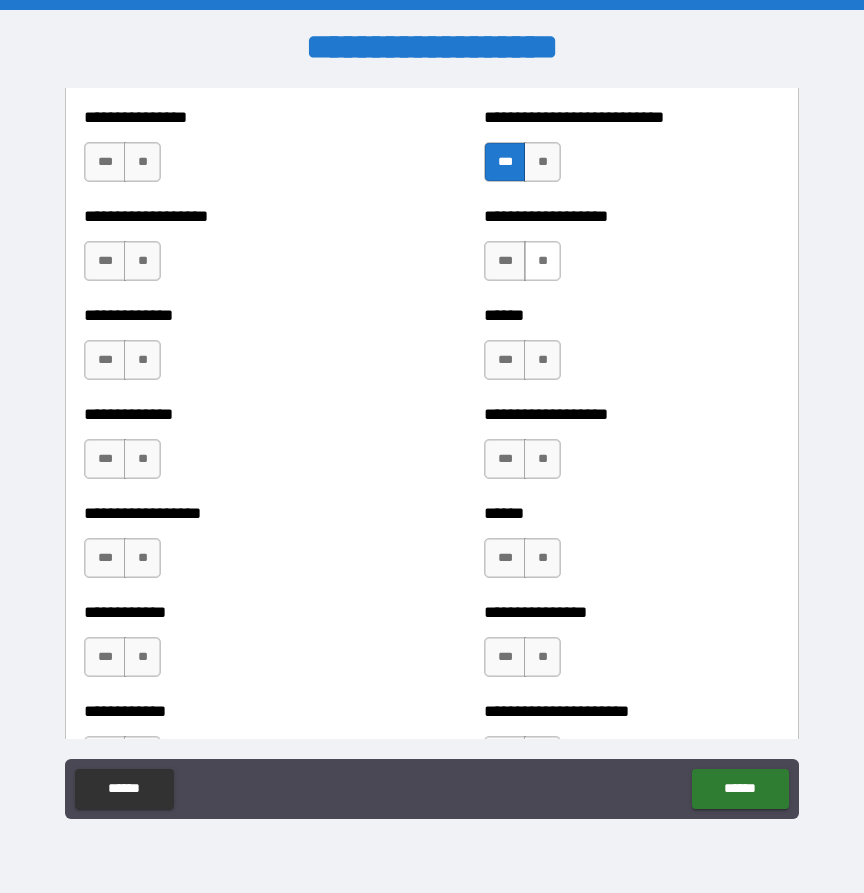 click on "**" at bounding box center [542, 261] 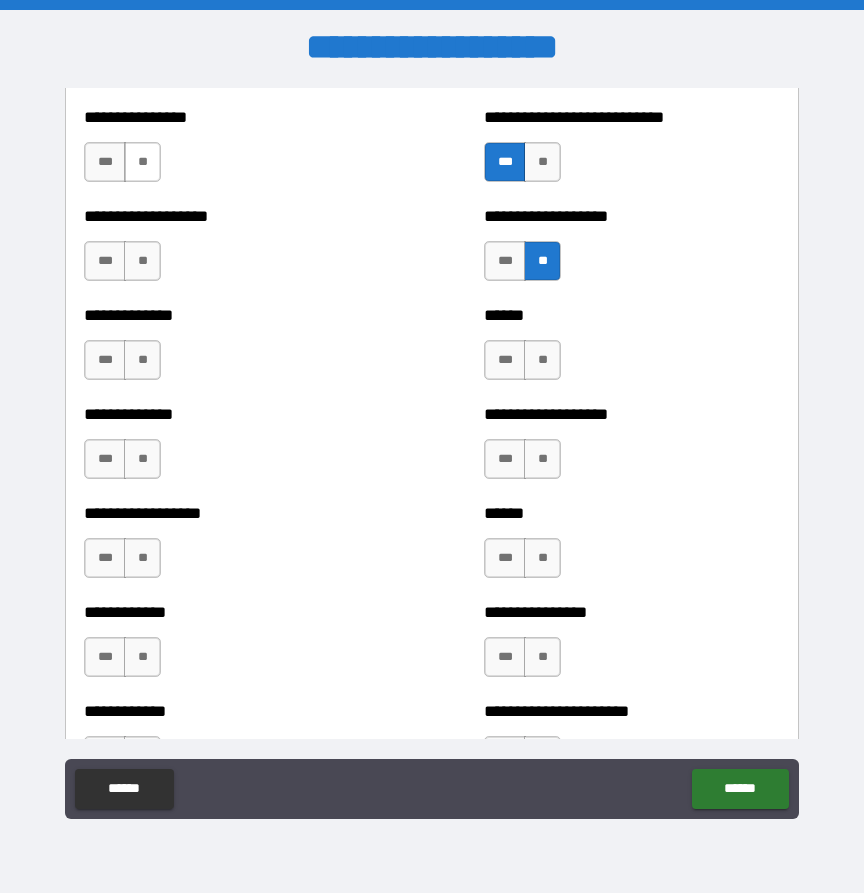 click on "**" at bounding box center [142, 162] 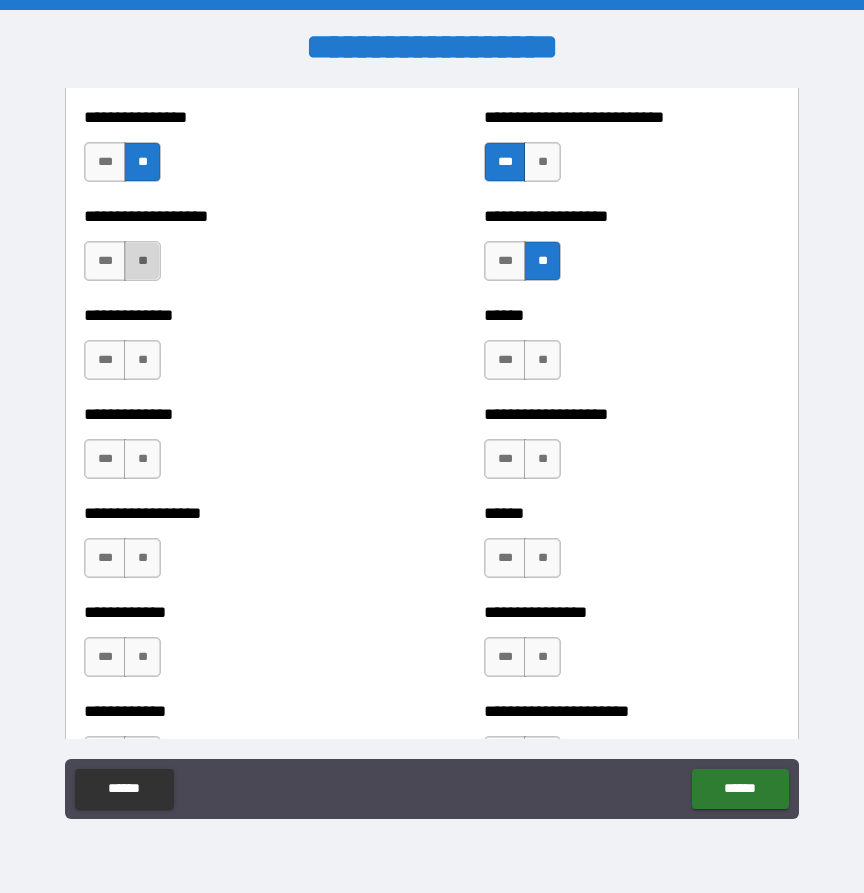click on "**" at bounding box center [142, 261] 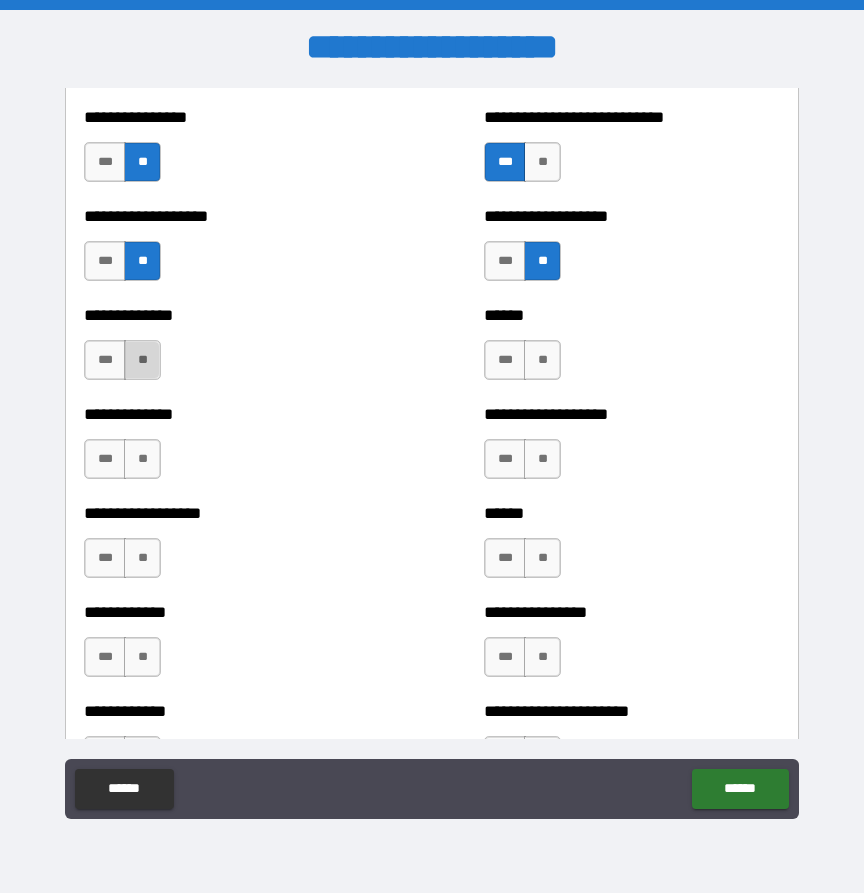 click on "**" at bounding box center [142, 360] 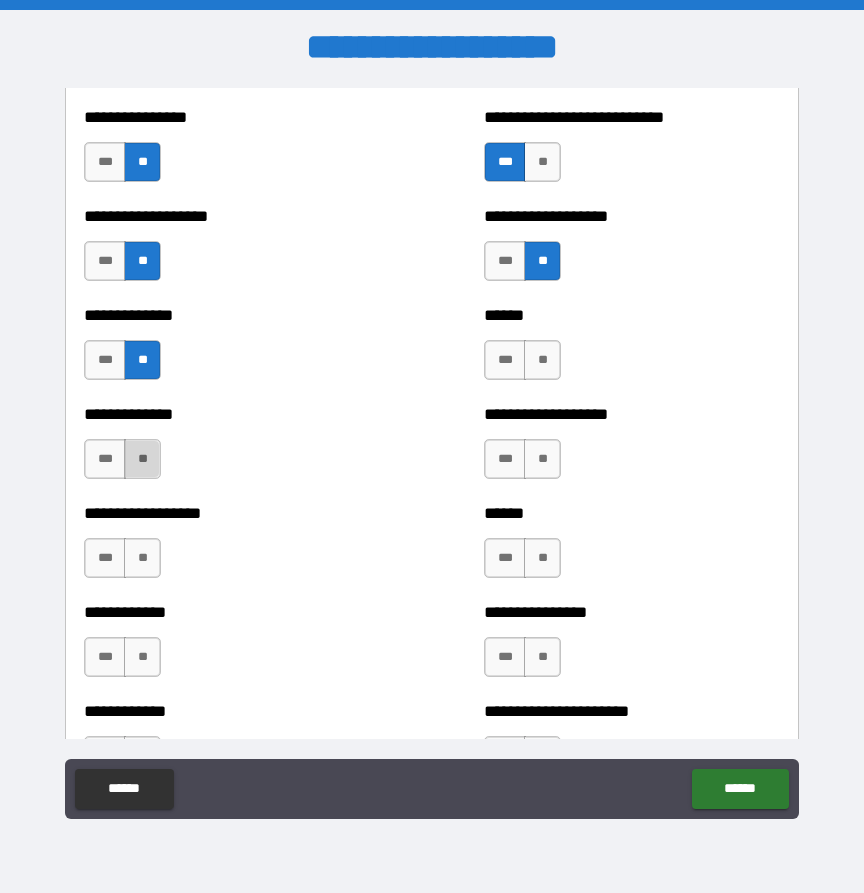 click on "**" at bounding box center [142, 459] 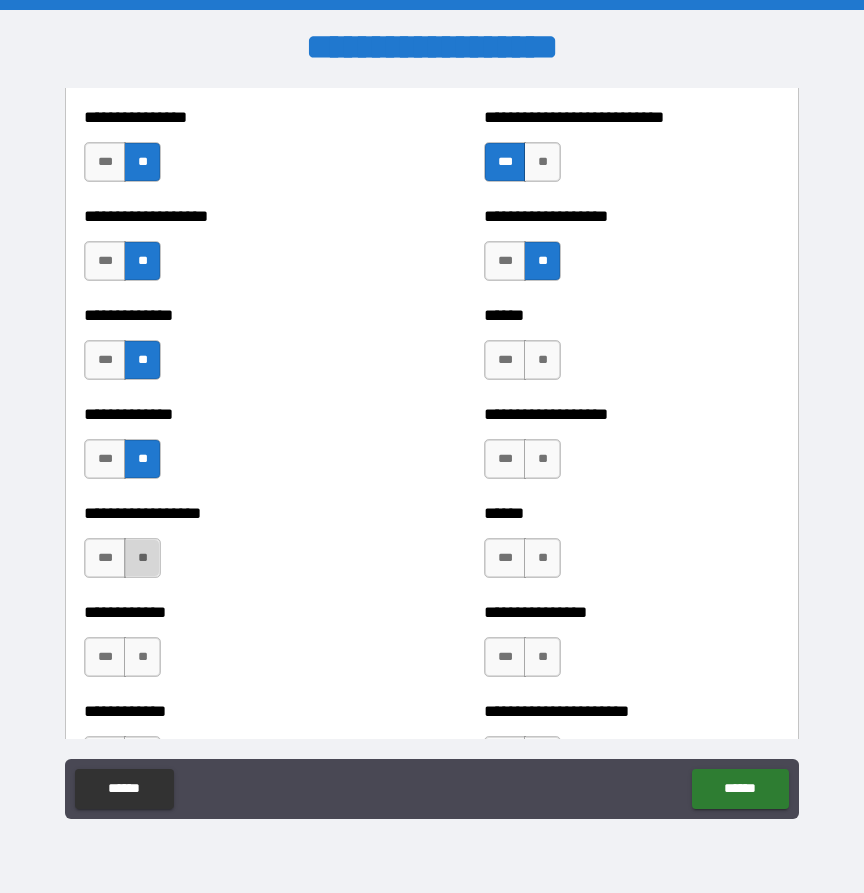 click on "**" at bounding box center (142, 558) 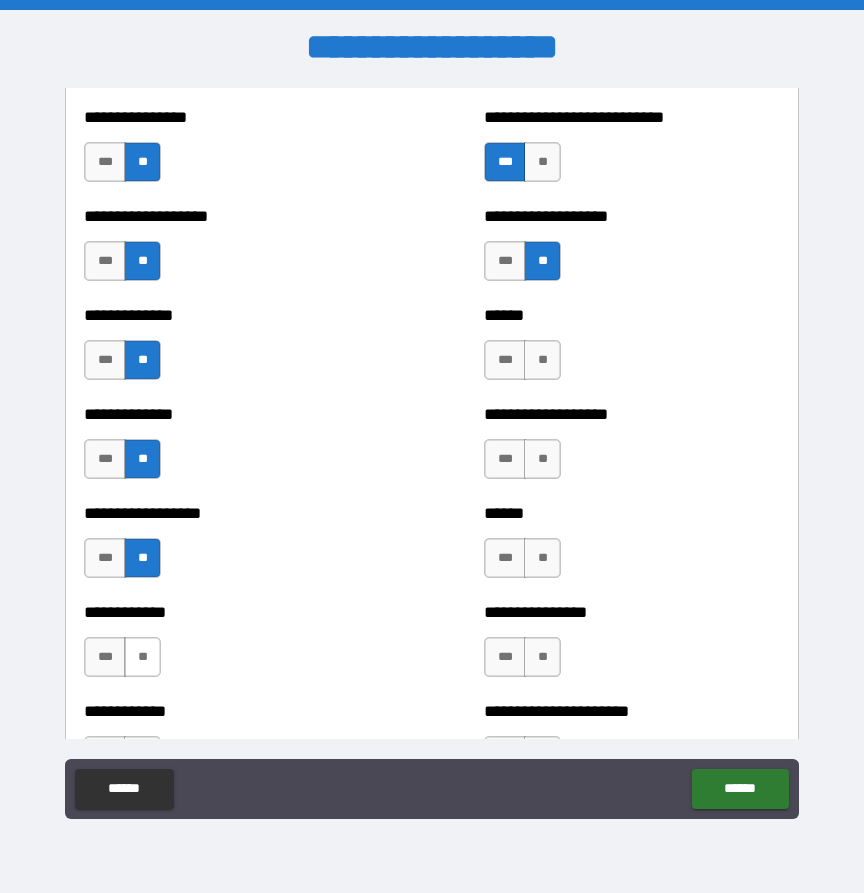 click on "**" at bounding box center [142, 657] 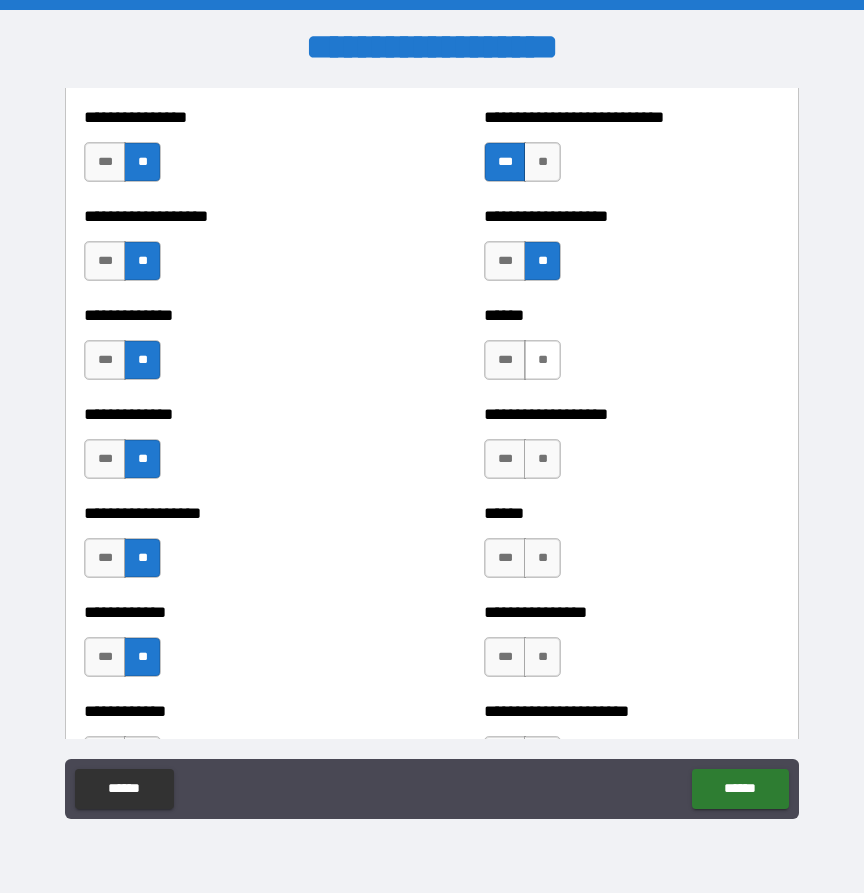 click on "**" at bounding box center (542, 360) 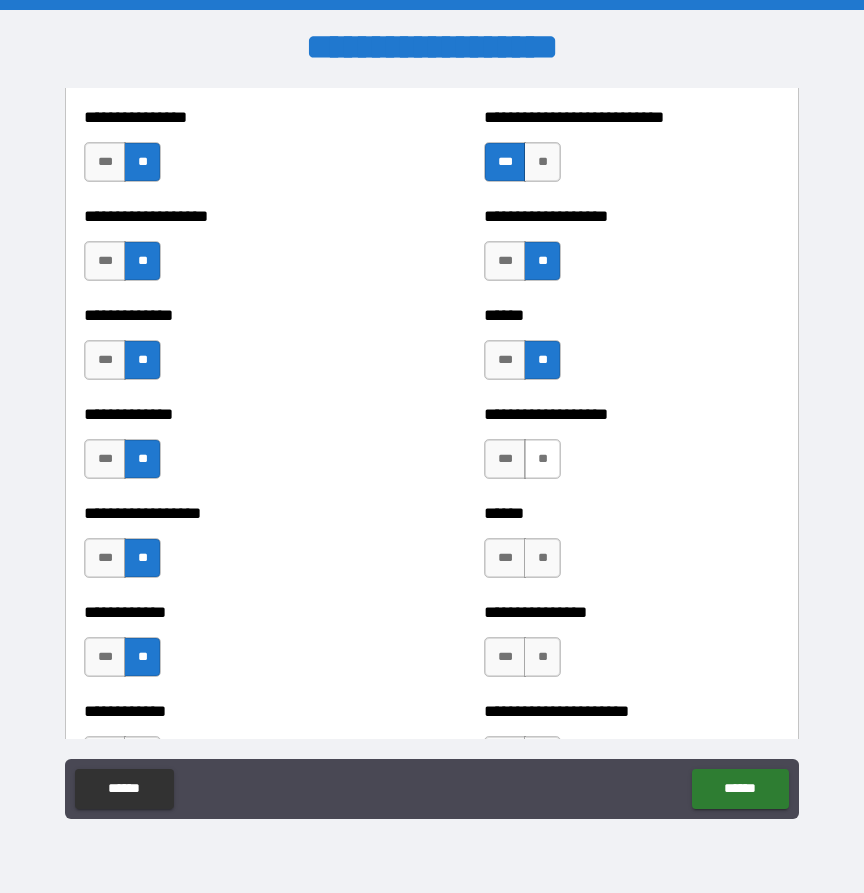 click on "**" at bounding box center (542, 459) 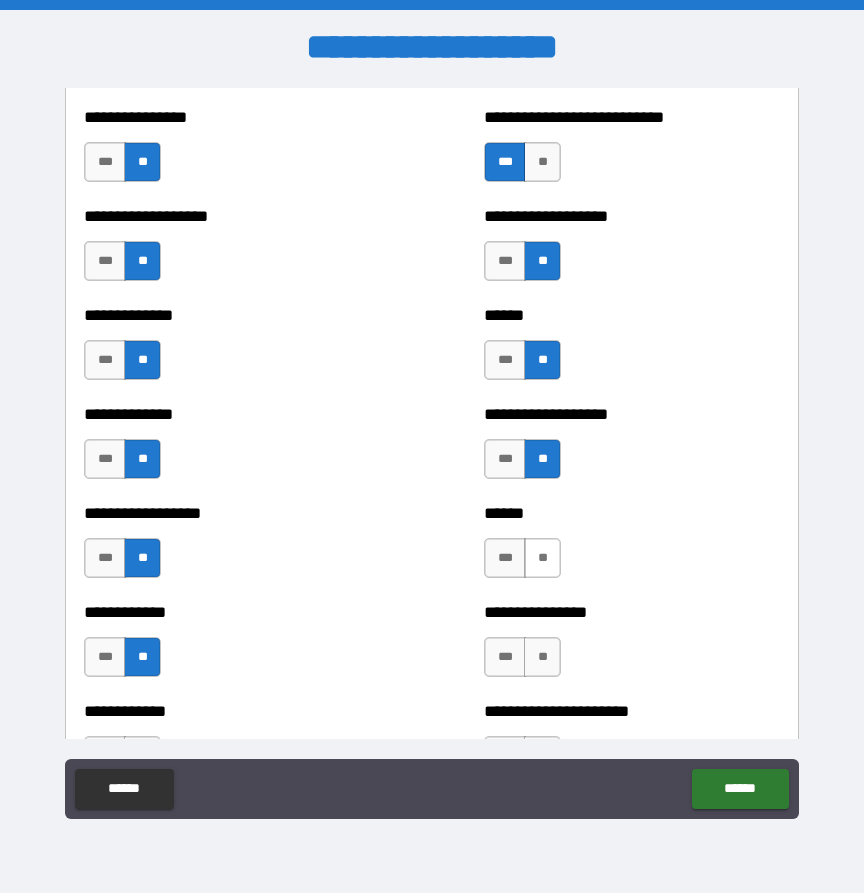 click on "**" at bounding box center (542, 558) 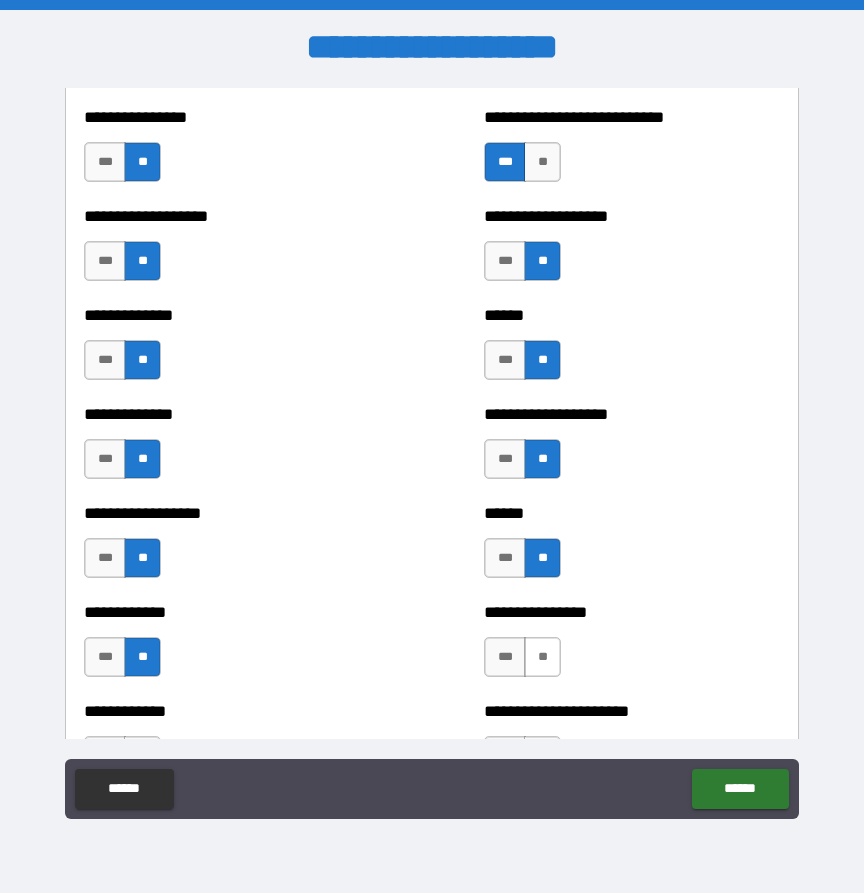 click on "**" at bounding box center (542, 657) 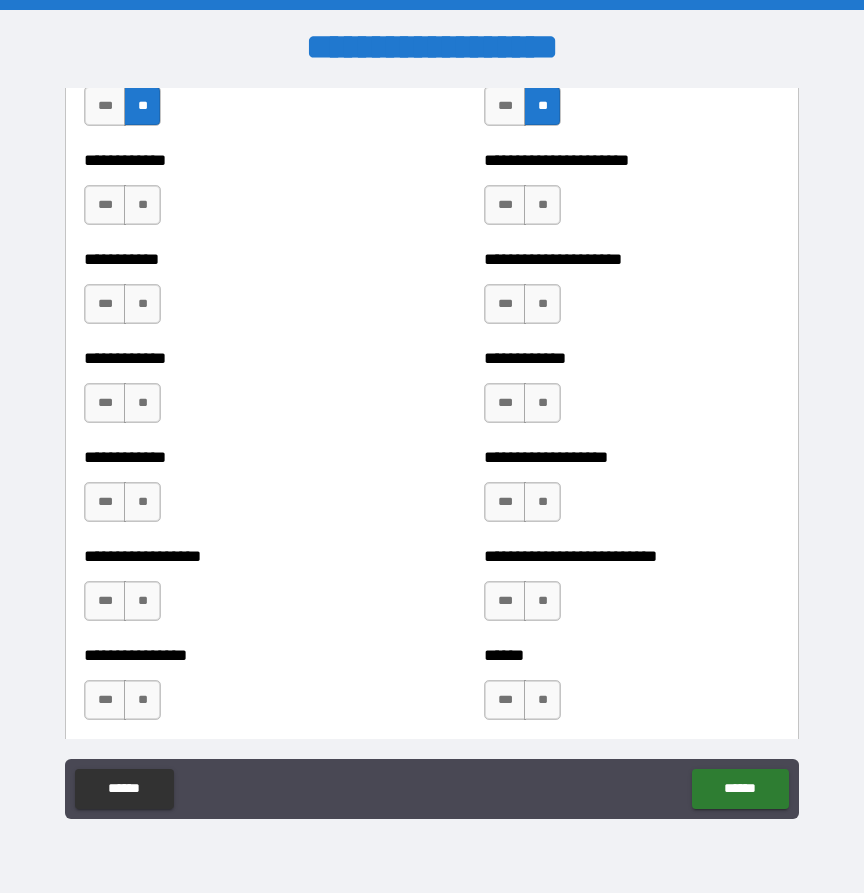 scroll, scrollTop: 3759, scrollLeft: 0, axis: vertical 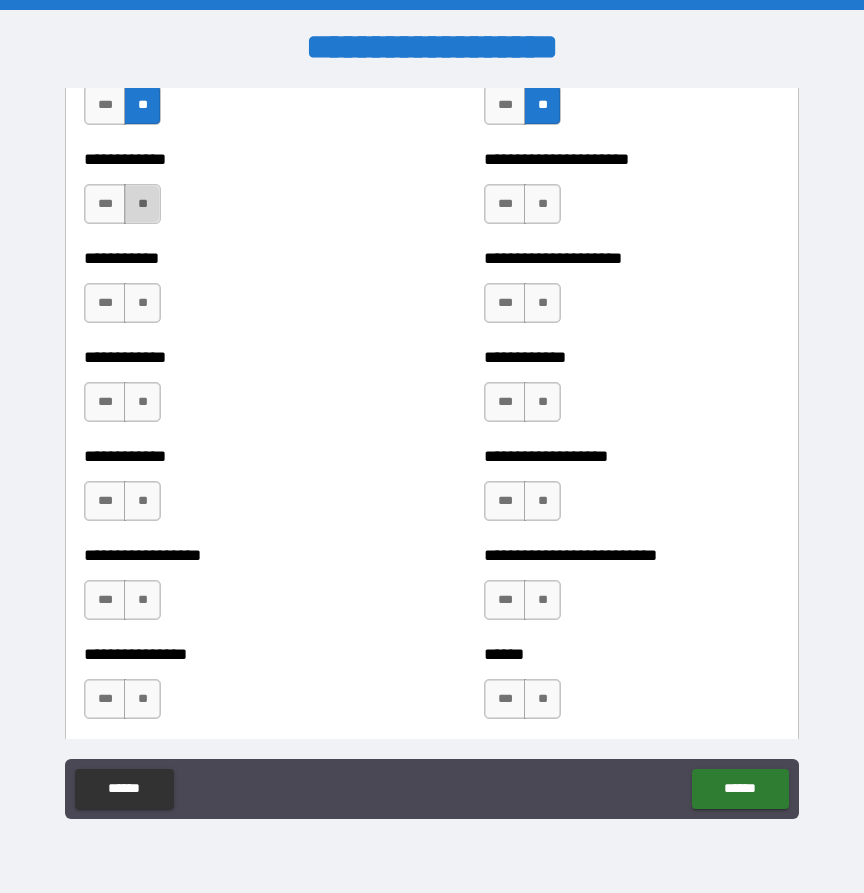 click on "**" at bounding box center [142, 204] 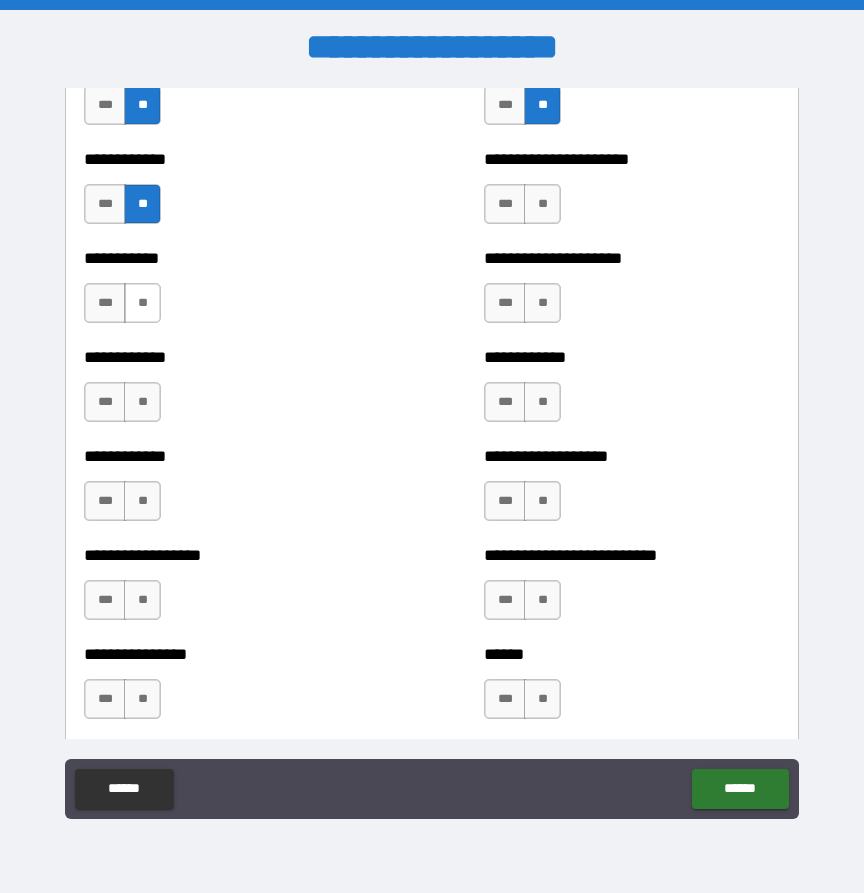 click on "**" at bounding box center [142, 303] 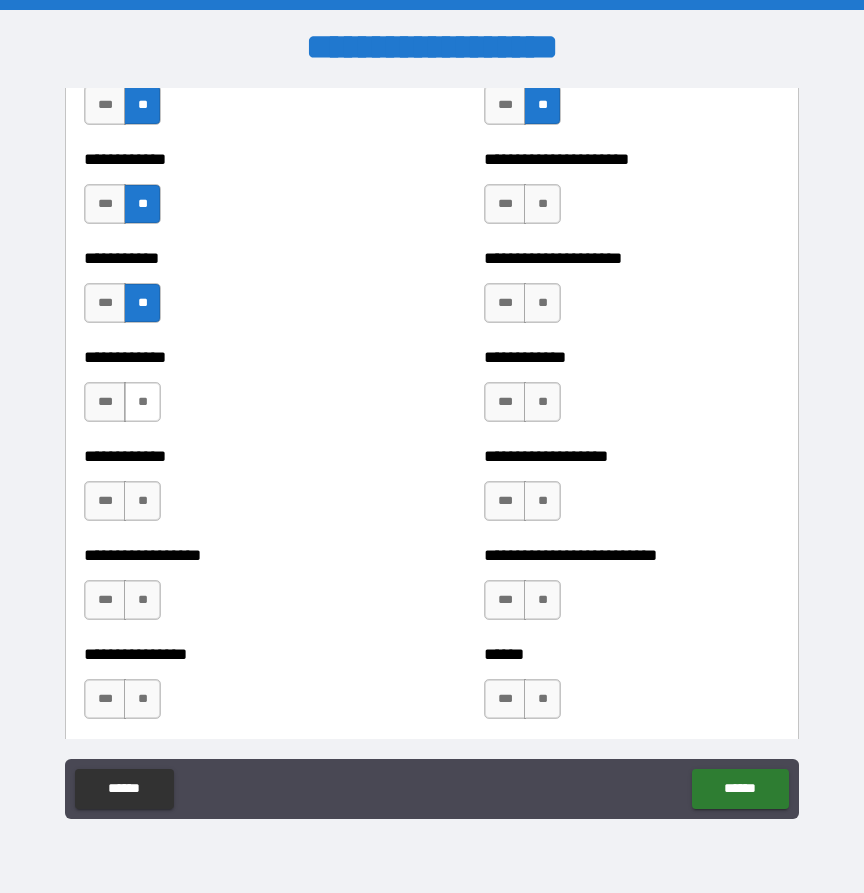click on "**" at bounding box center (142, 402) 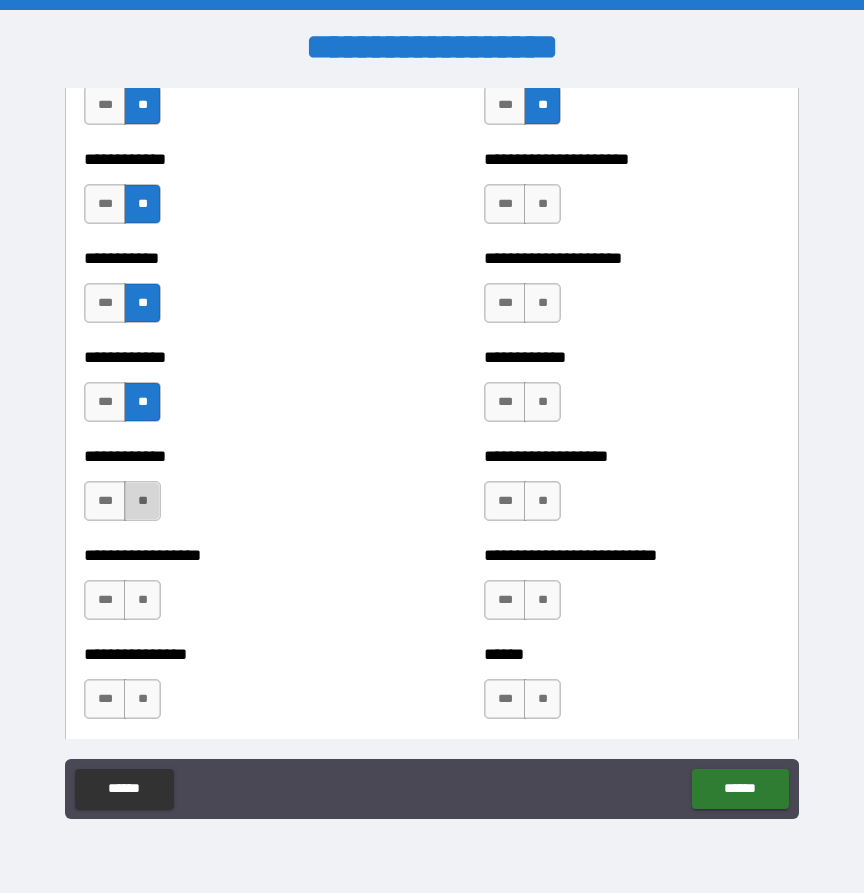 click on "**" at bounding box center (142, 501) 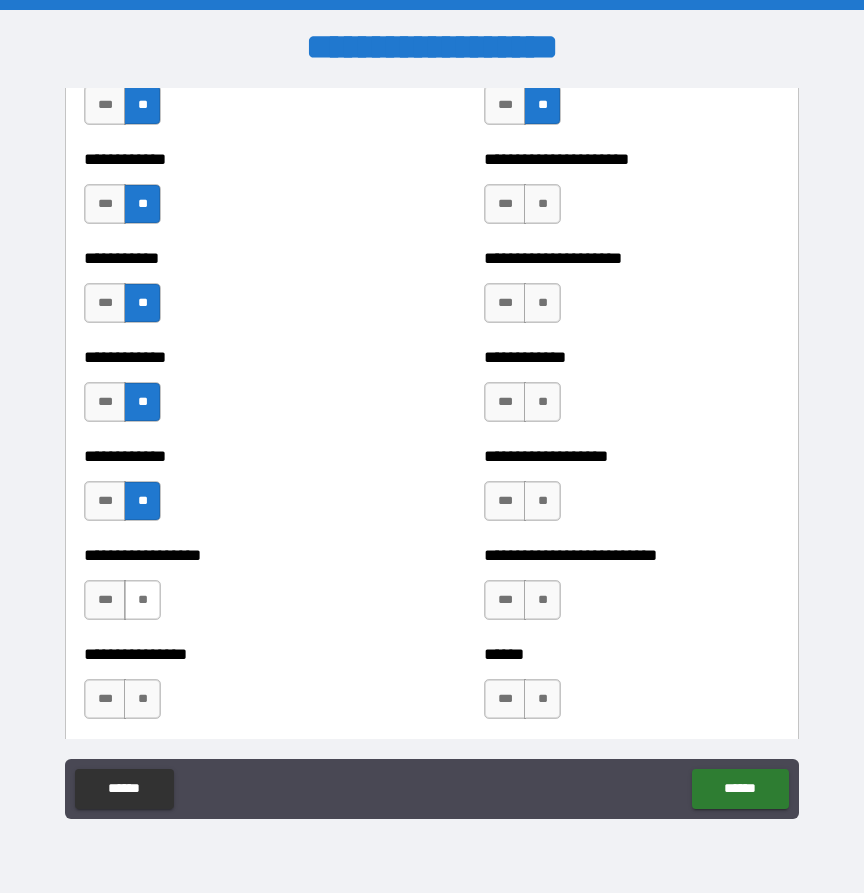 click on "**" at bounding box center [142, 600] 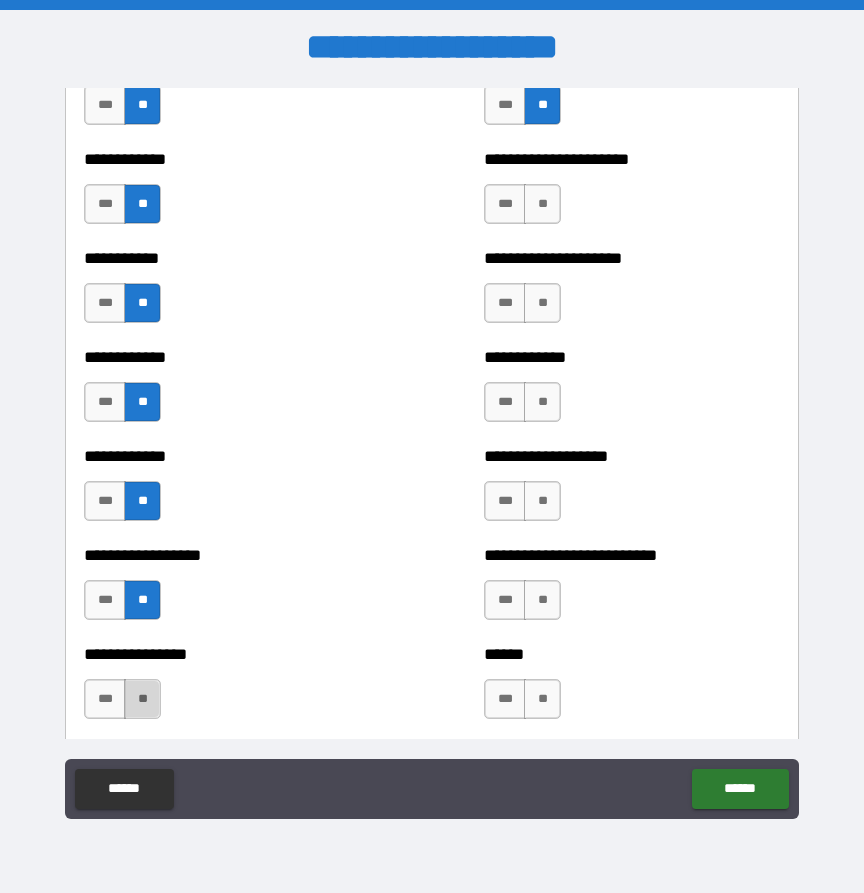 click on "**" at bounding box center [142, 699] 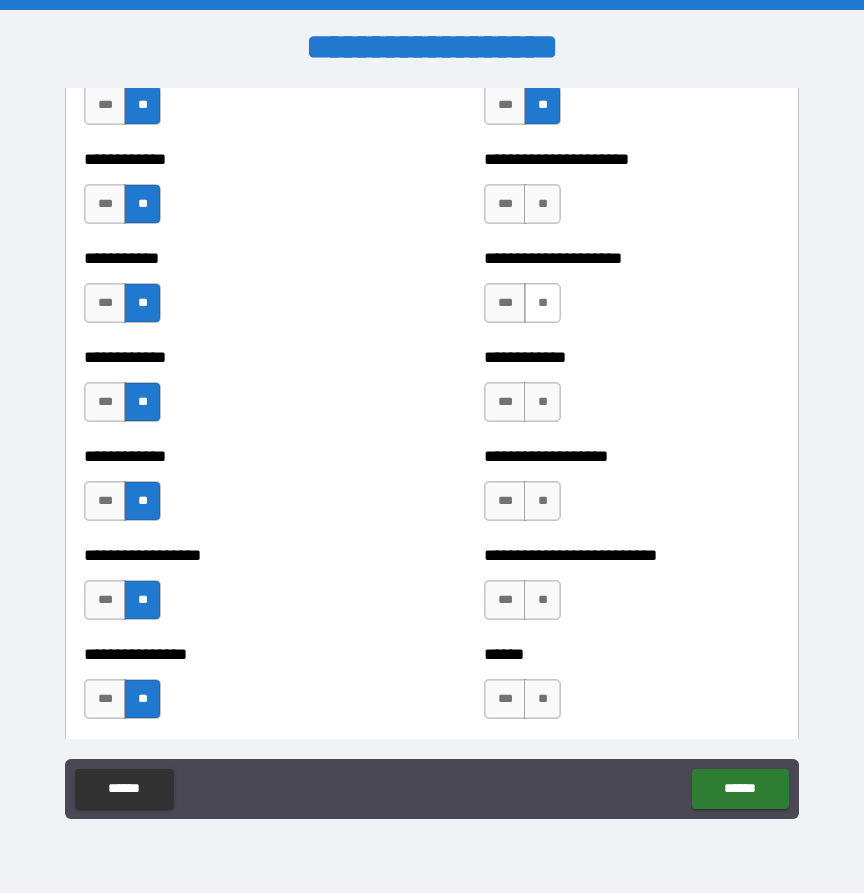 click on "**" at bounding box center [542, 303] 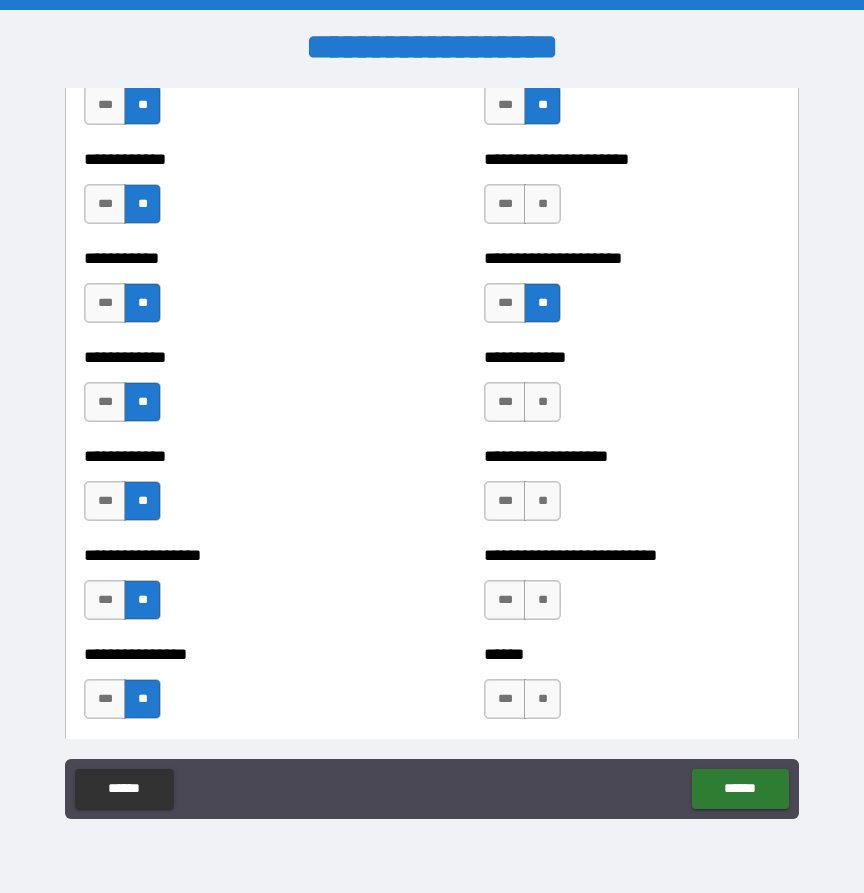 click on "**********" at bounding box center [629, 159] 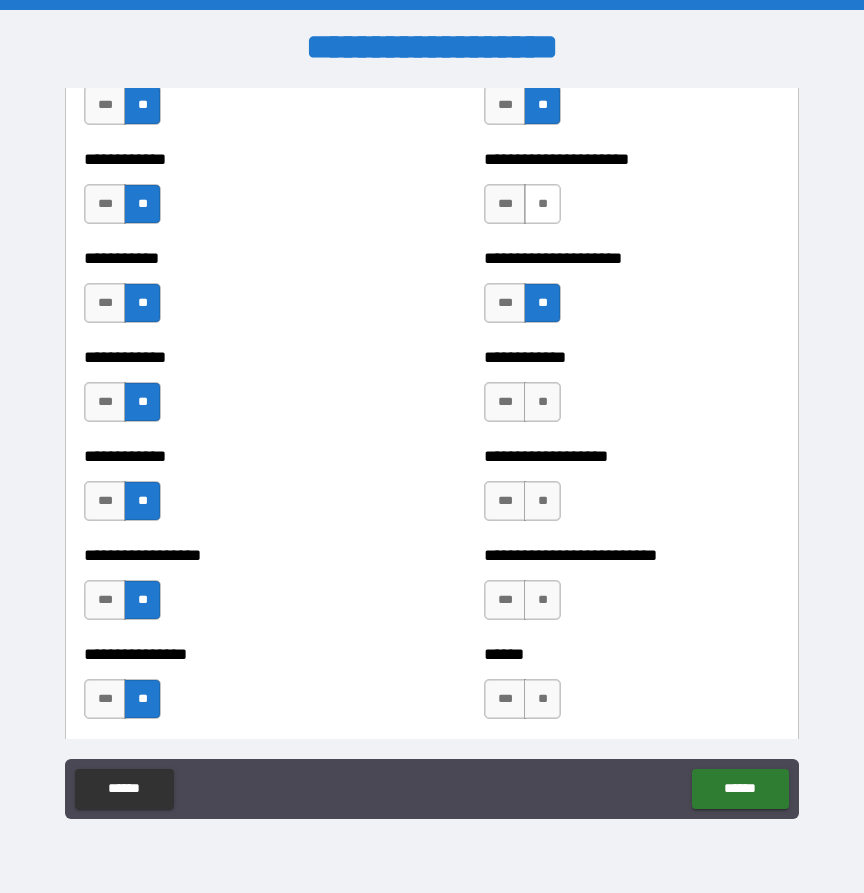 click on "**" at bounding box center [542, 204] 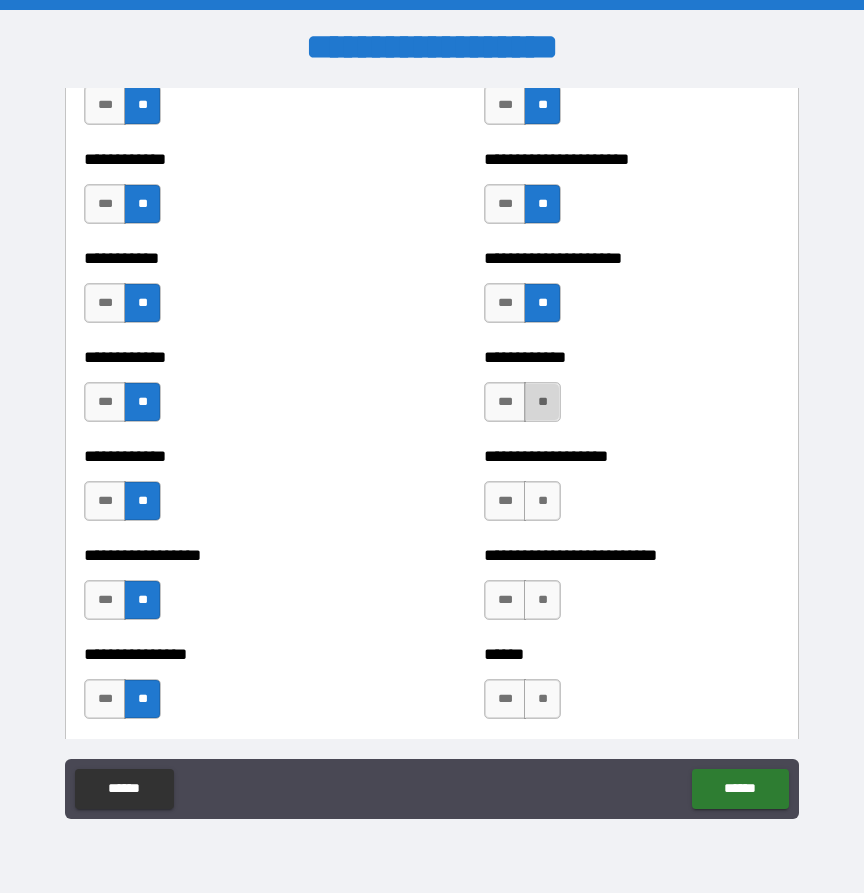 click on "**" at bounding box center [542, 402] 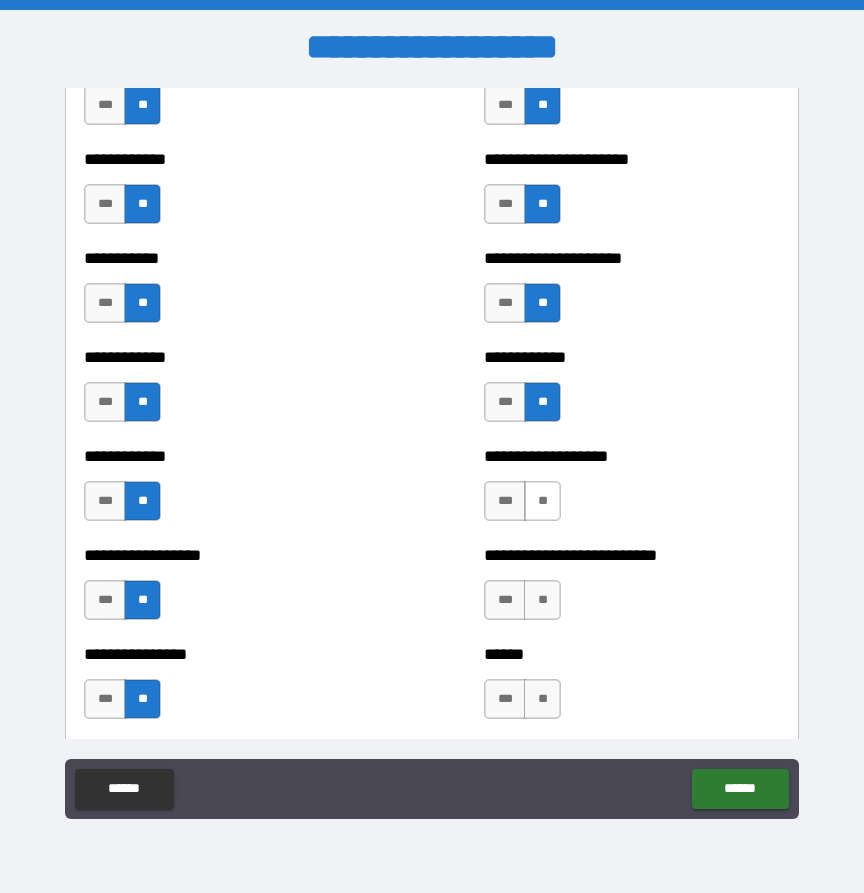 click on "**" at bounding box center (542, 501) 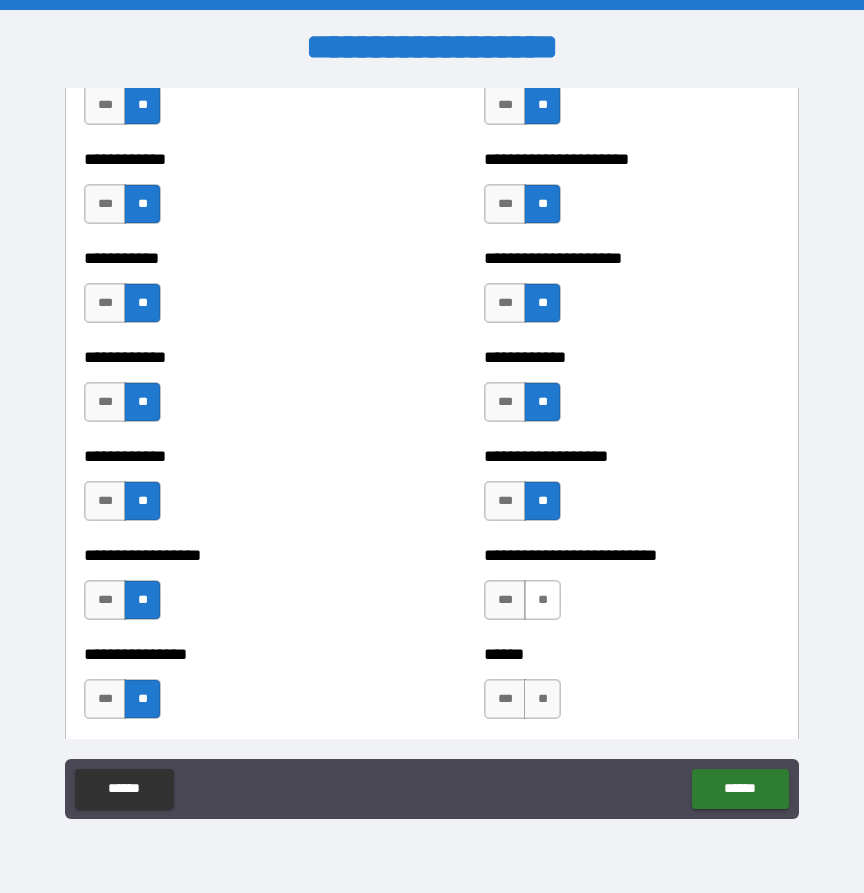 click on "**" at bounding box center (542, 600) 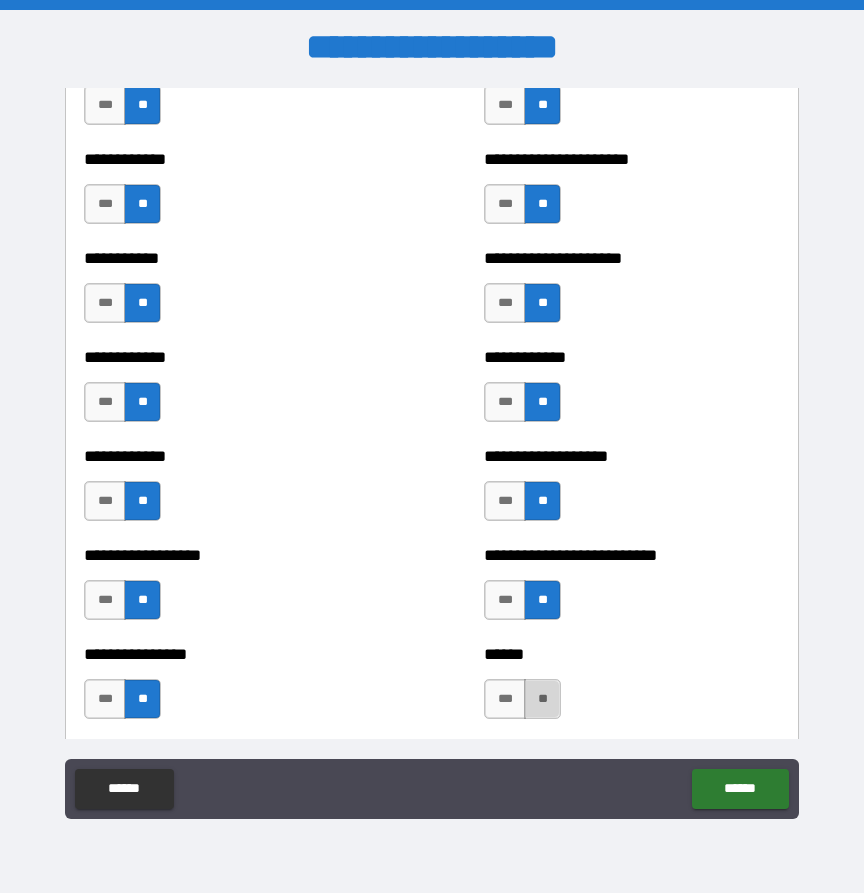 click on "**" at bounding box center [542, 699] 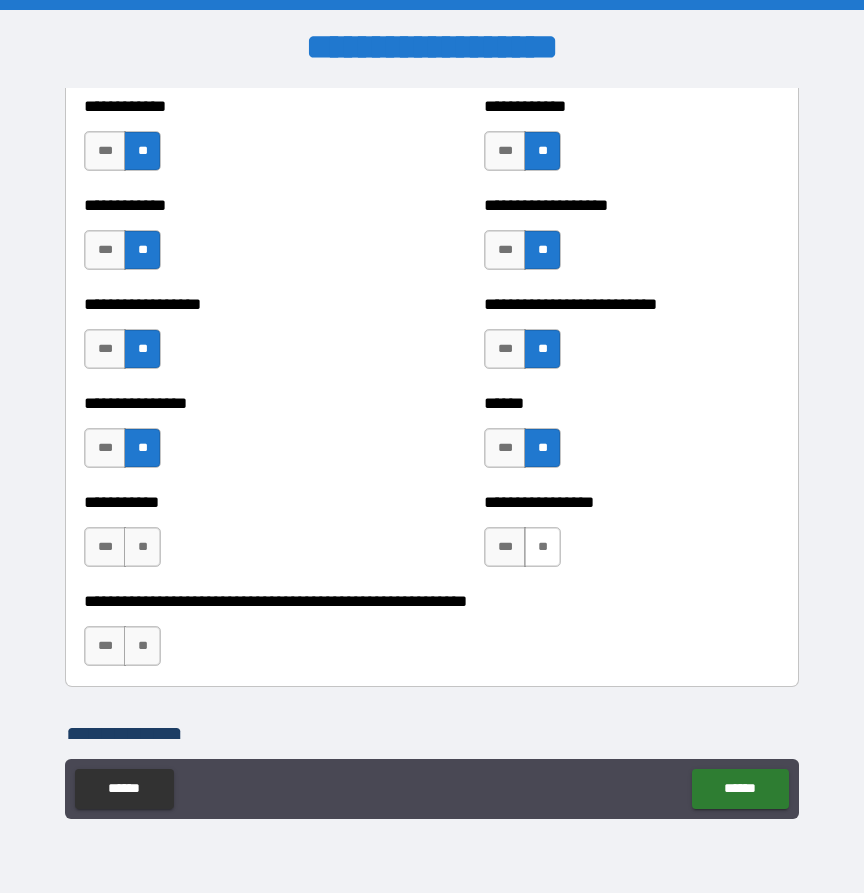 scroll, scrollTop: 4079, scrollLeft: 0, axis: vertical 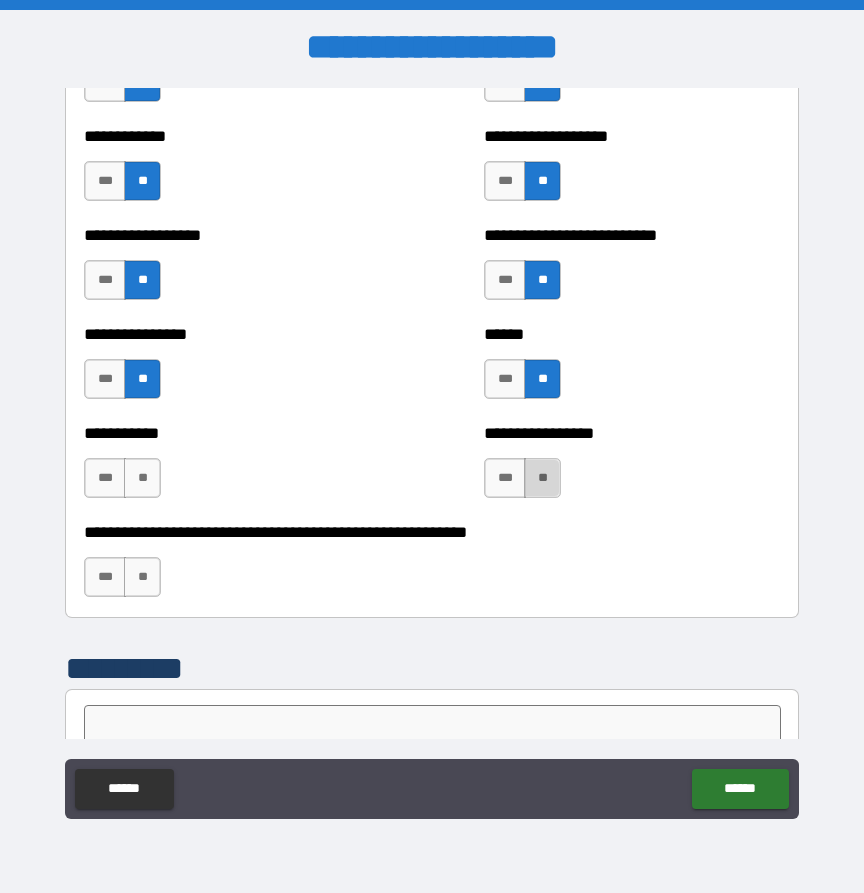 click on "**" at bounding box center (542, 478) 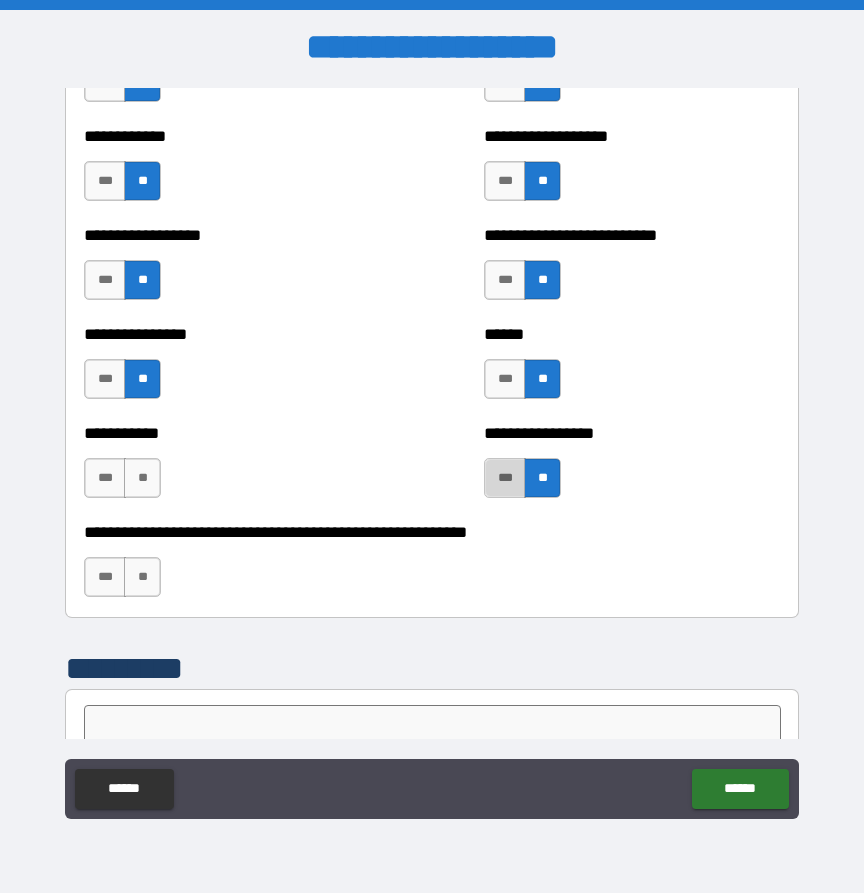 click on "***" at bounding box center (505, 478) 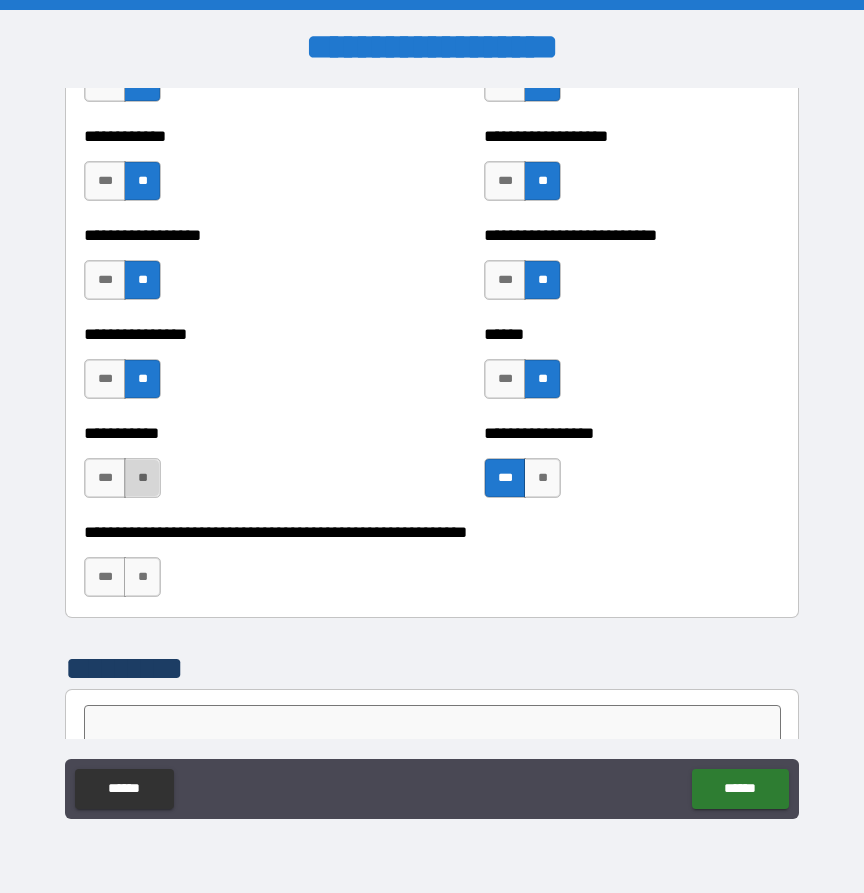click on "**" at bounding box center [142, 478] 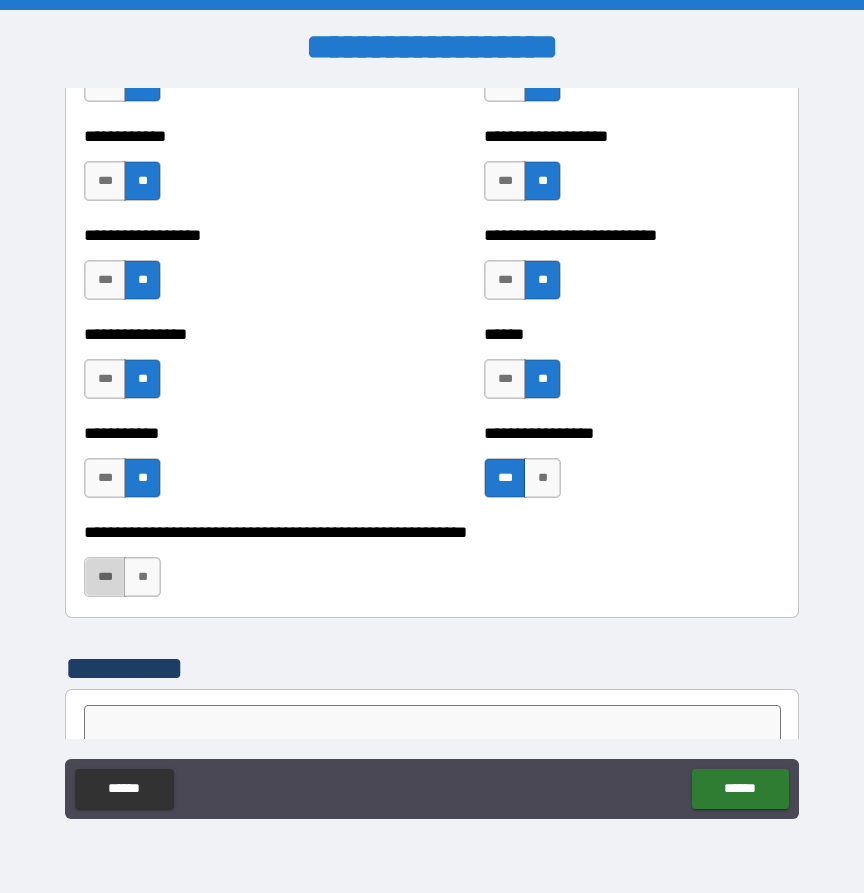 click on "***" at bounding box center [105, 577] 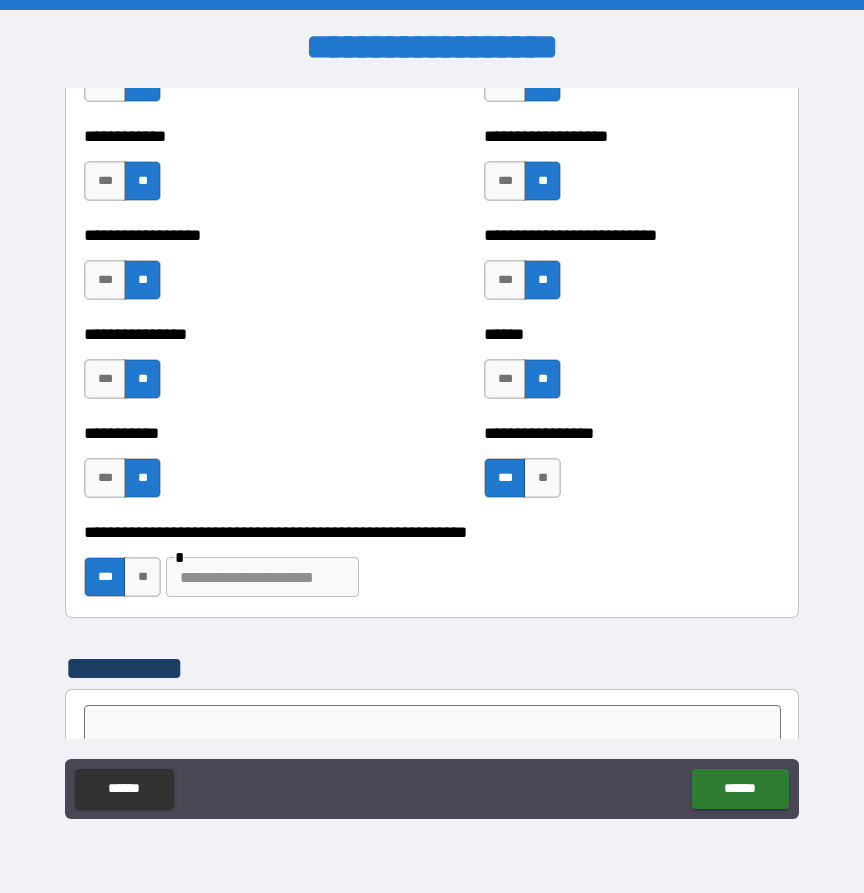 click at bounding box center [262, 577] 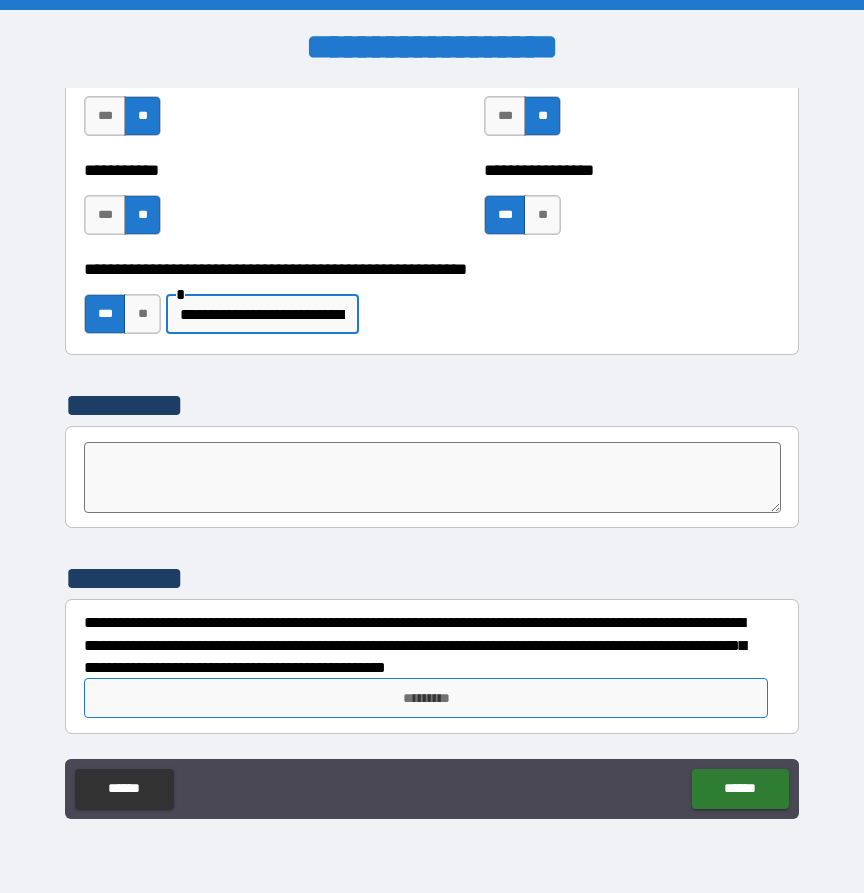 scroll, scrollTop: 4342, scrollLeft: 0, axis: vertical 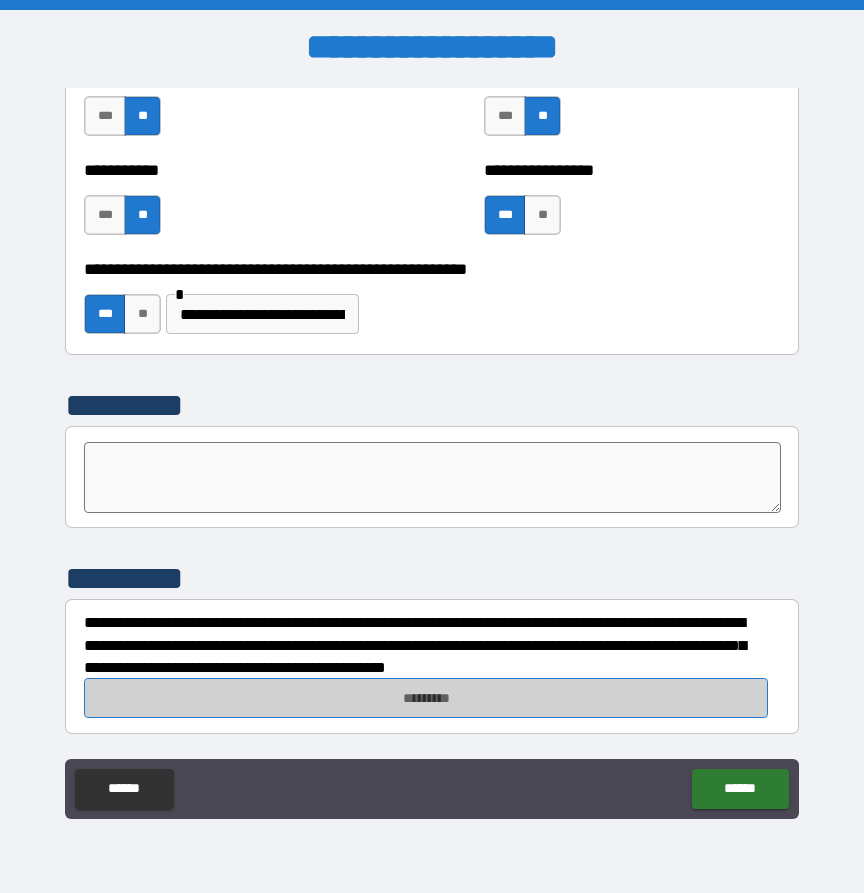 click on "*********" at bounding box center (426, 698) 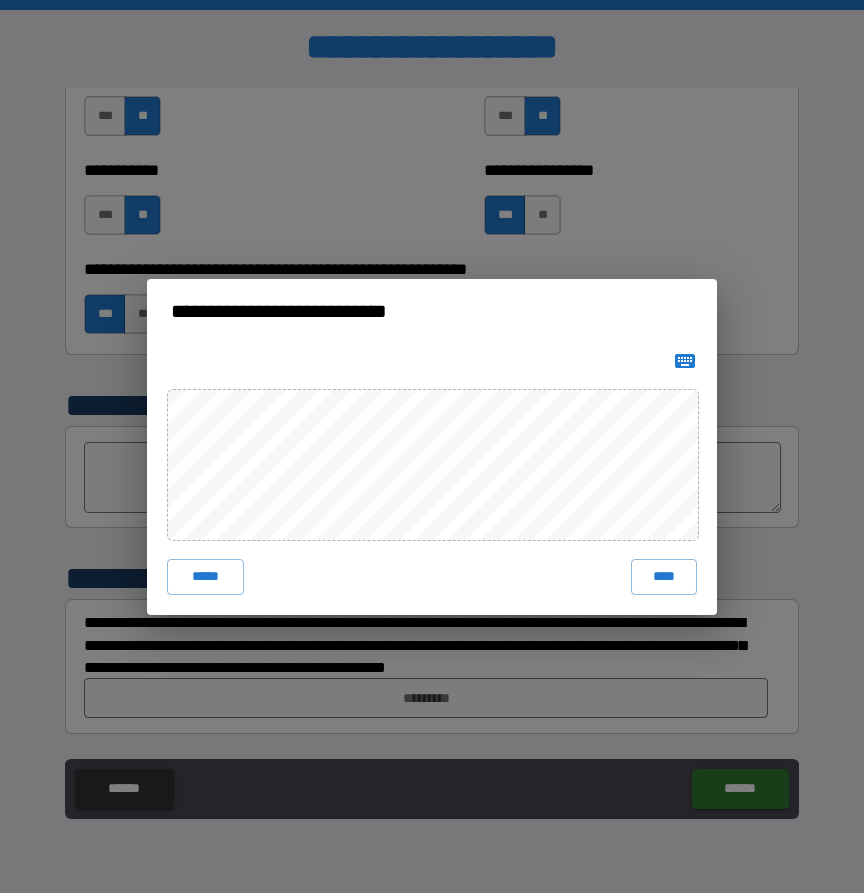 click on "***** ****" at bounding box center (432, 479) 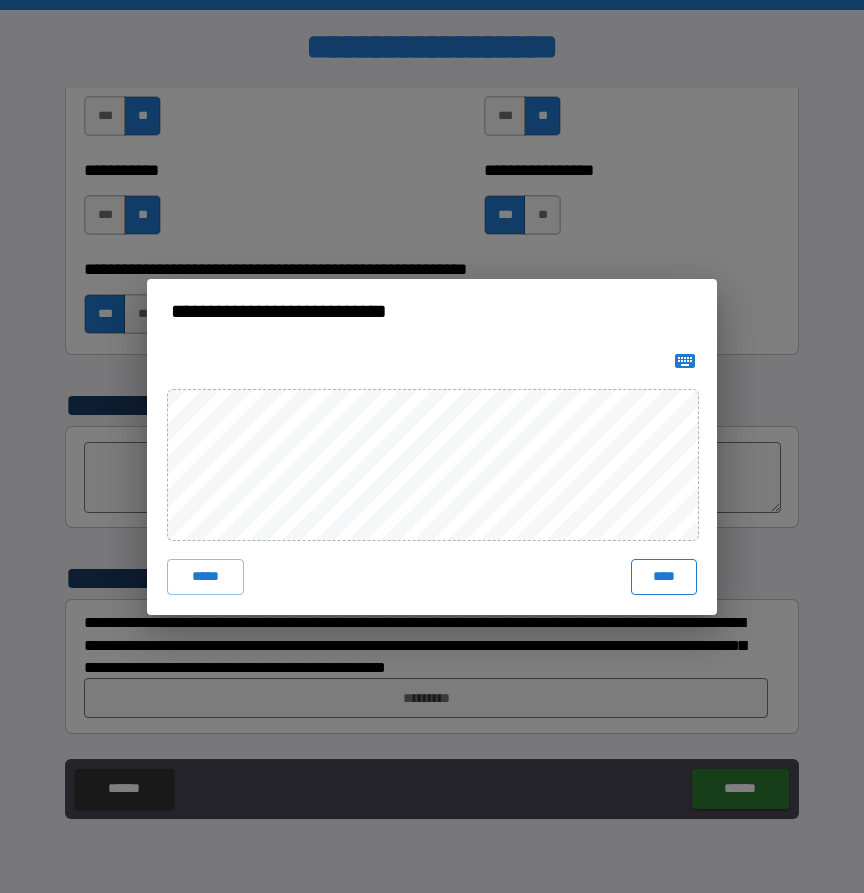 click on "****" at bounding box center [664, 577] 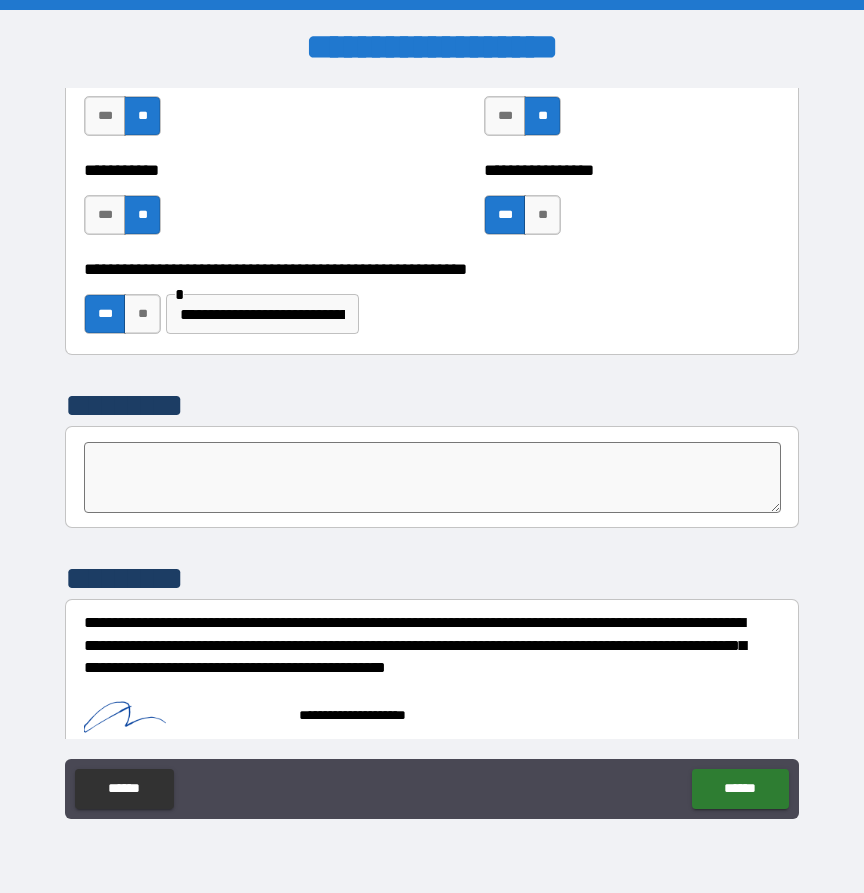 scroll, scrollTop: 4332, scrollLeft: 0, axis: vertical 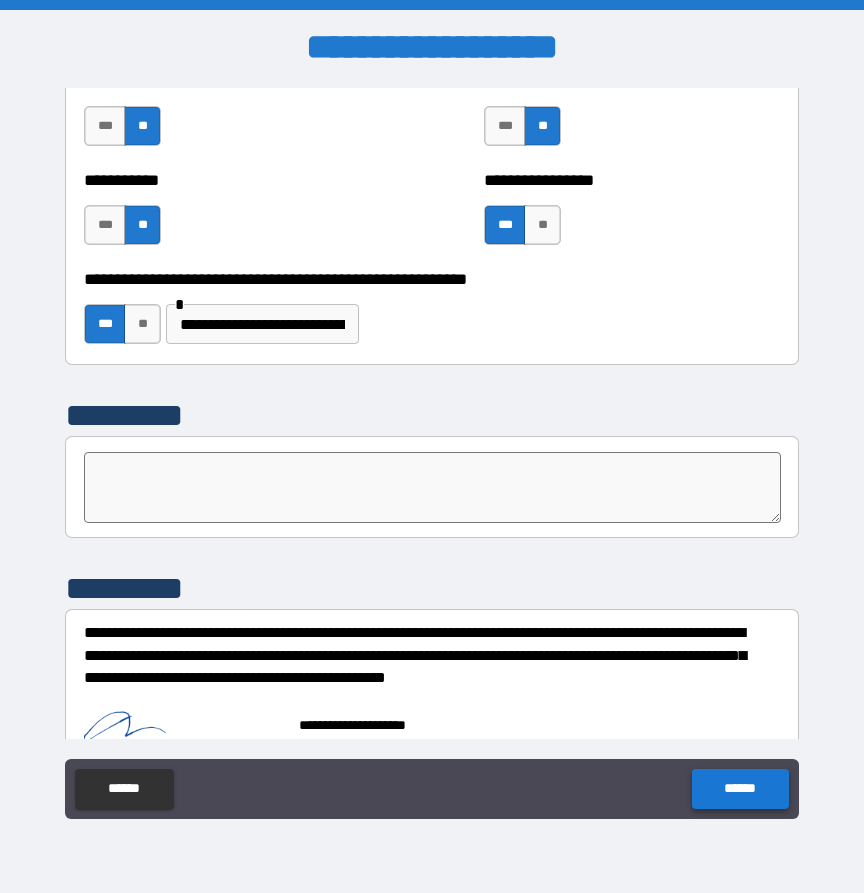 click on "******" at bounding box center (740, 789) 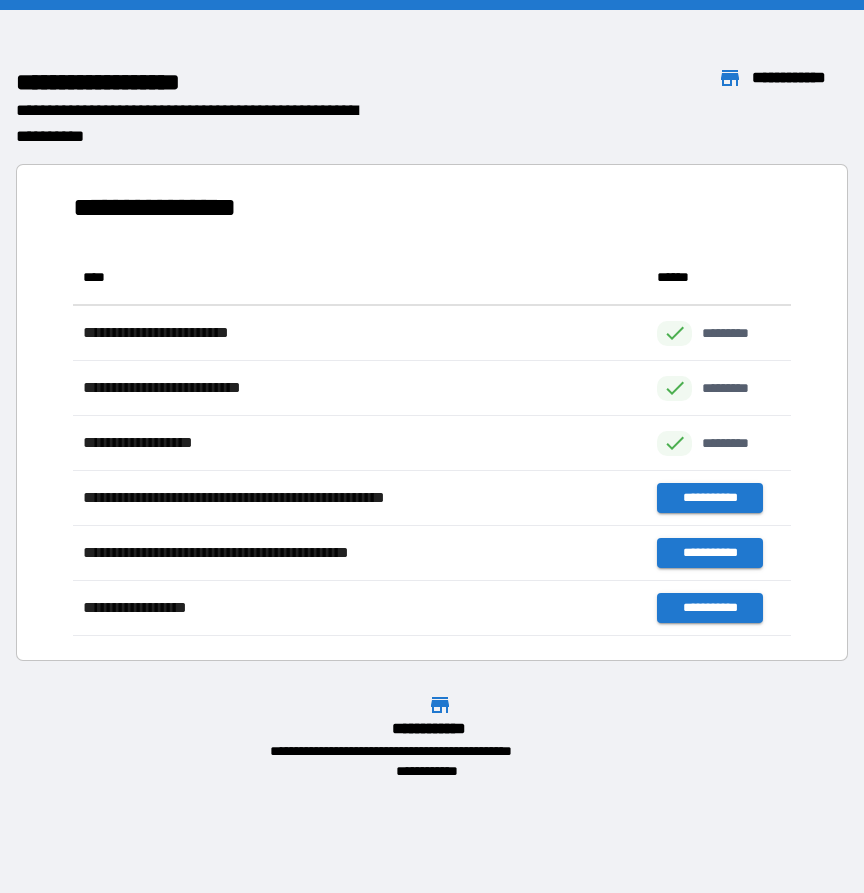 scroll, scrollTop: 1, scrollLeft: 1, axis: both 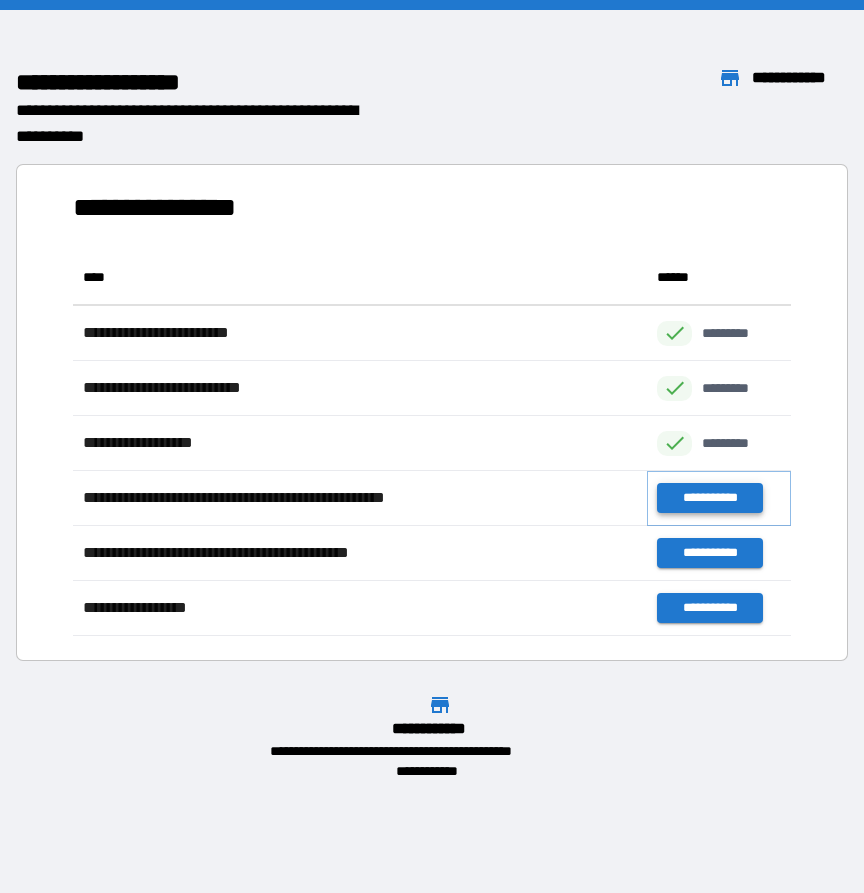 click on "**********" at bounding box center [709, 498] 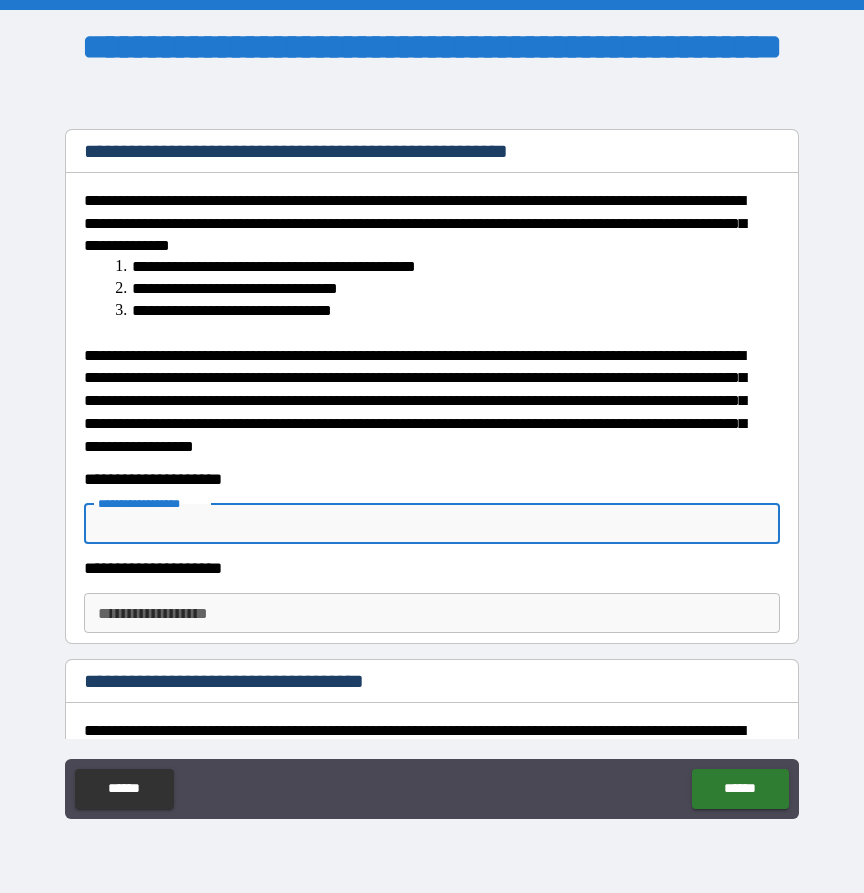 click on "**********" at bounding box center [432, 524] 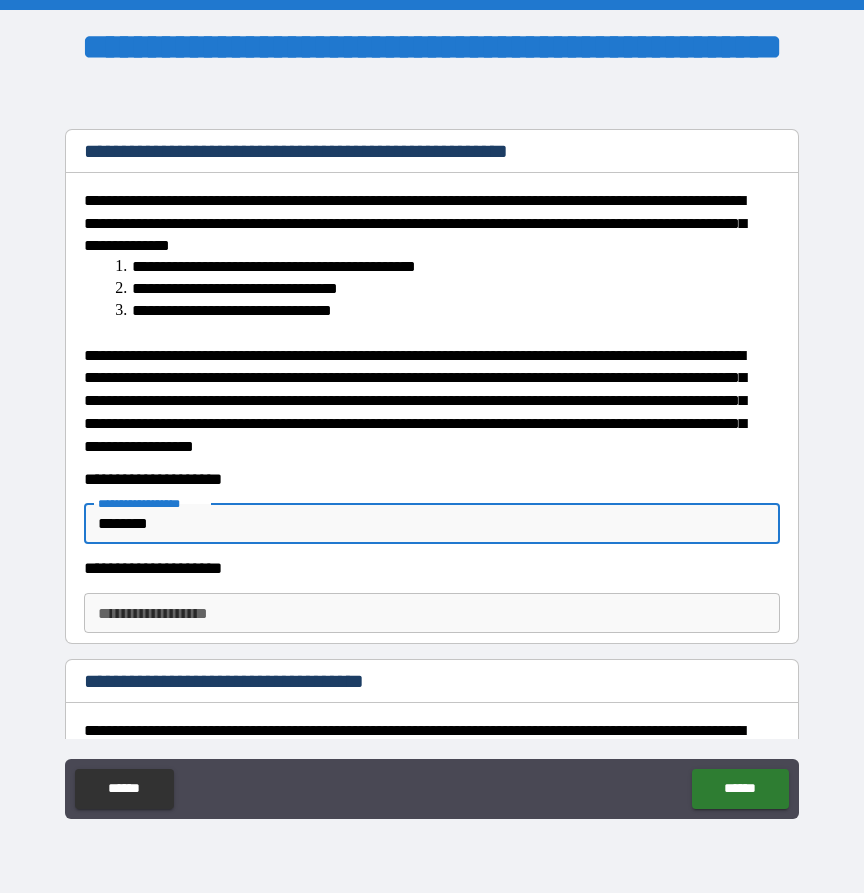 type on "********" 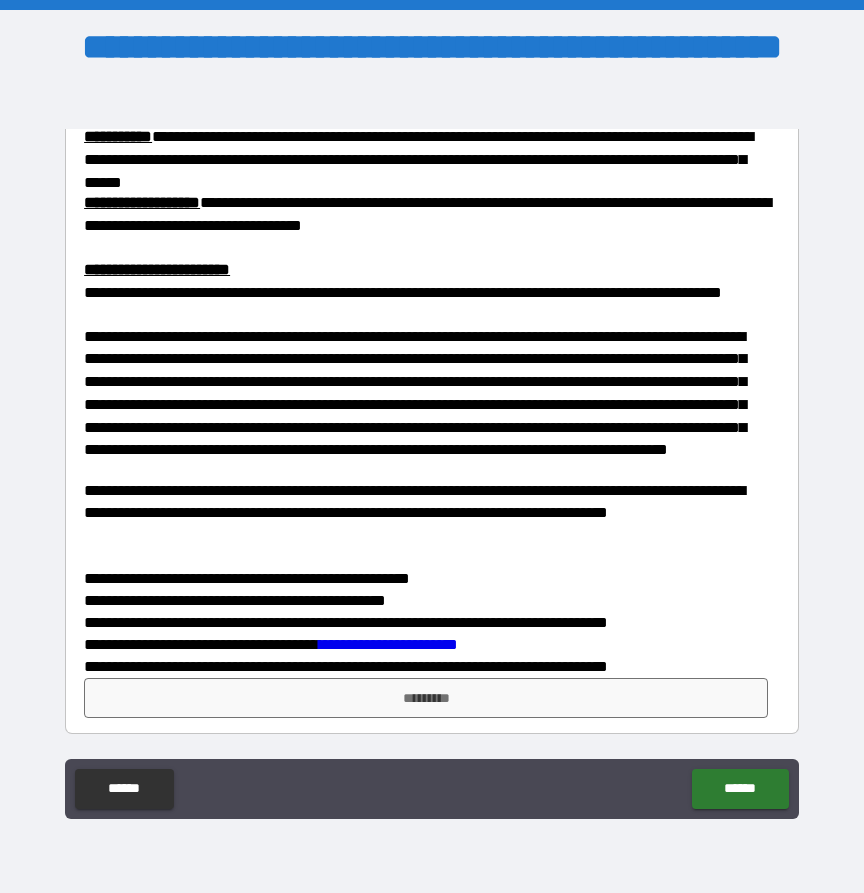 scroll, scrollTop: 5384, scrollLeft: 0, axis: vertical 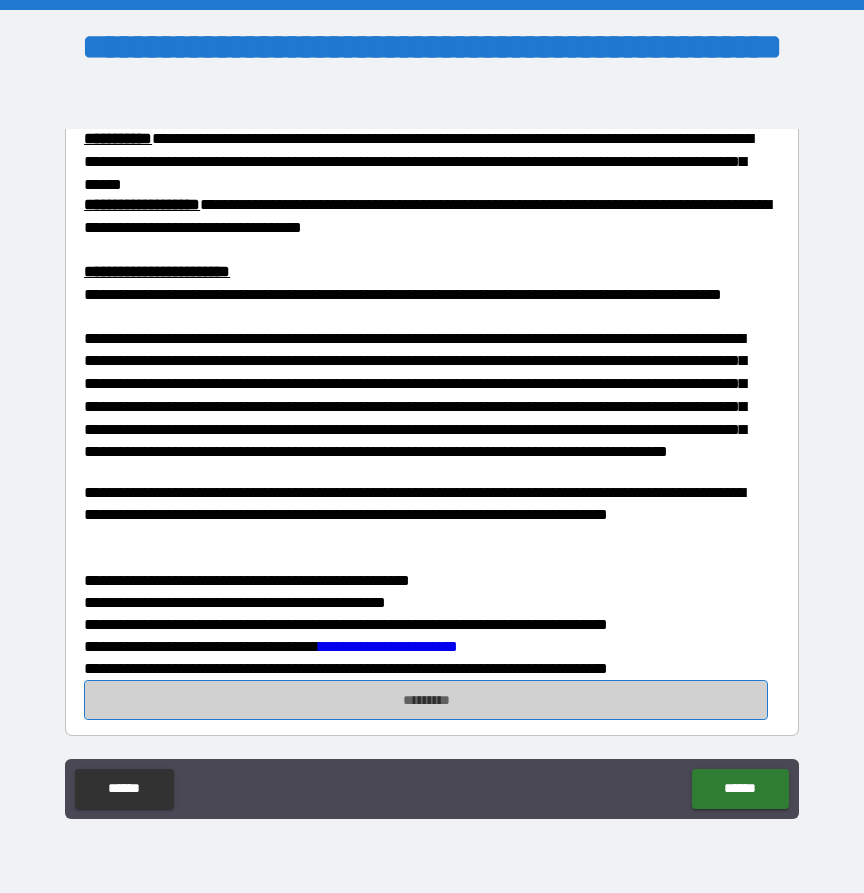 click on "*********" at bounding box center (426, 700) 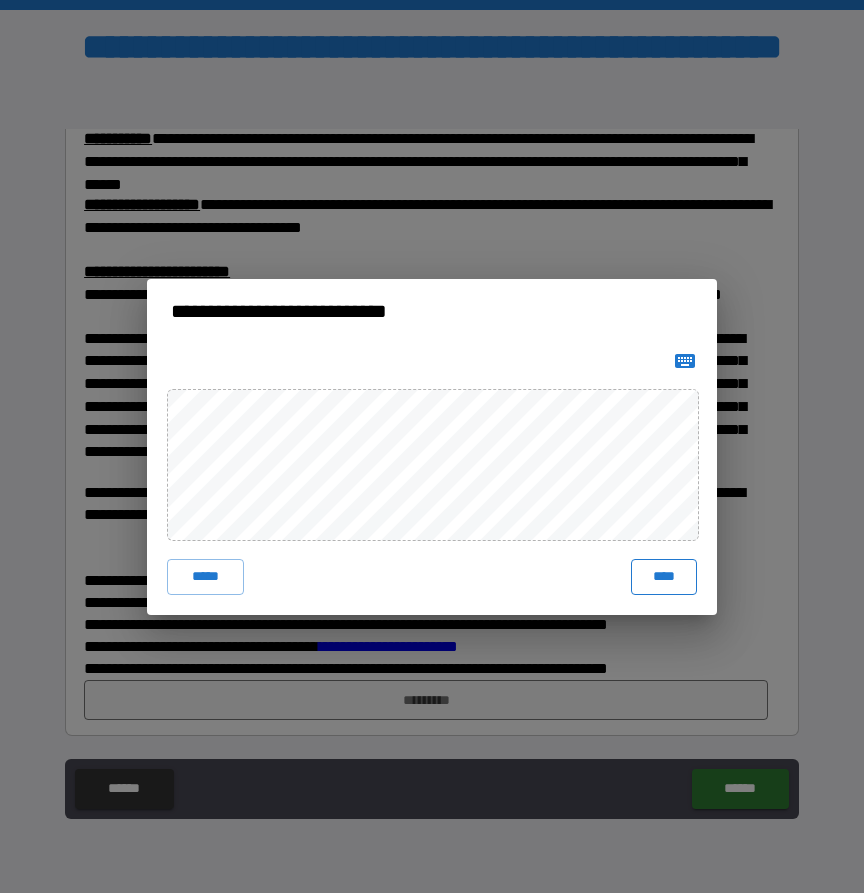 click on "****" at bounding box center (664, 577) 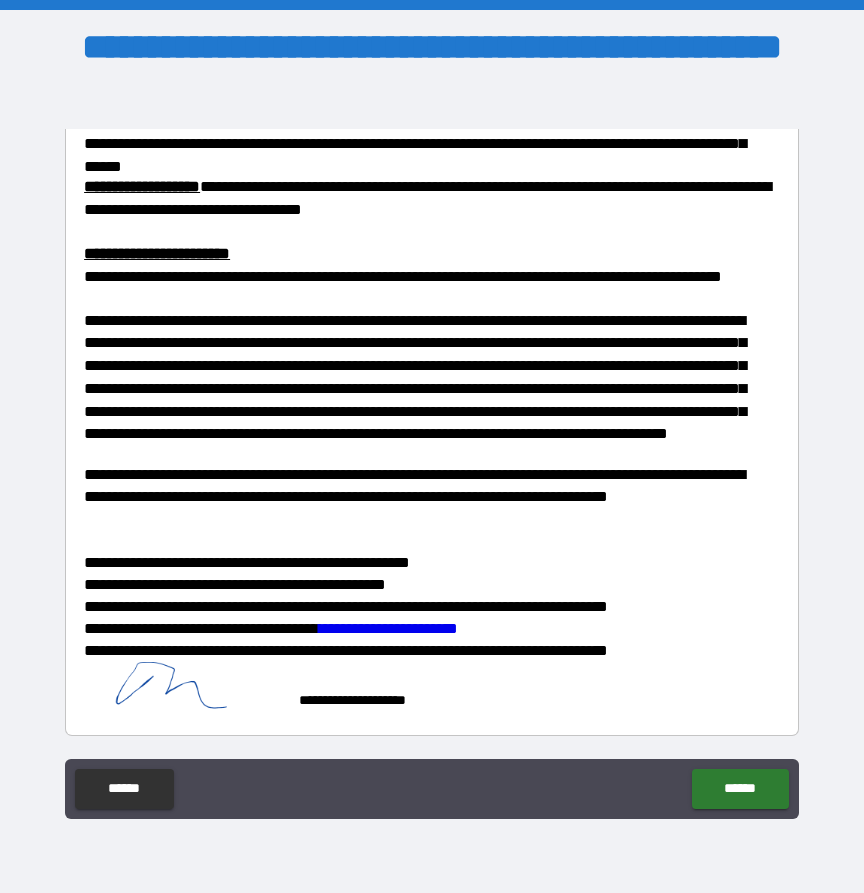 scroll, scrollTop: 5401, scrollLeft: 0, axis: vertical 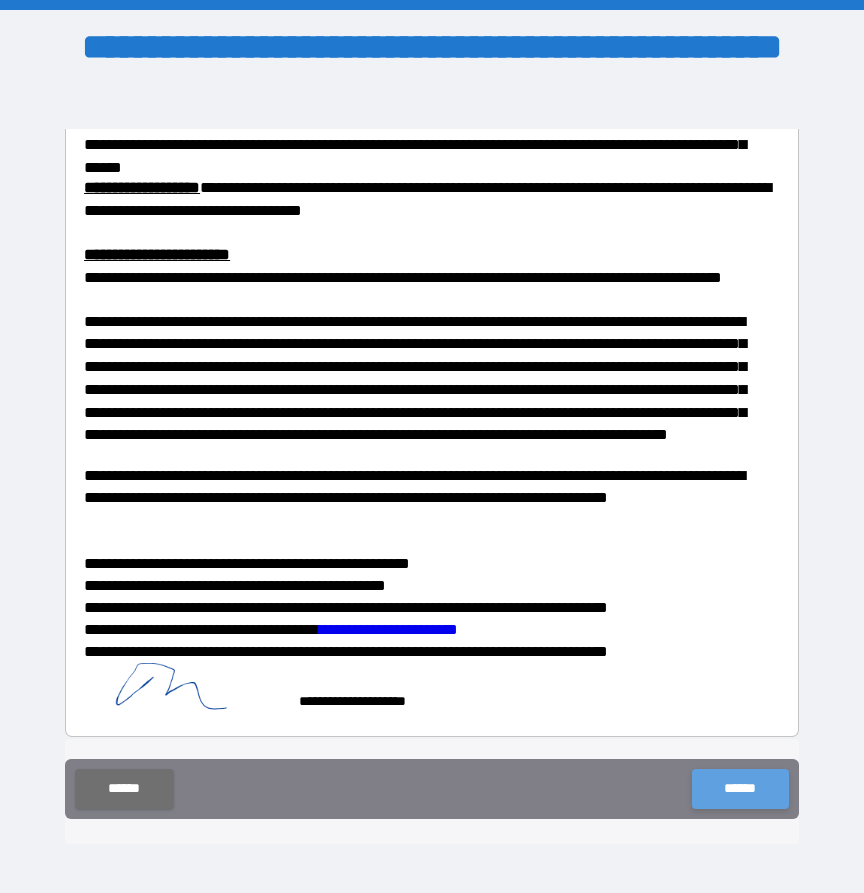 click on "******" at bounding box center [740, 789] 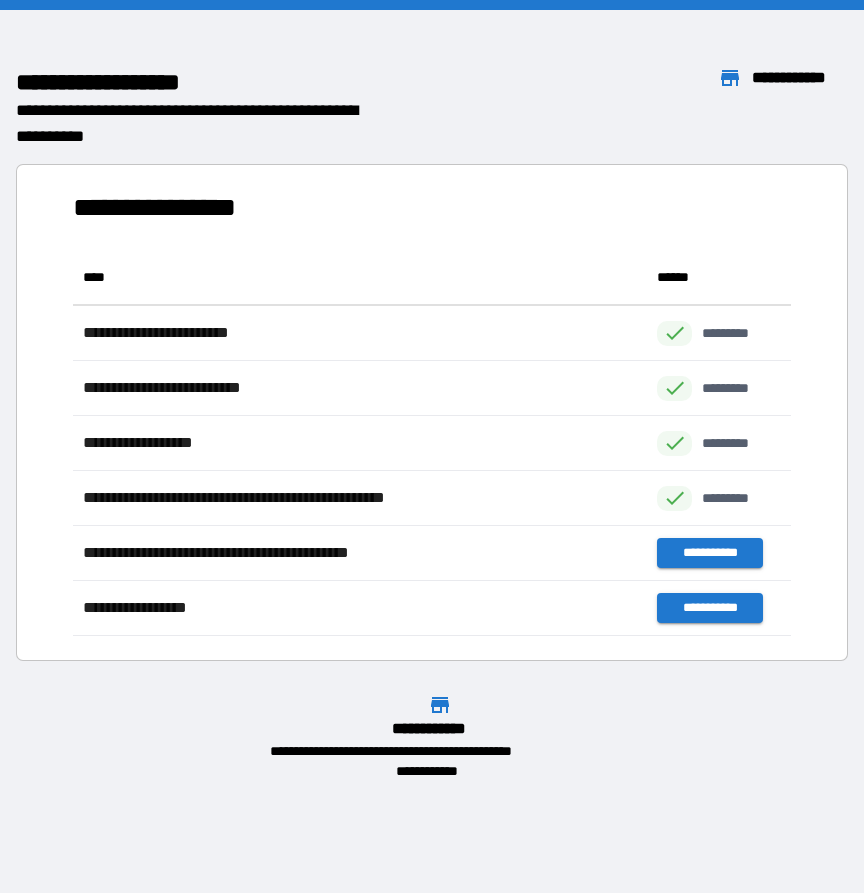 scroll, scrollTop: 1, scrollLeft: 1, axis: both 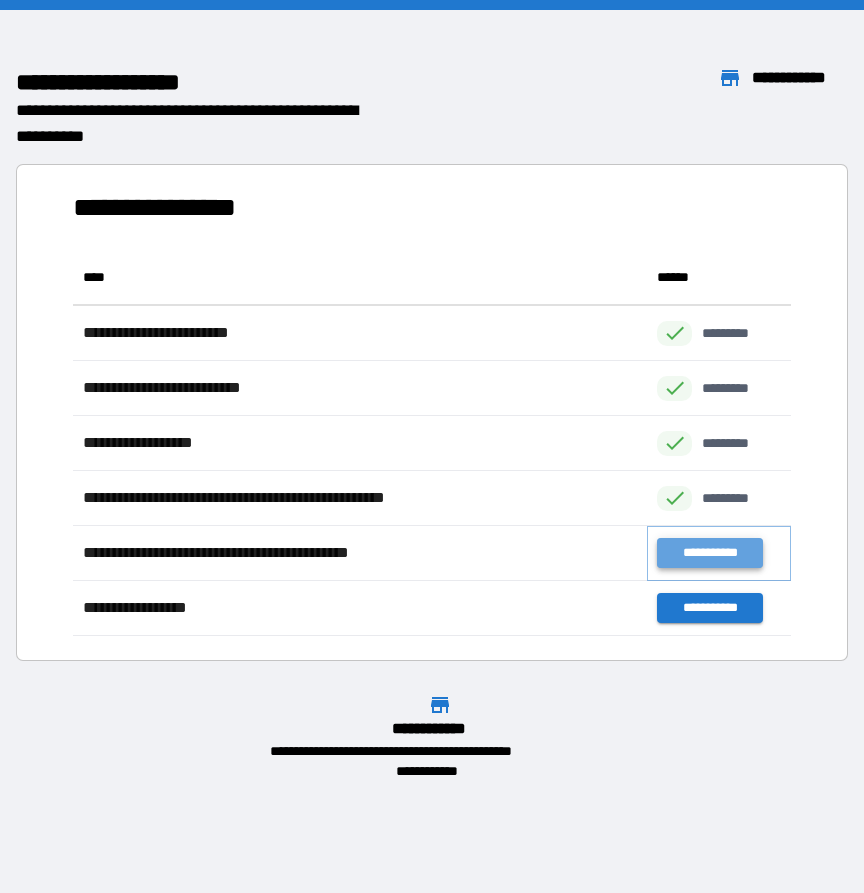 click on "**********" at bounding box center (709, 553) 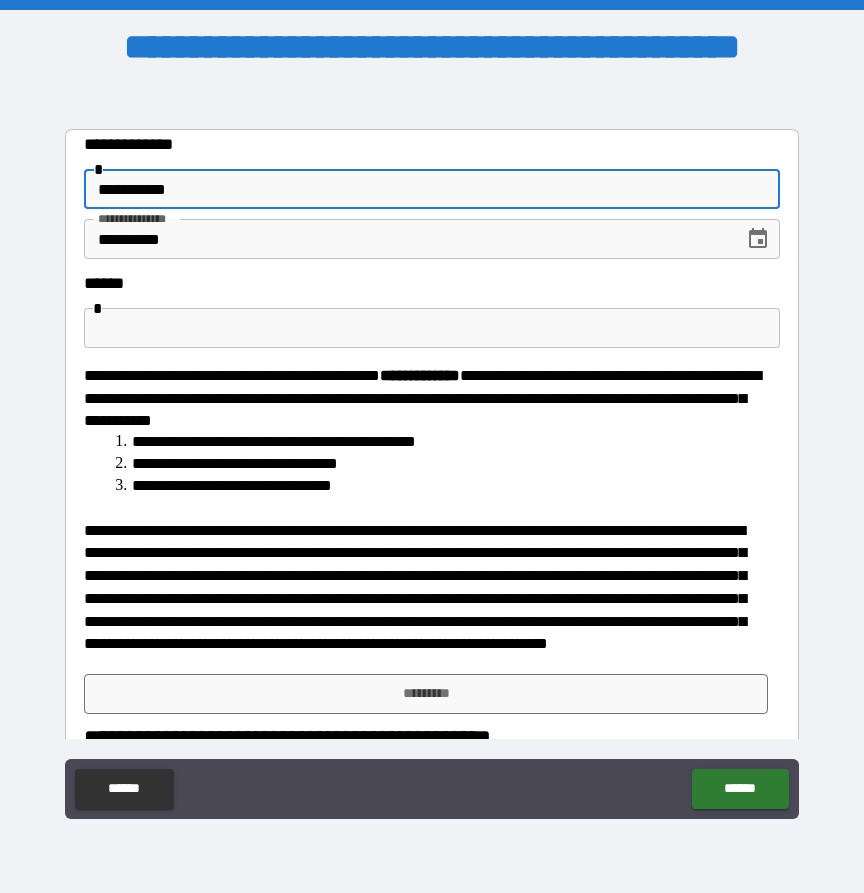 type on "**********" 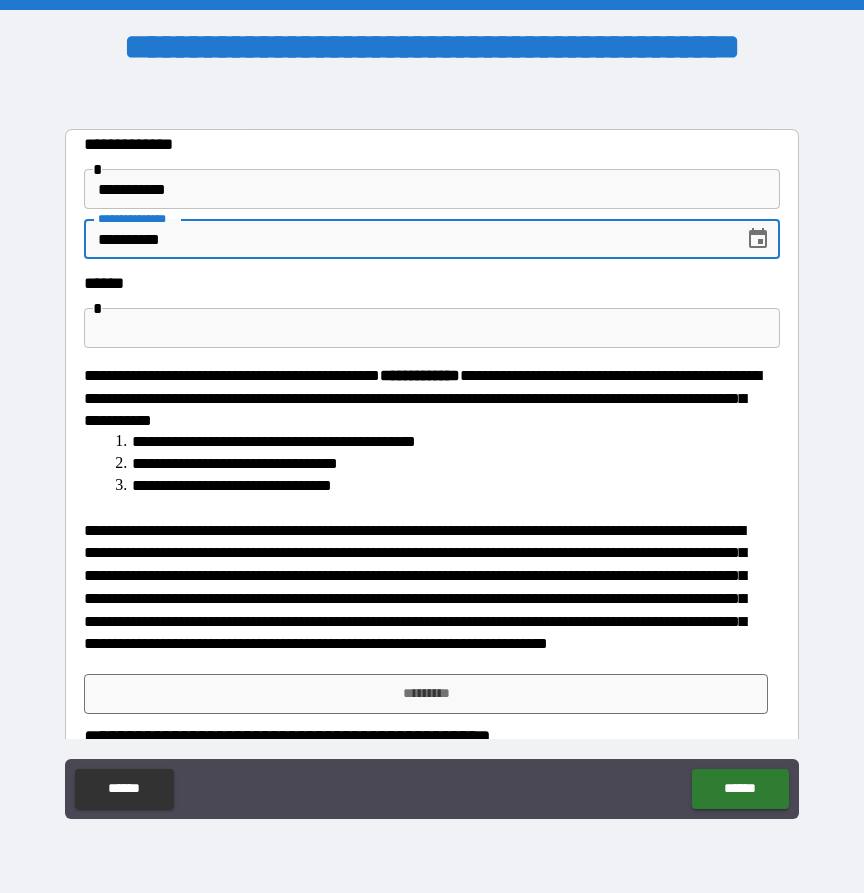 type 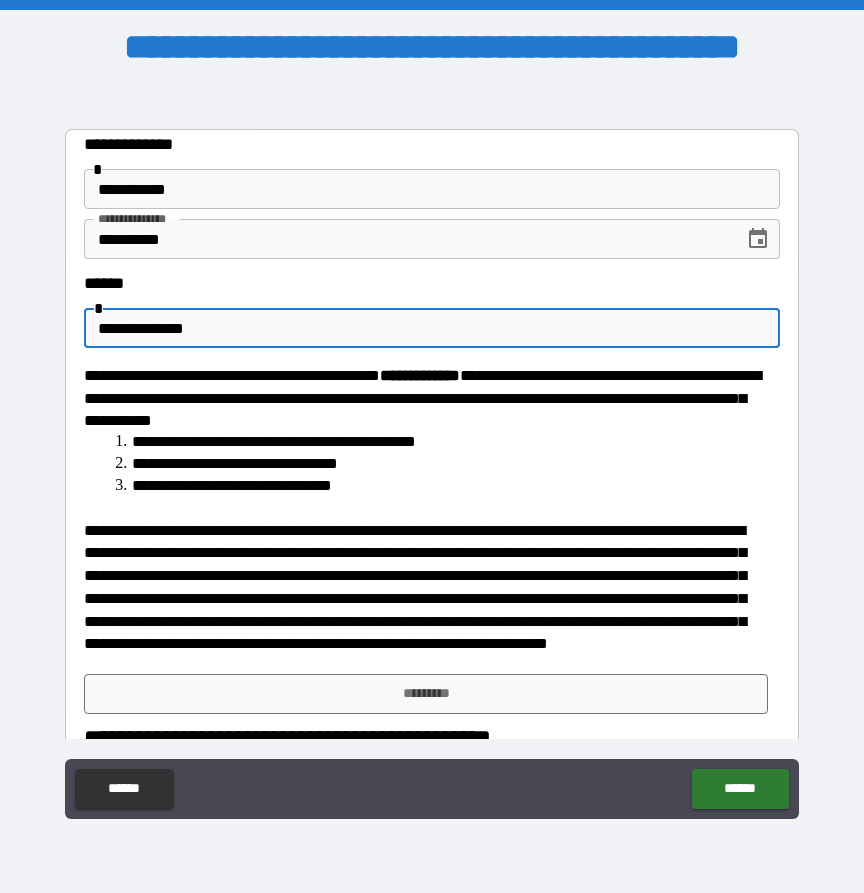 type on "**********" 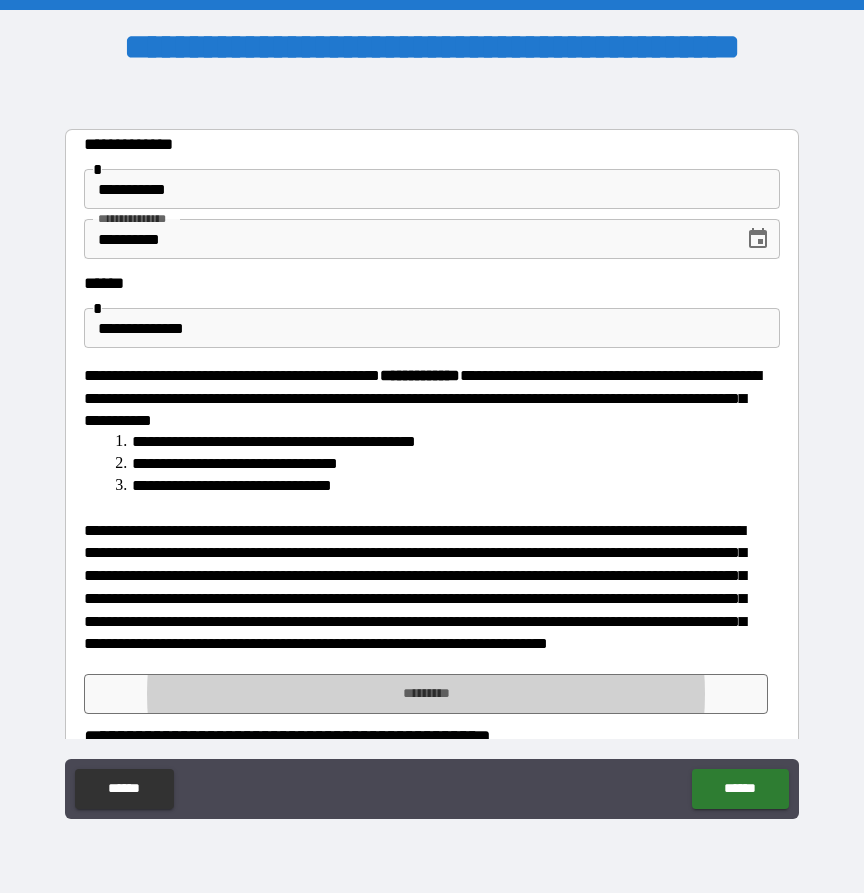 type 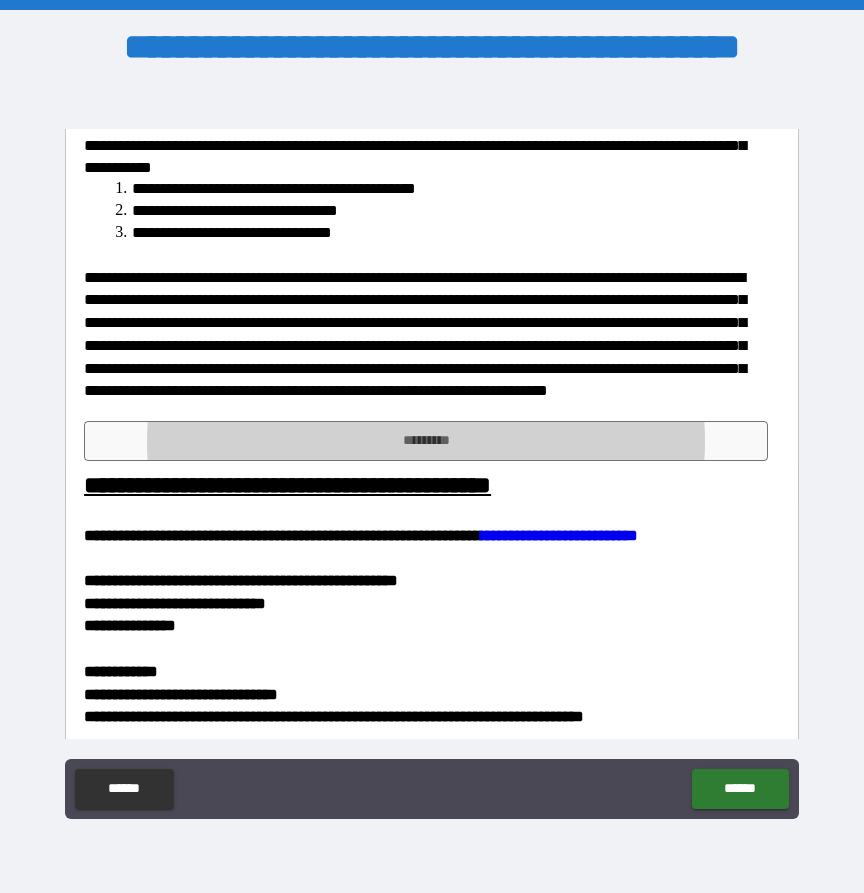 scroll, scrollTop: 257, scrollLeft: 0, axis: vertical 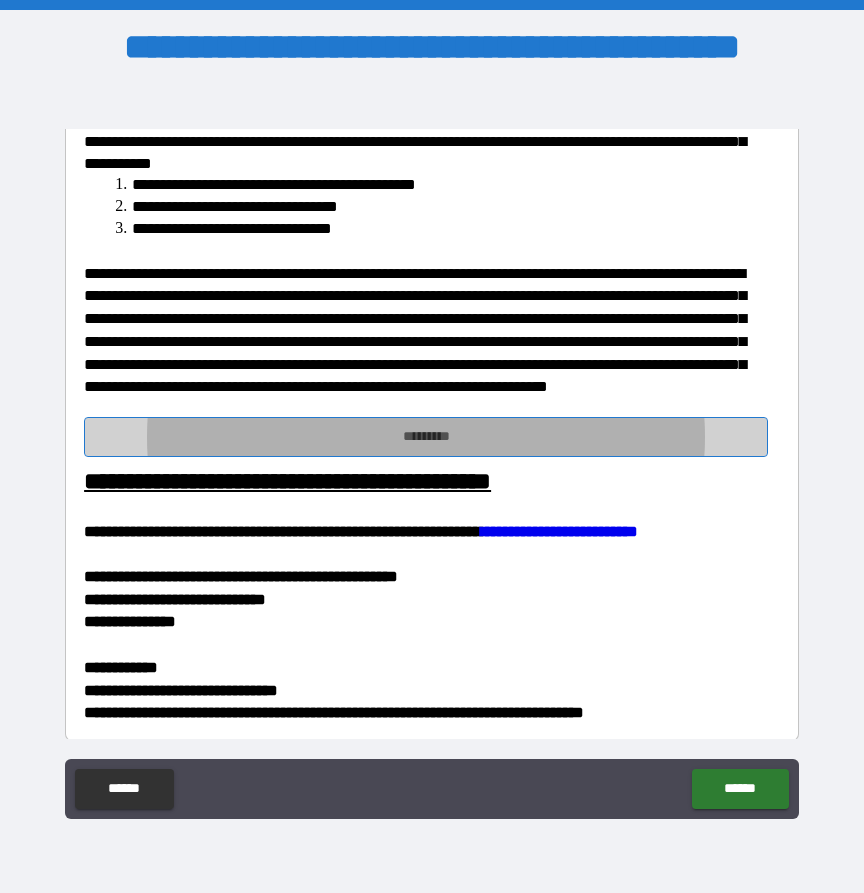 click on "*********" at bounding box center (426, 437) 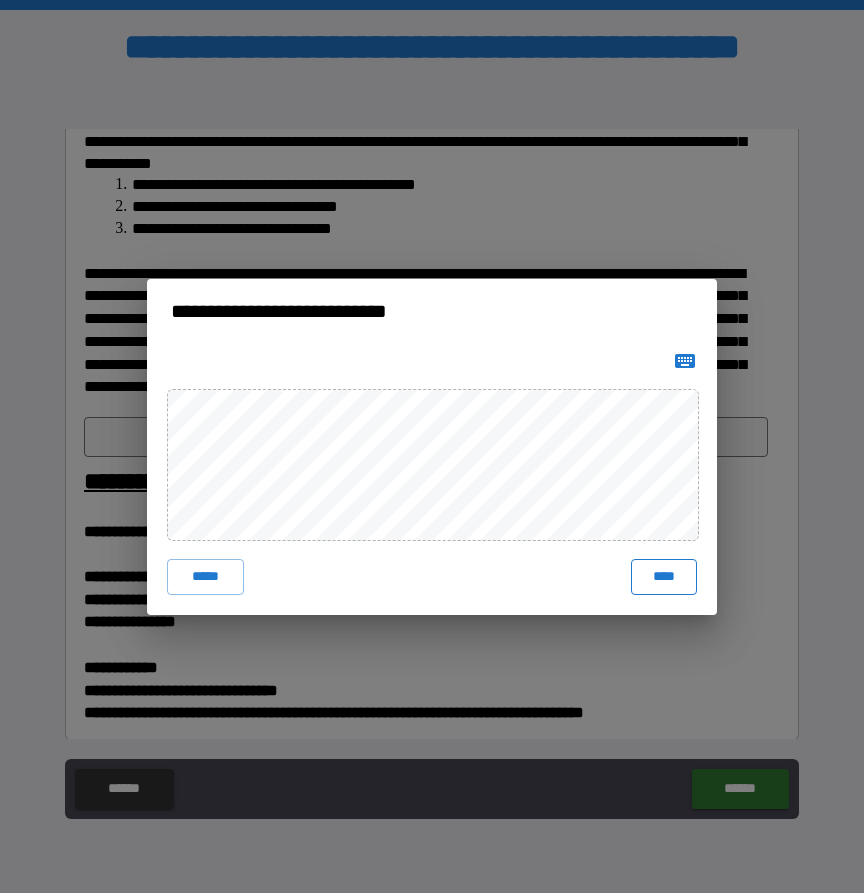 click on "****" at bounding box center [664, 577] 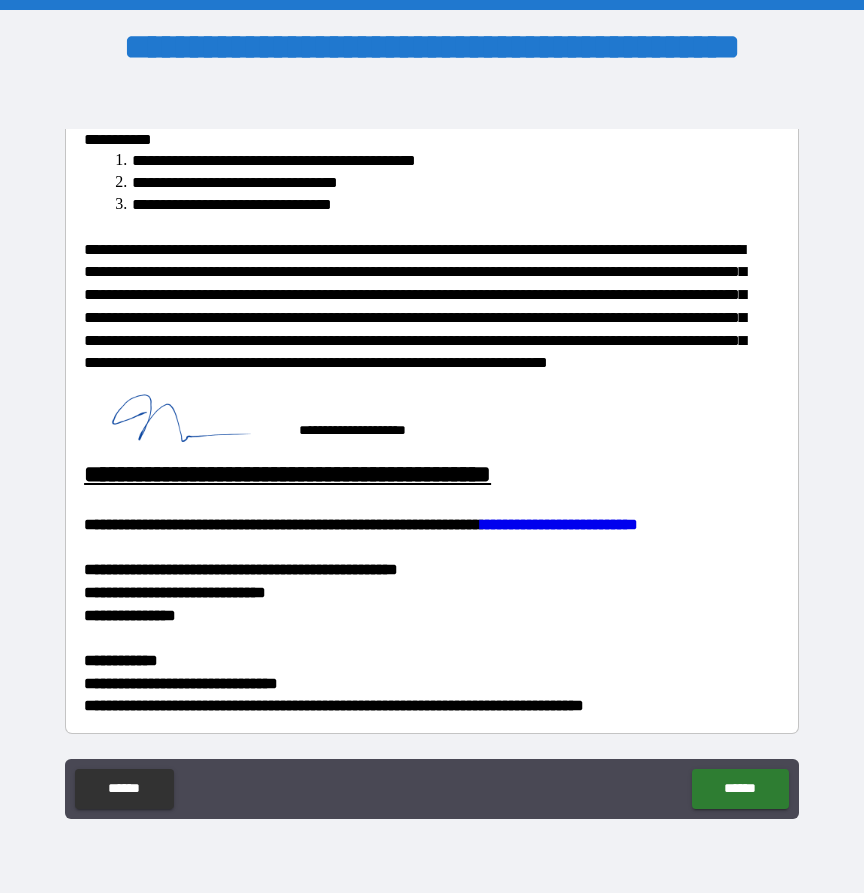 scroll, scrollTop: 295, scrollLeft: 0, axis: vertical 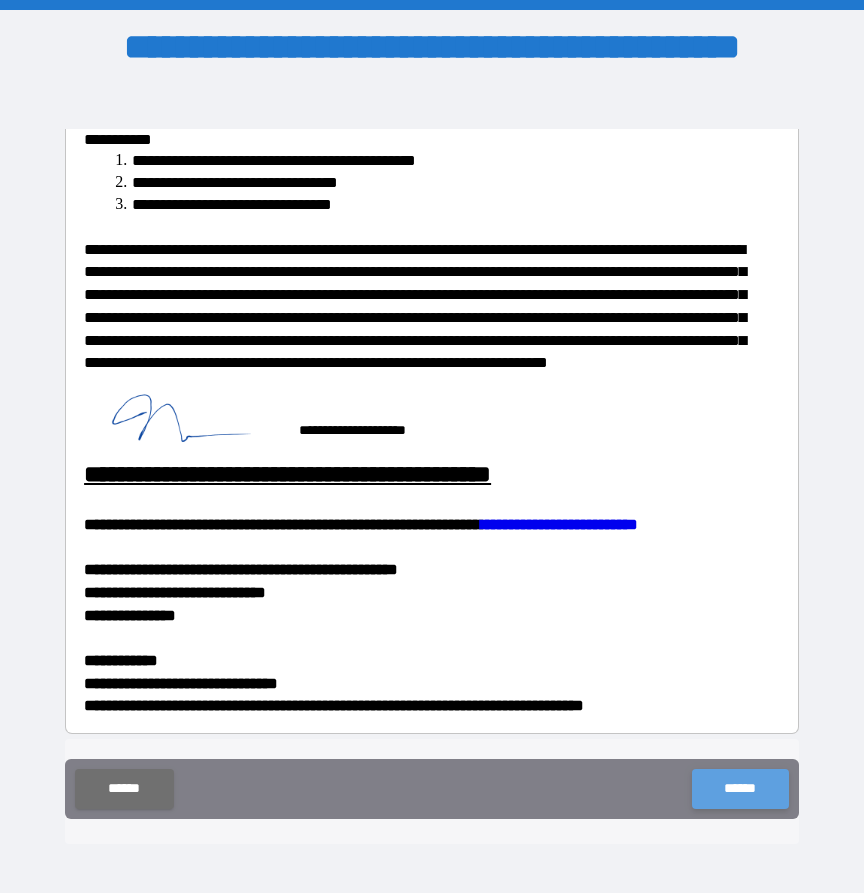 click on "******" at bounding box center [740, 789] 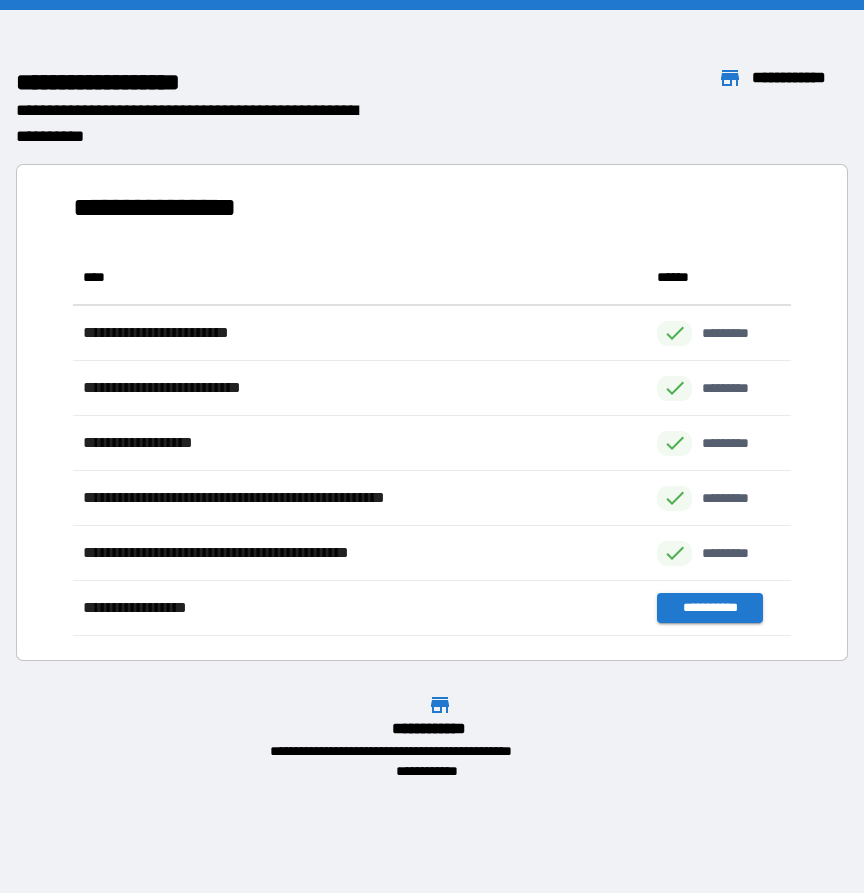 scroll, scrollTop: 1, scrollLeft: 1, axis: both 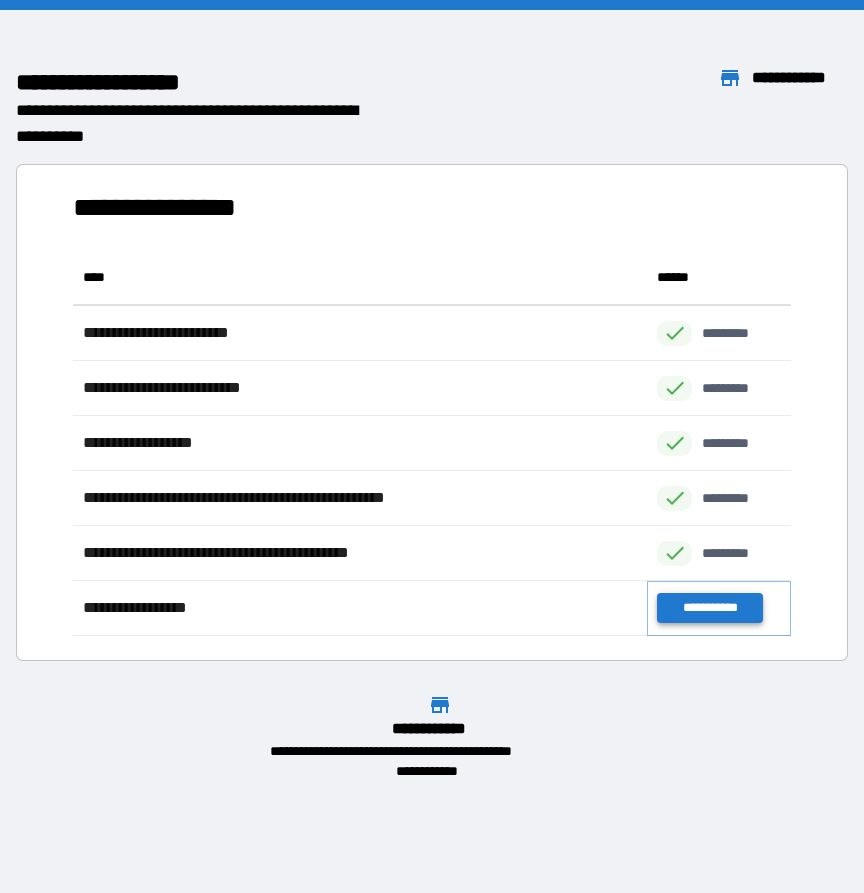 click on "**********" at bounding box center [709, 608] 